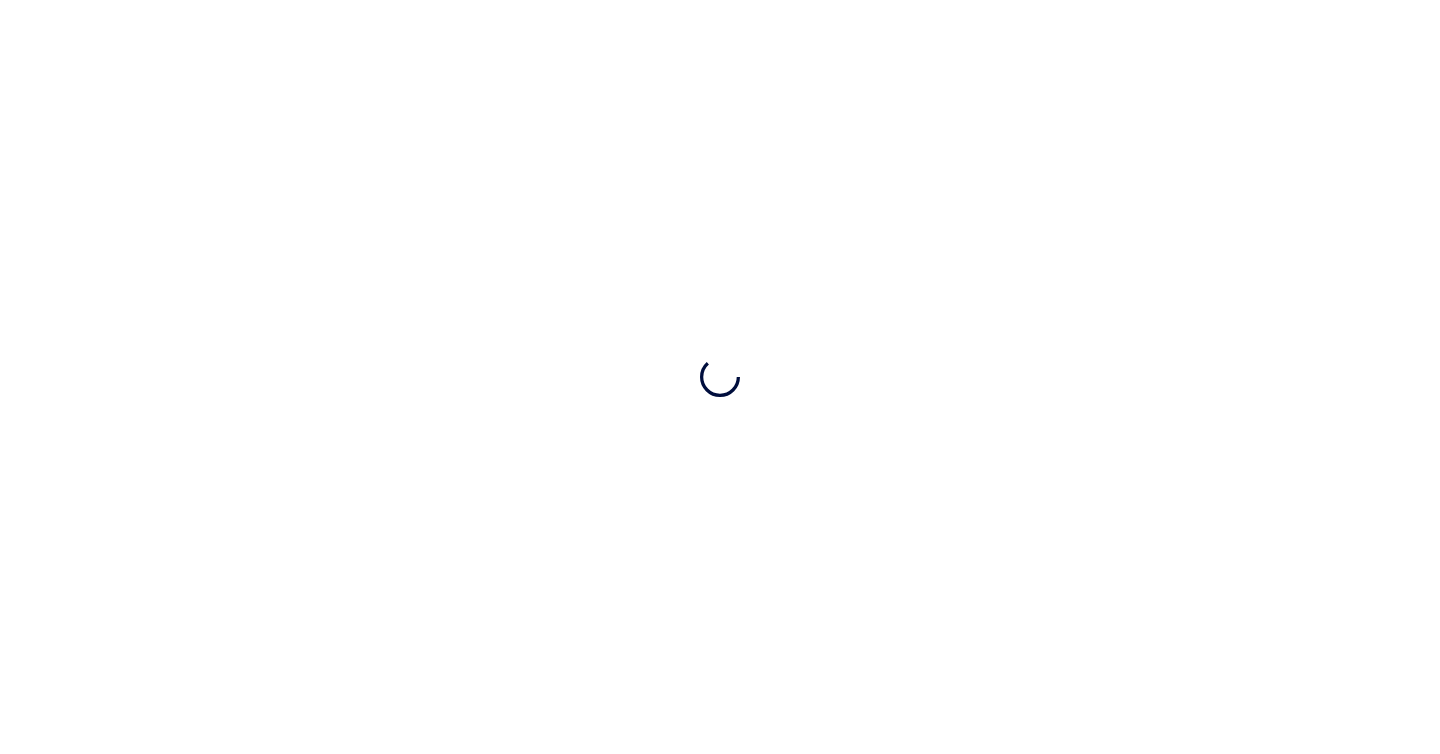 scroll, scrollTop: 0, scrollLeft: 0, axis: both 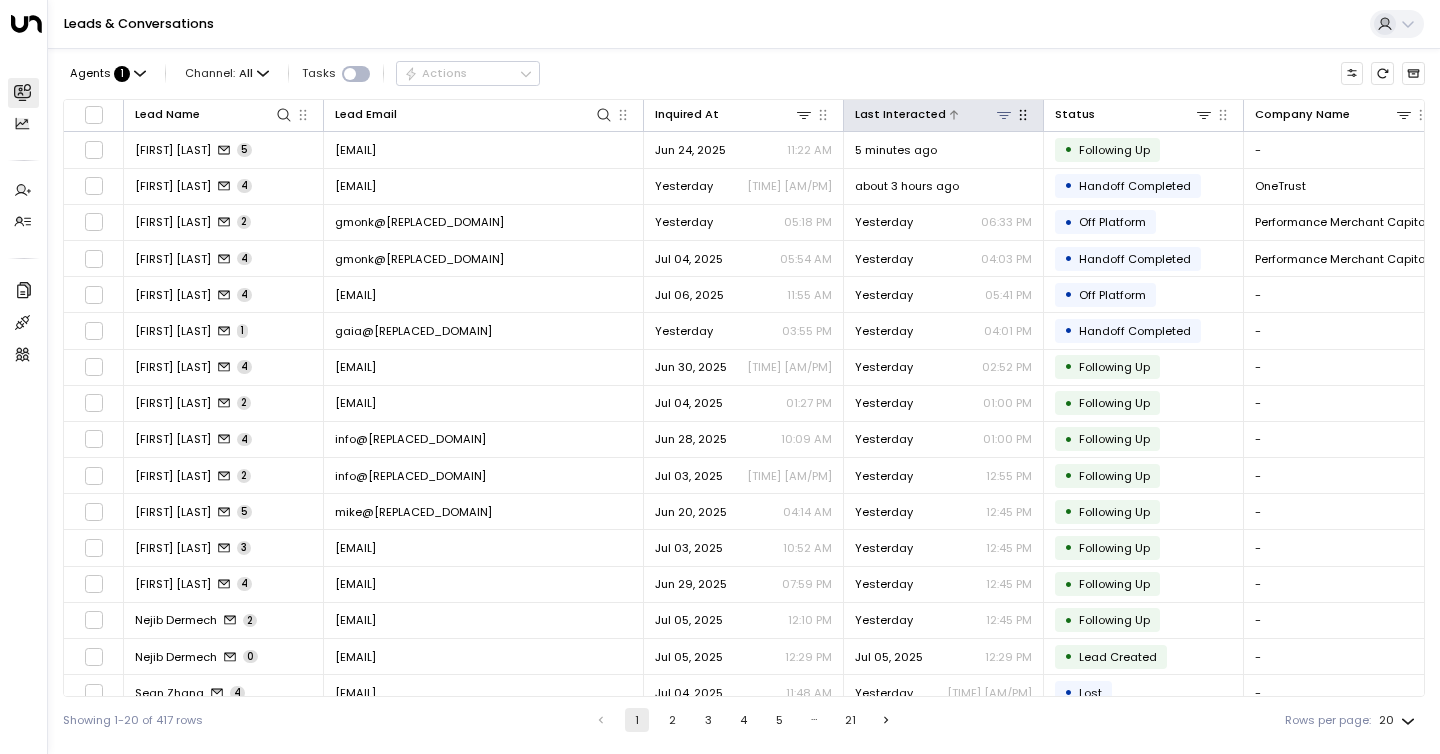 click on "Last Interacted" at bounding box center [900, 114] 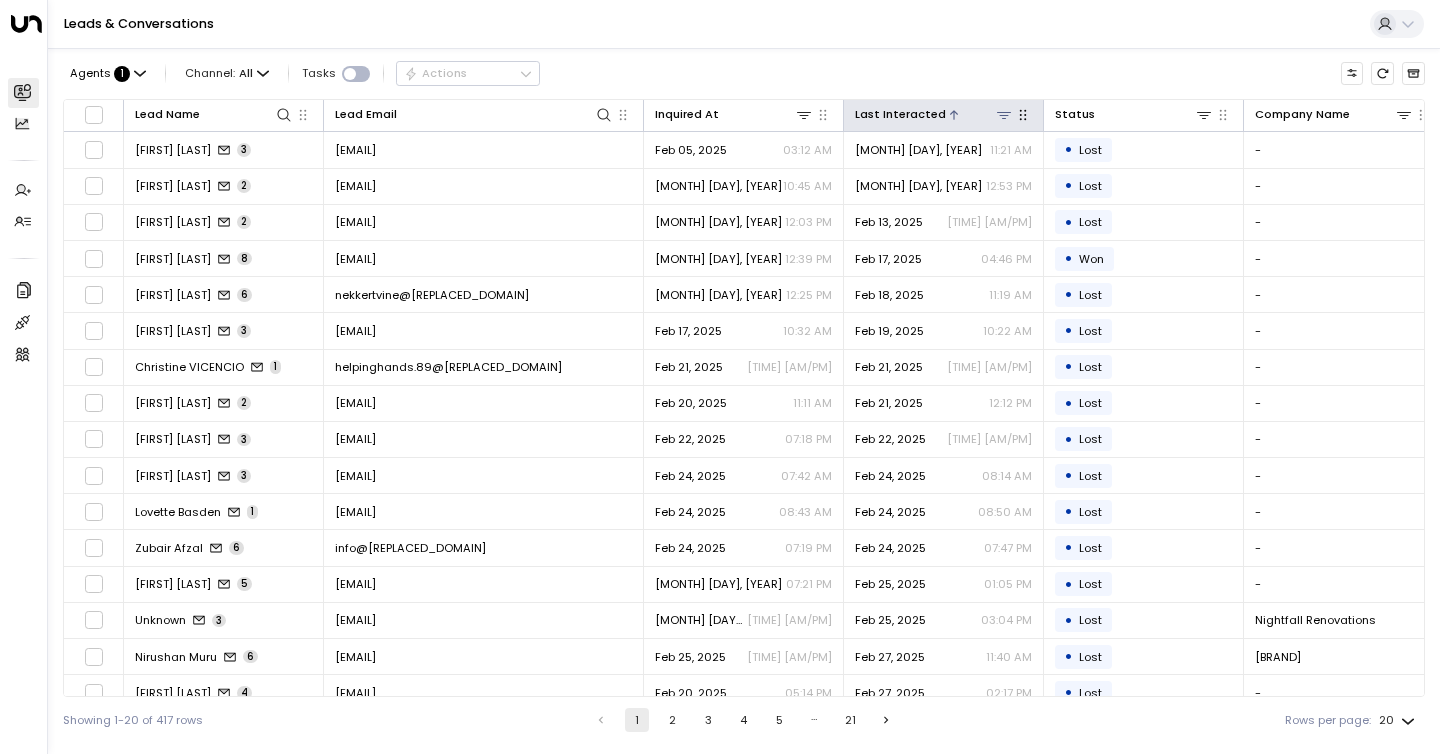 click on "Last Interacted" at bounding box center [900, 114] 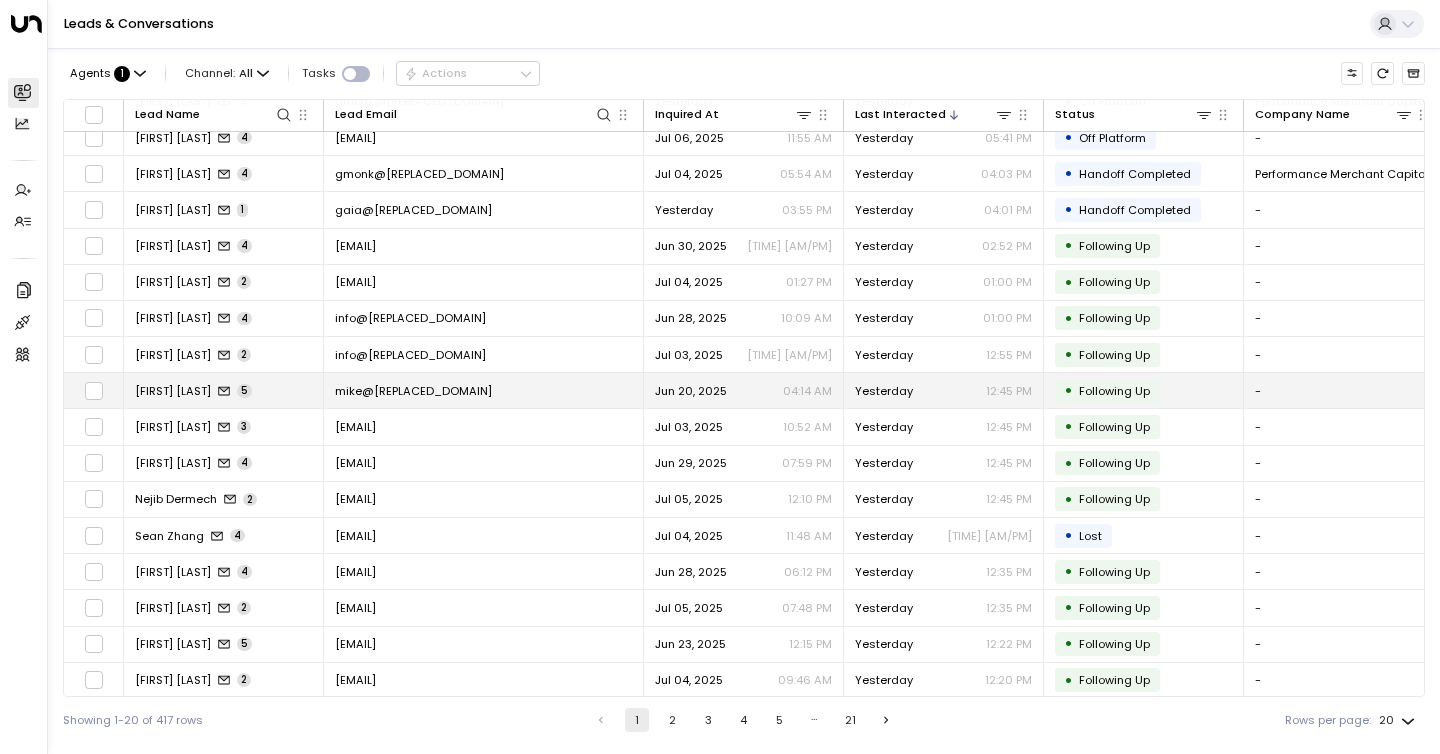 scroll, scrollTop: 165, scrollLeft: 0, axis: vertical 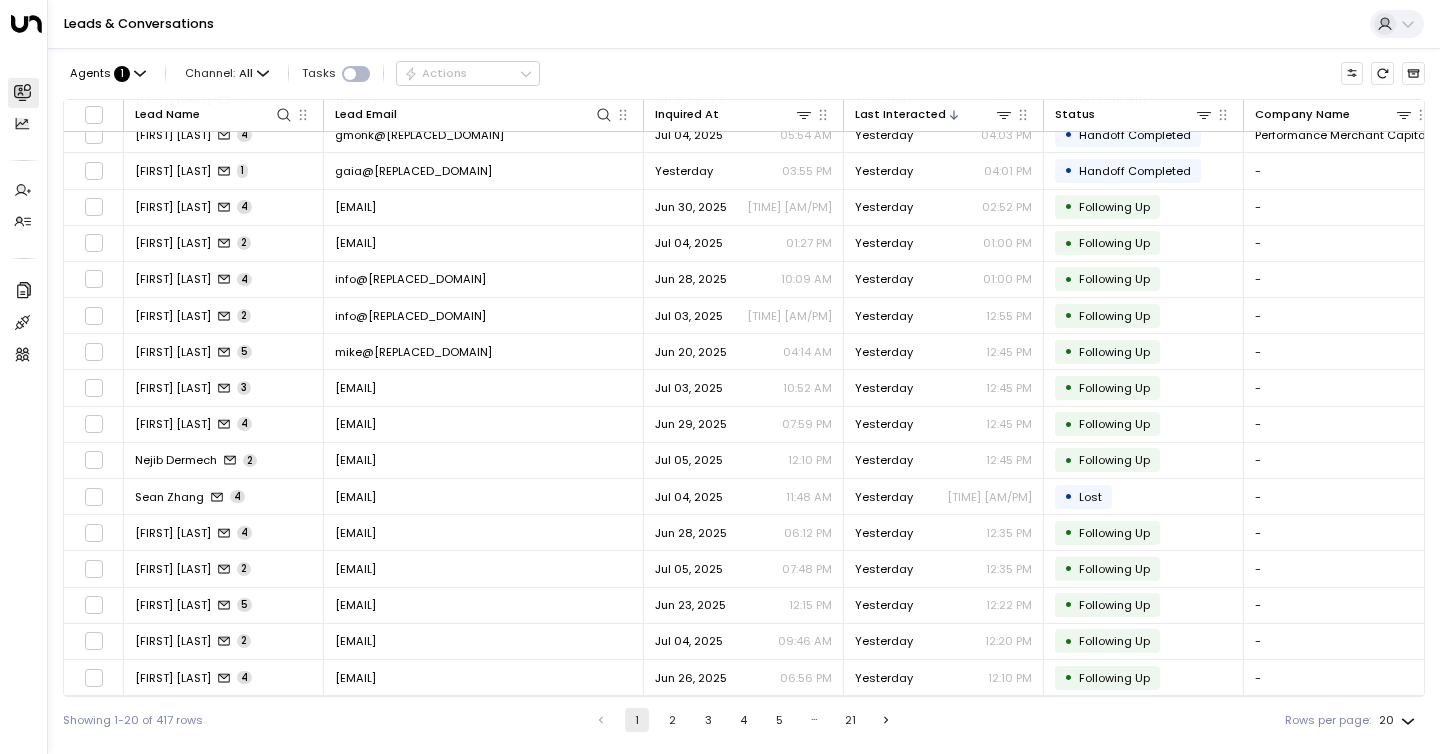 click on "2" at bounding box center (673, 720) 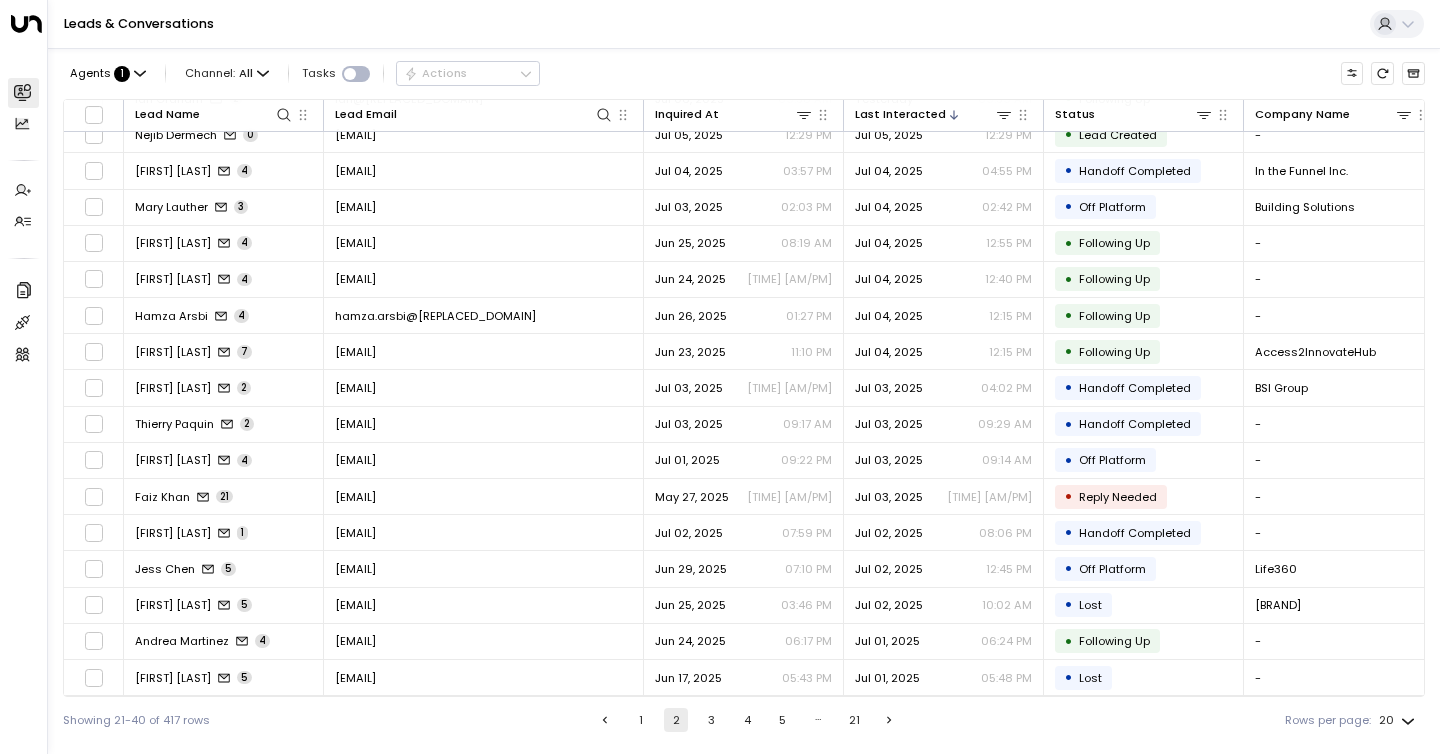 scroll, scrollTop: 0, scrollLeft: 0, axis: both 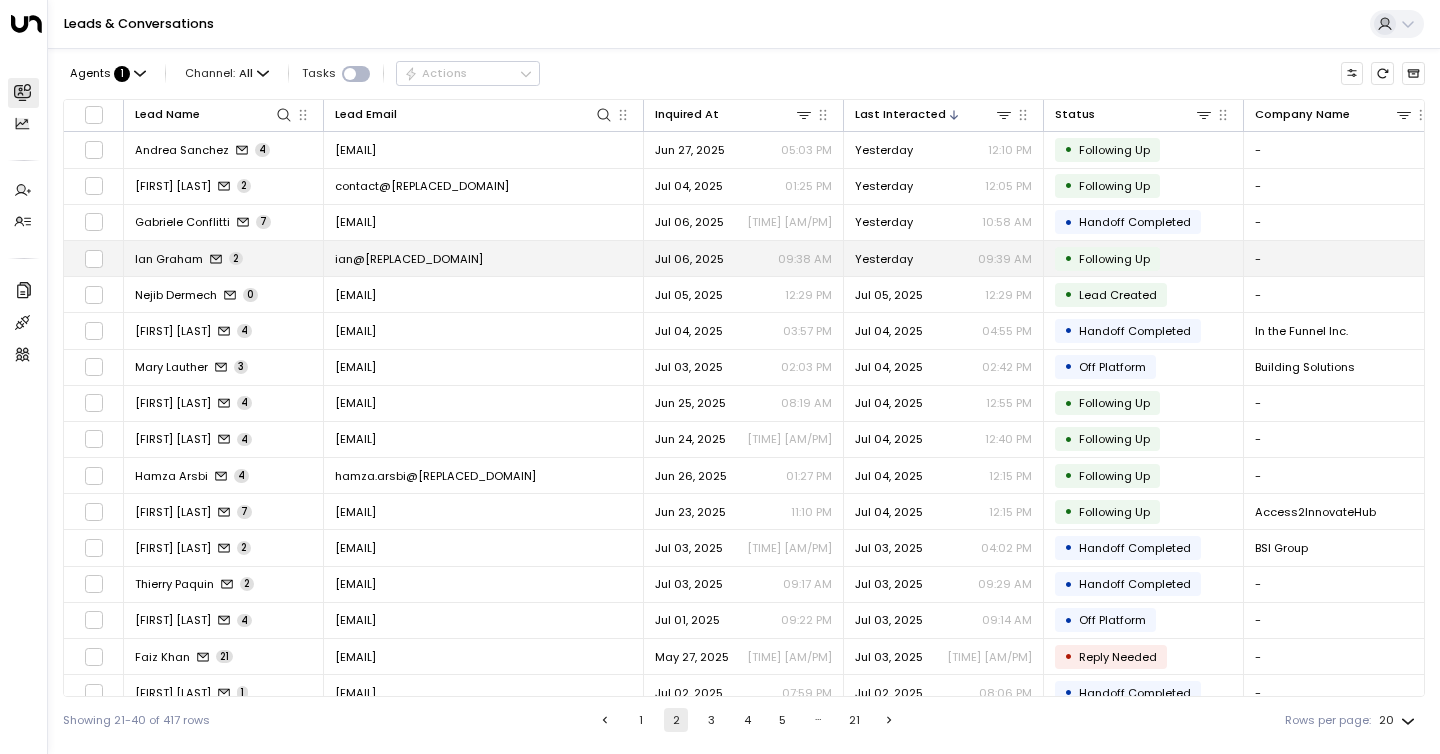 click on "Yesterday" at bounding box center (884, 259) 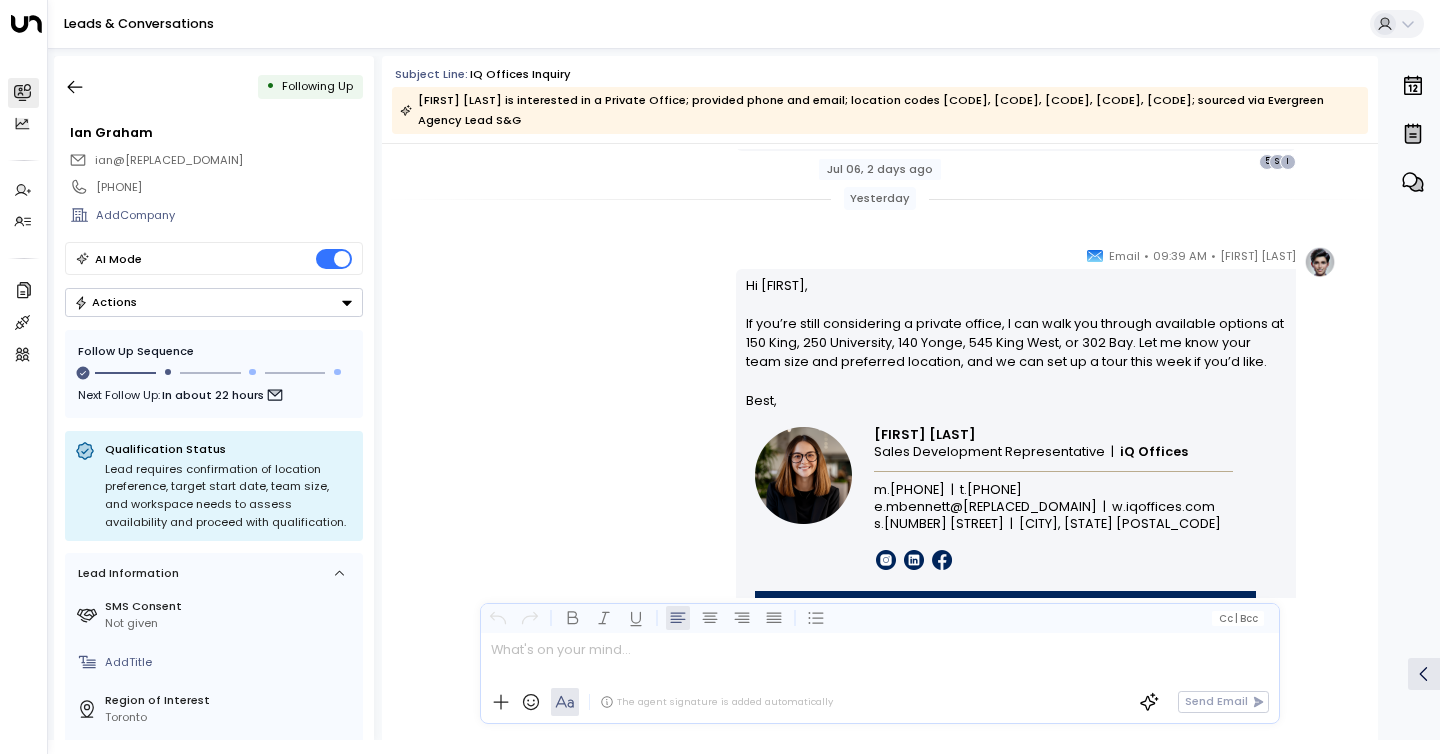 scroll, scrollTop: 1855, scrollLeft: 0, axis: vertical 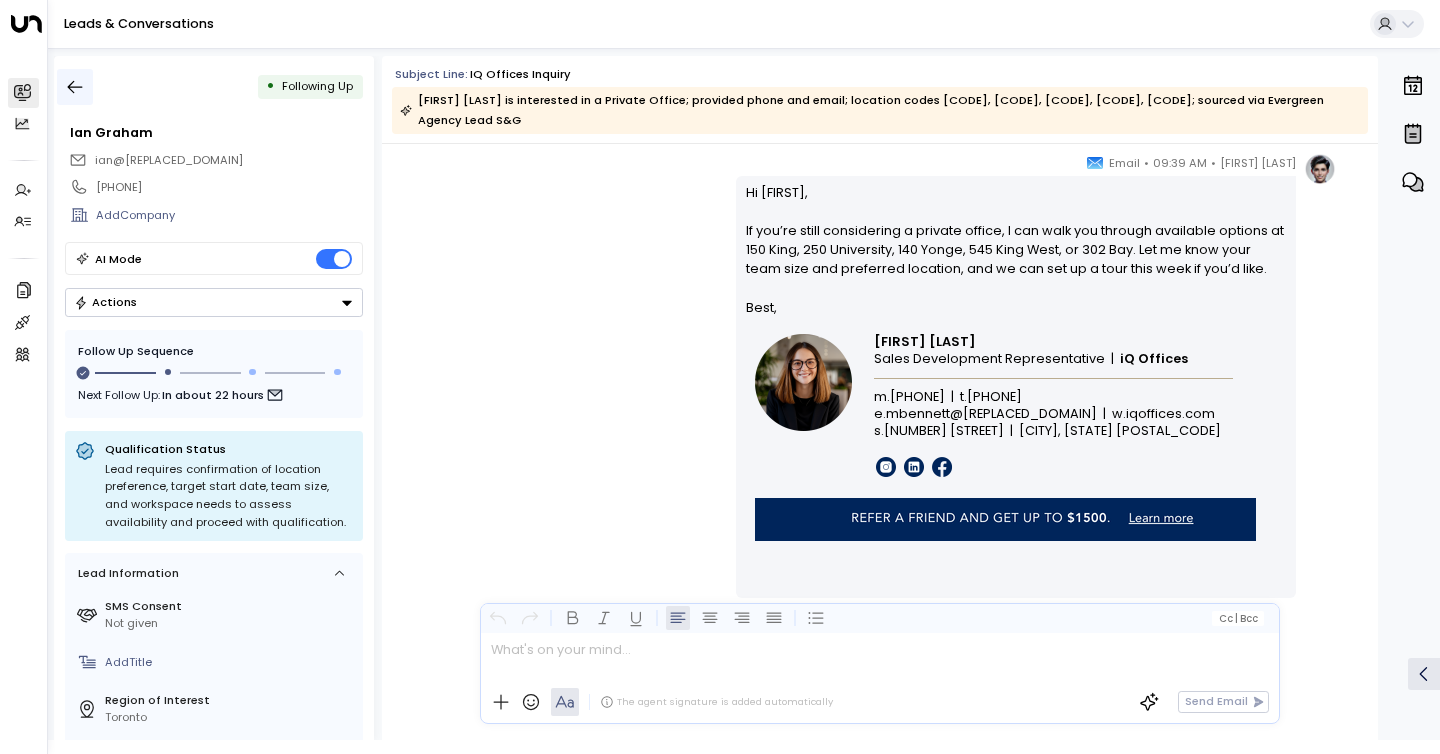 click at bounding box center [75, 87] 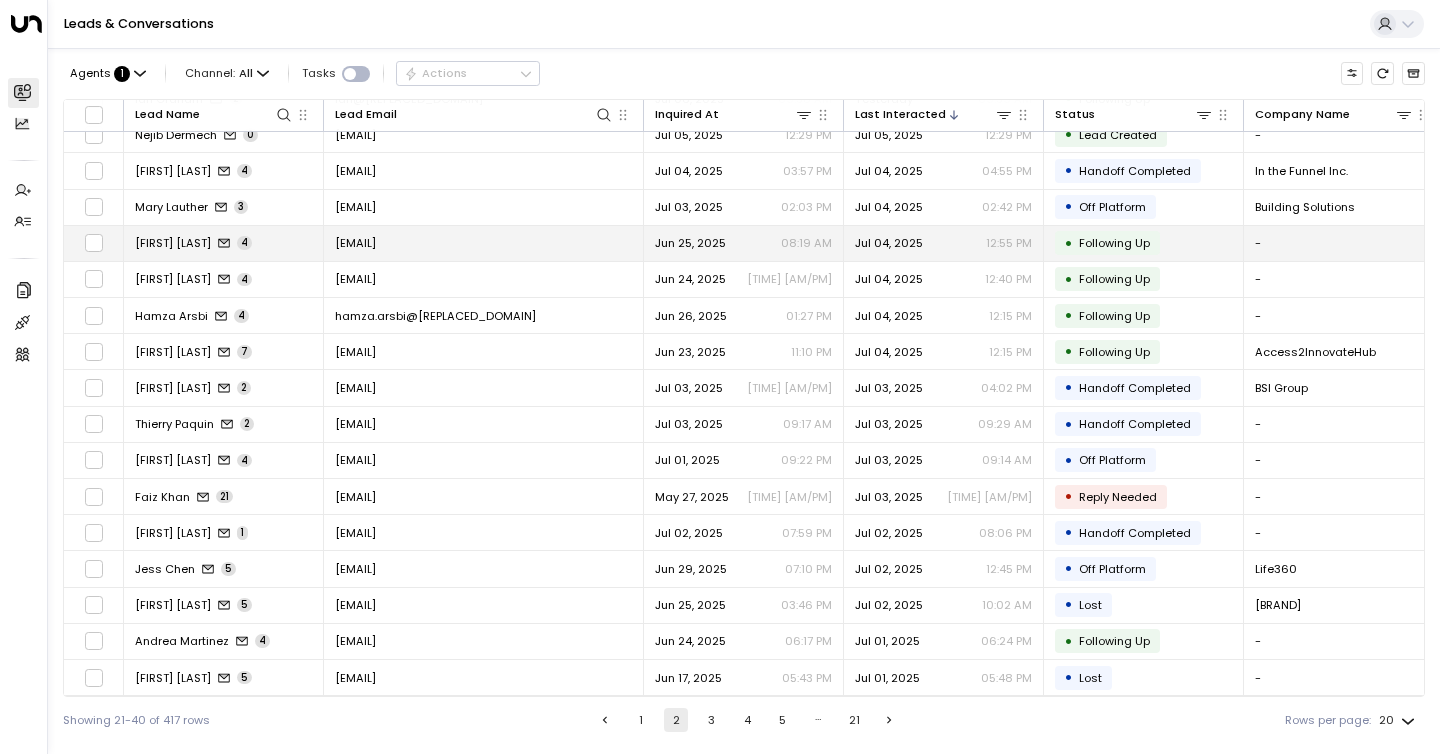 scroll, scrollTop: 0, scrollLeft: 0, axis: both 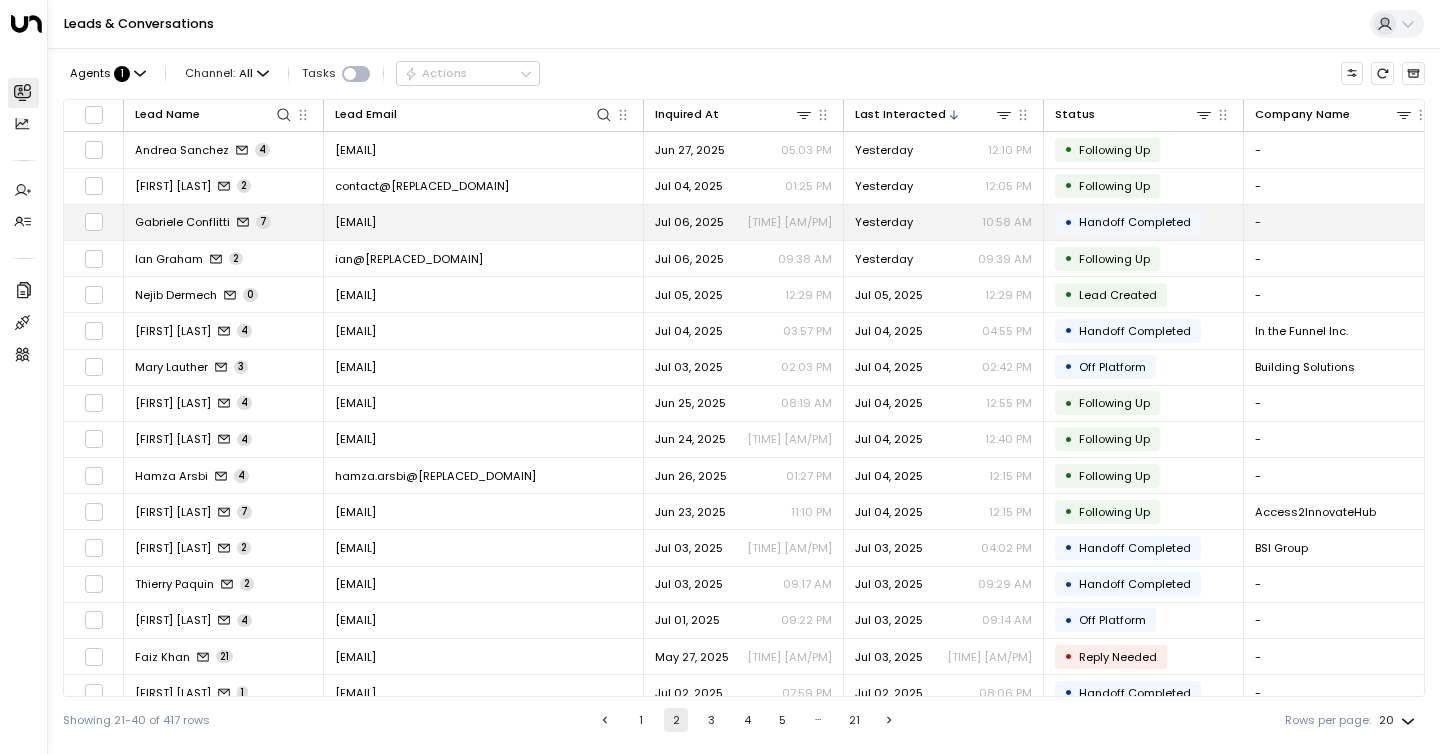 click on "[EMAIL]" at bounding box center (355, 222) 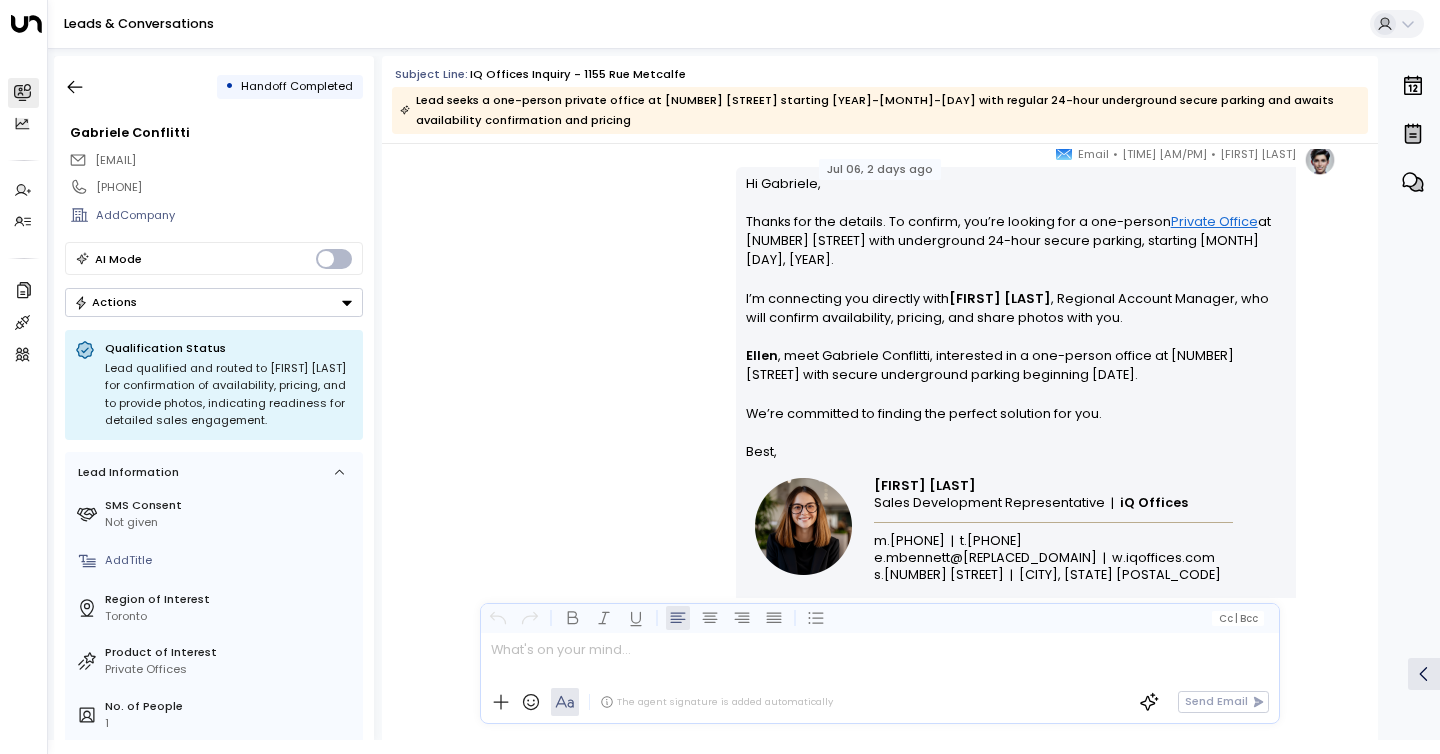 scroll, scrollTop: 4165, scrollLeft: 0, axis: vertical 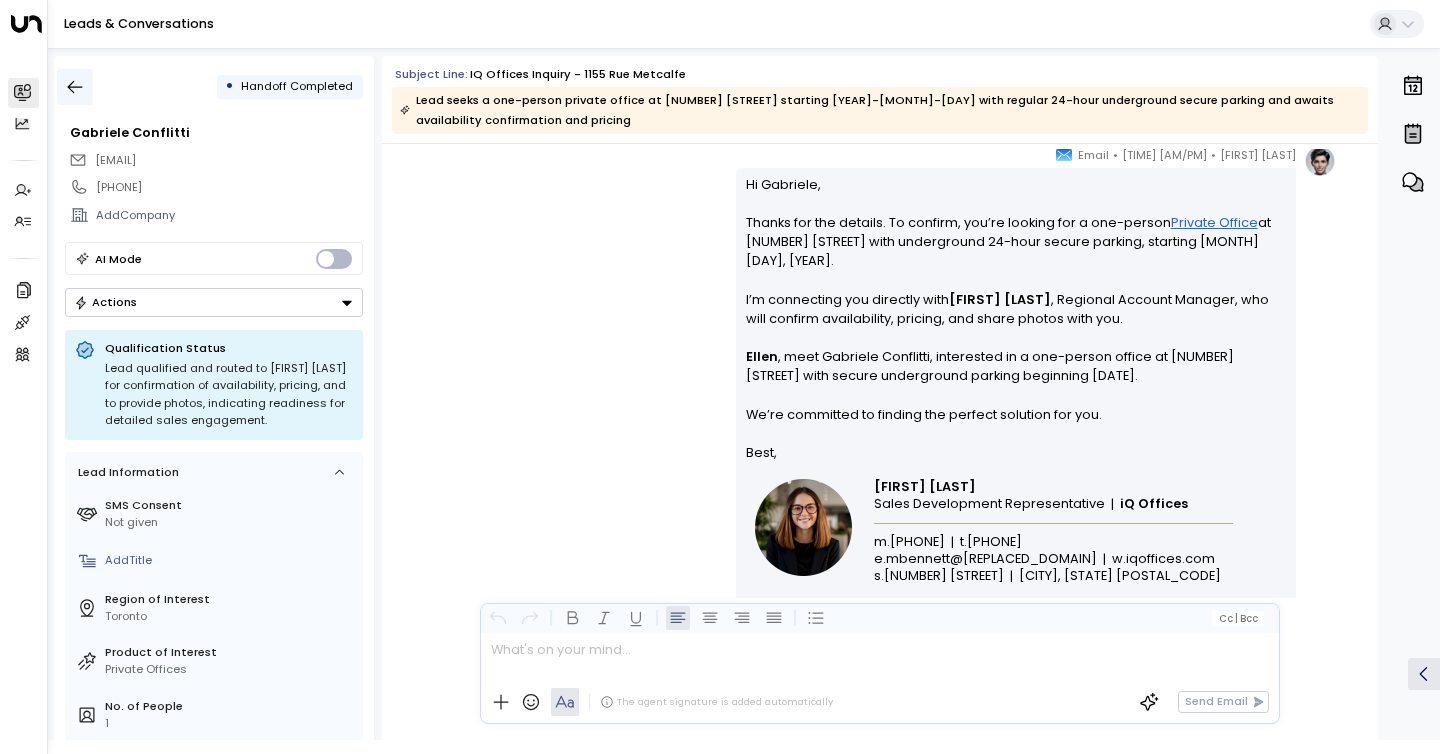 click at bounding box center (75, 87) 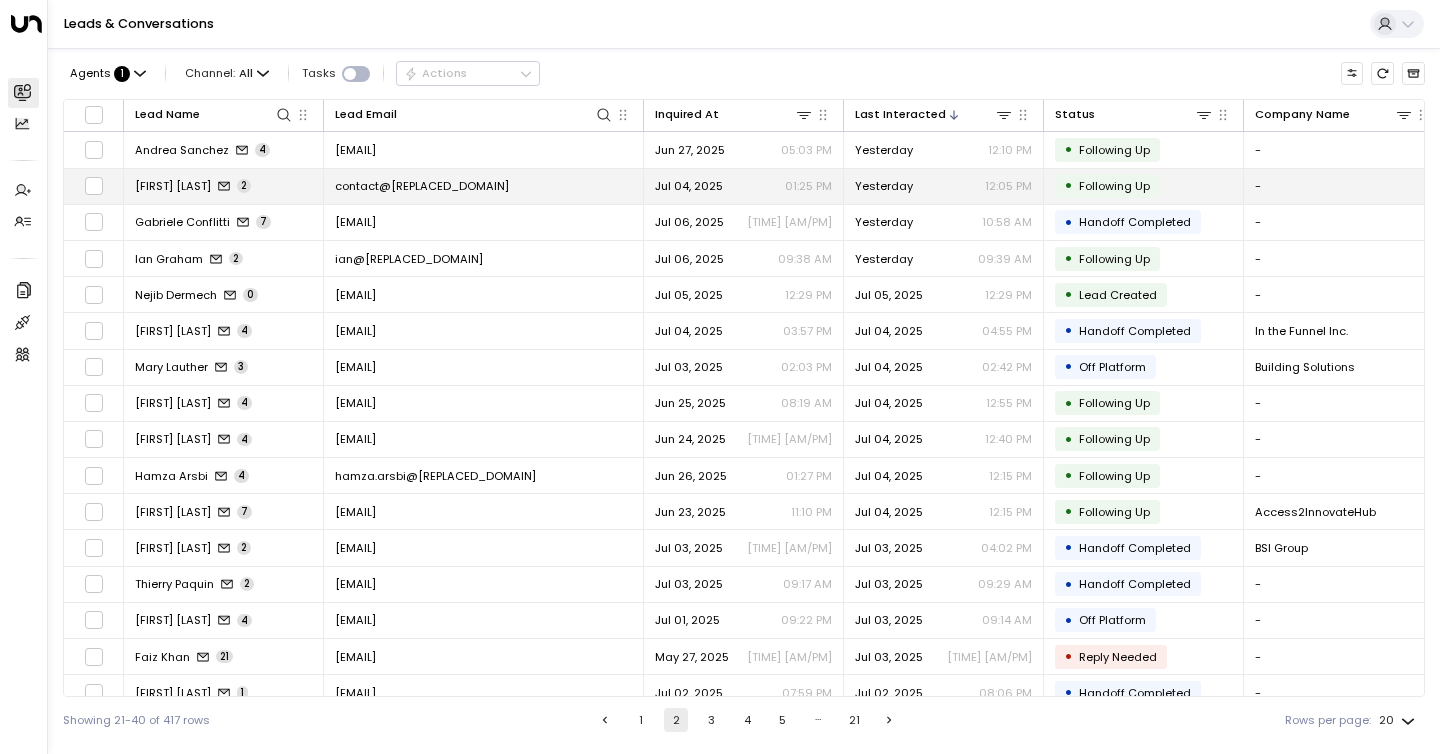 click on "[FIRST] [LAST]" at bounding box center [173, 186] 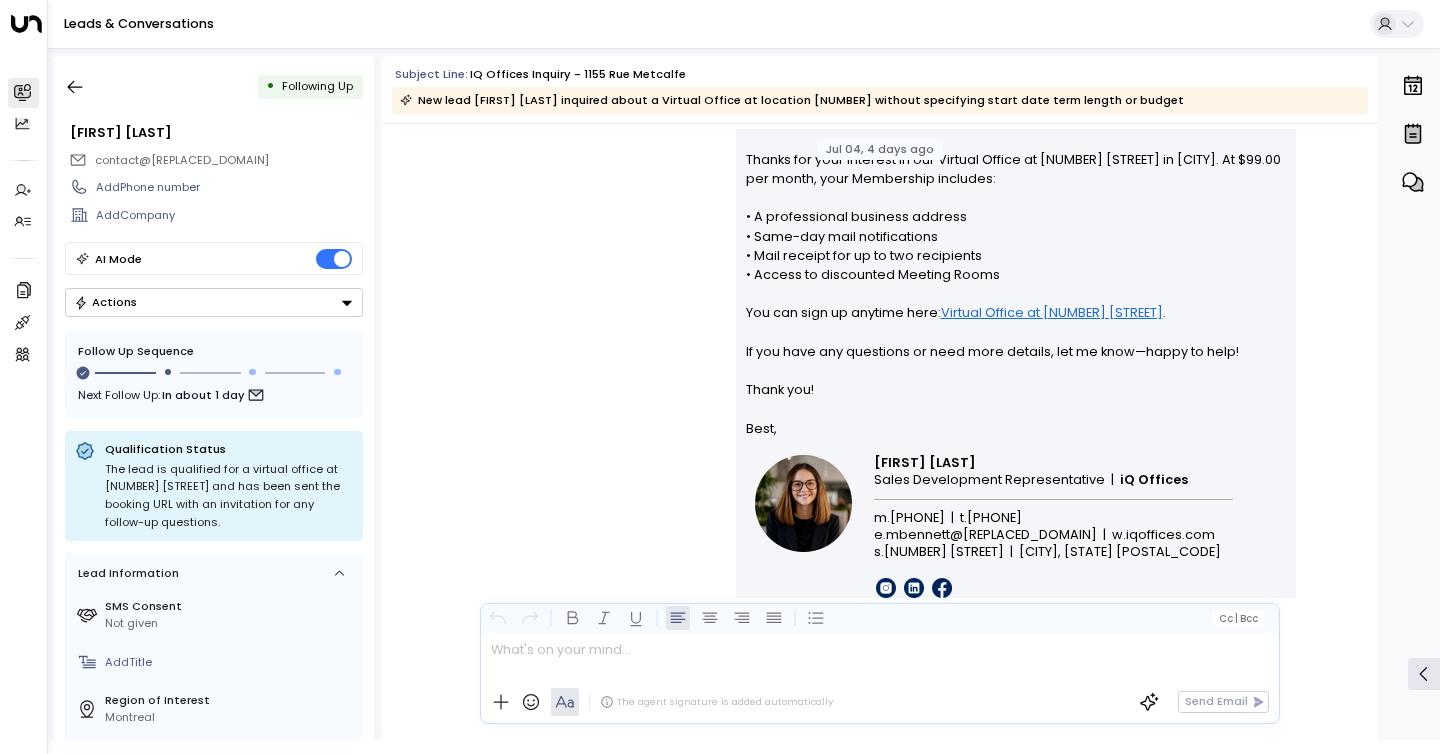 scroll, scrollTop: 1063, scrollLeft: 0, axis: vertical 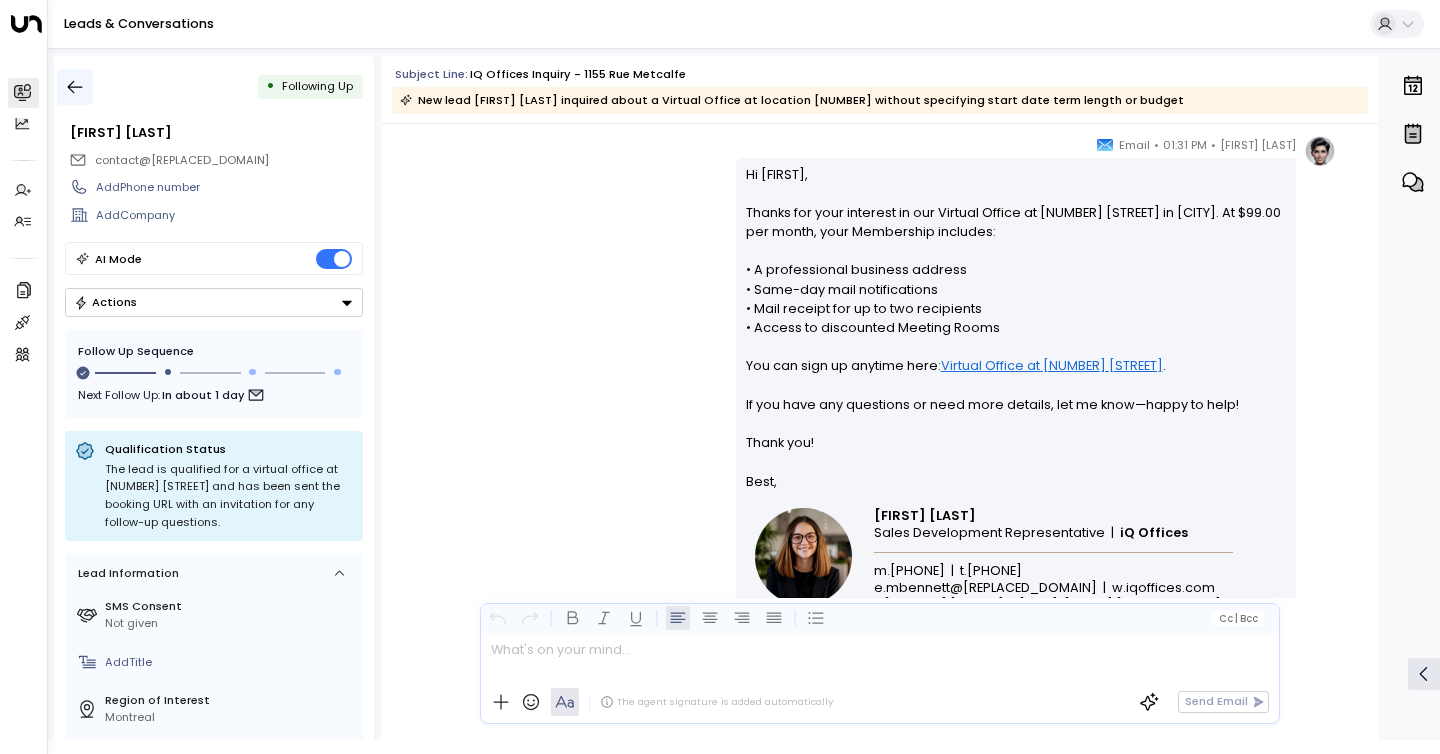 click at bounding box center [75, 87] 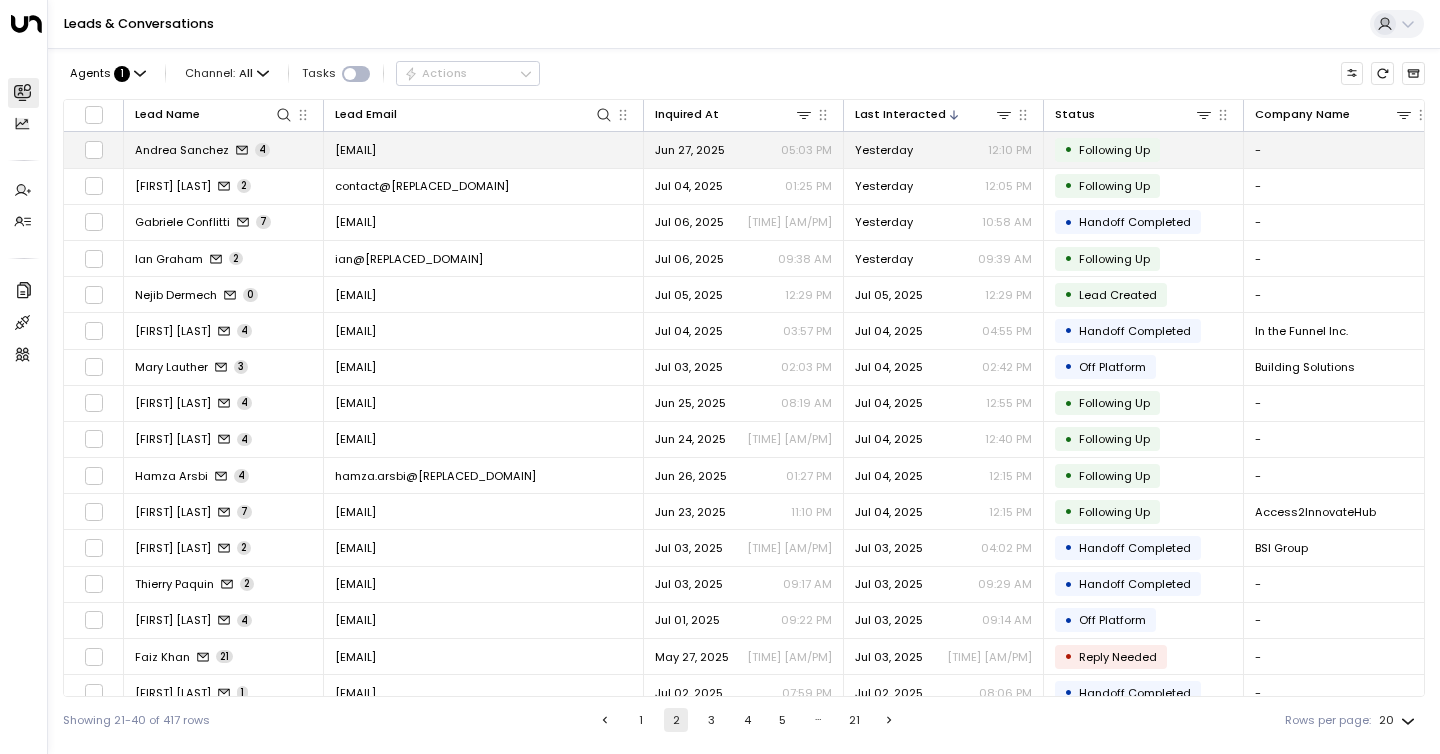 click on "Andrea Sanchez" at bounding box center [182, 150] 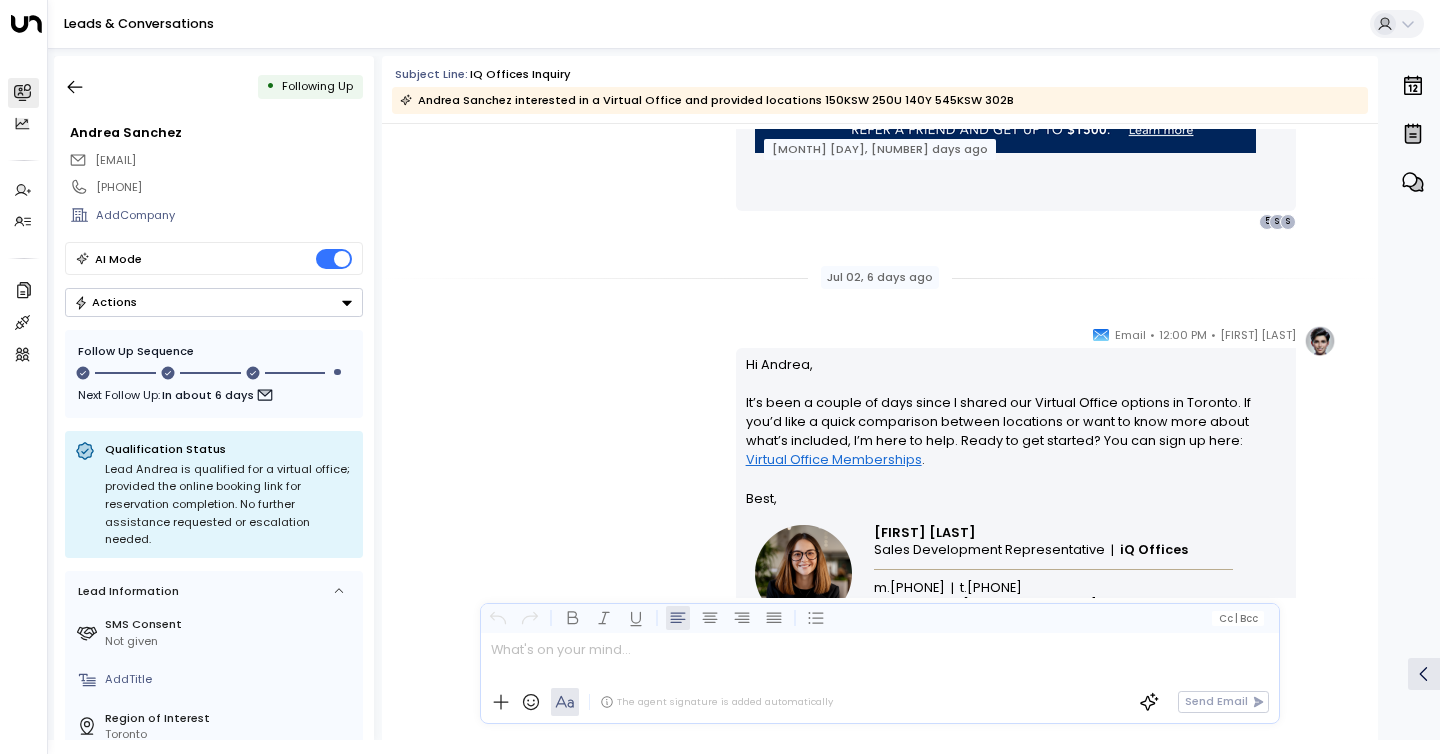 scroll, scrollTop: 2335, scrollLeft: 0, axis: vertical 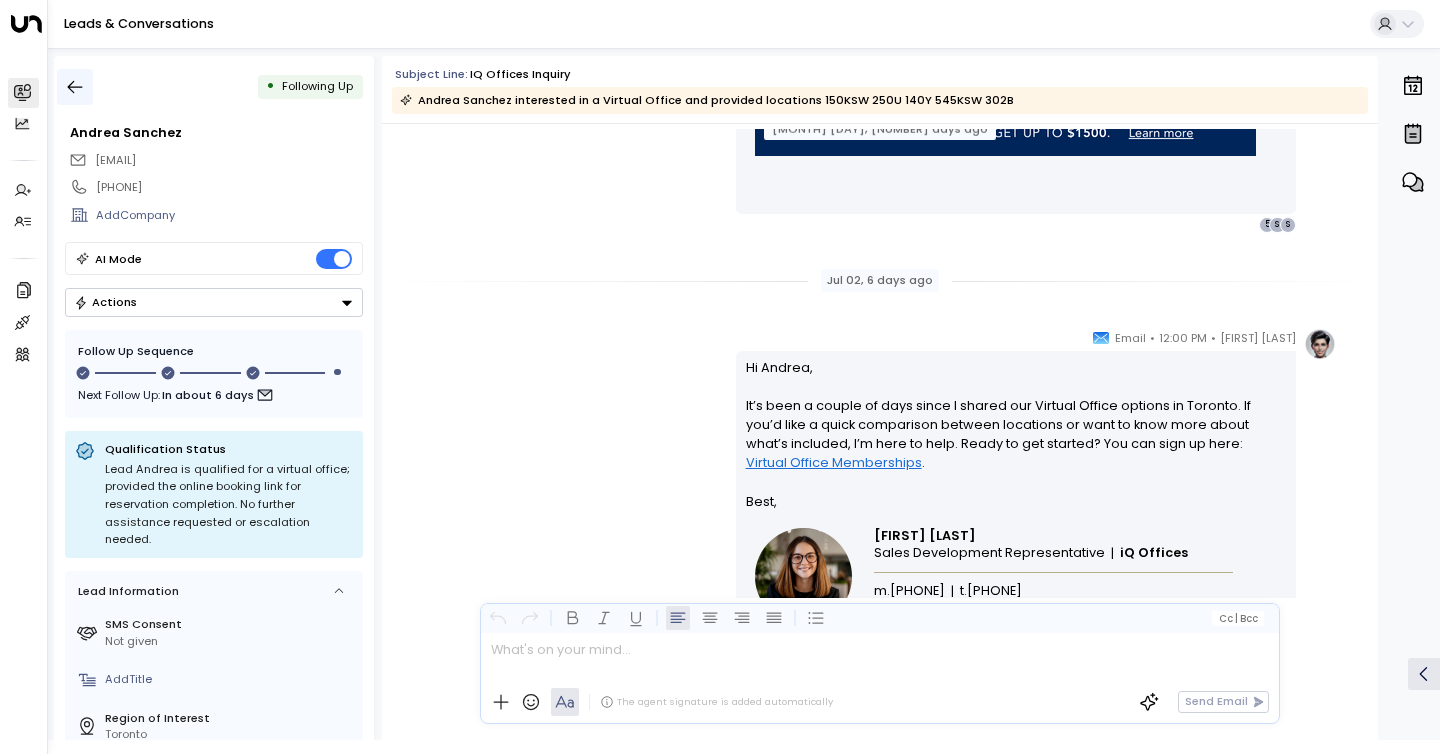 click at bounding box center [75, 87] 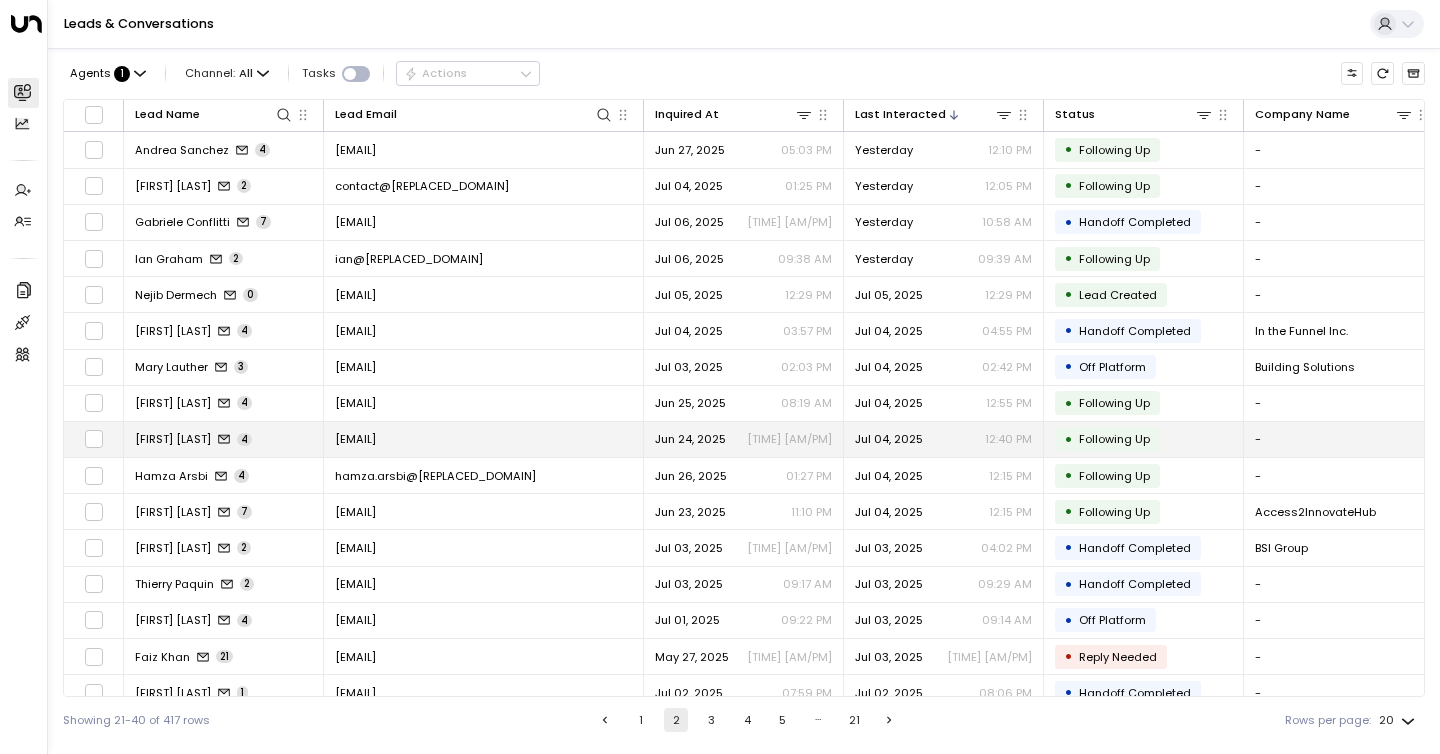 scroll, scrollTop: 165, scrollLeft: 0, axis: vertical 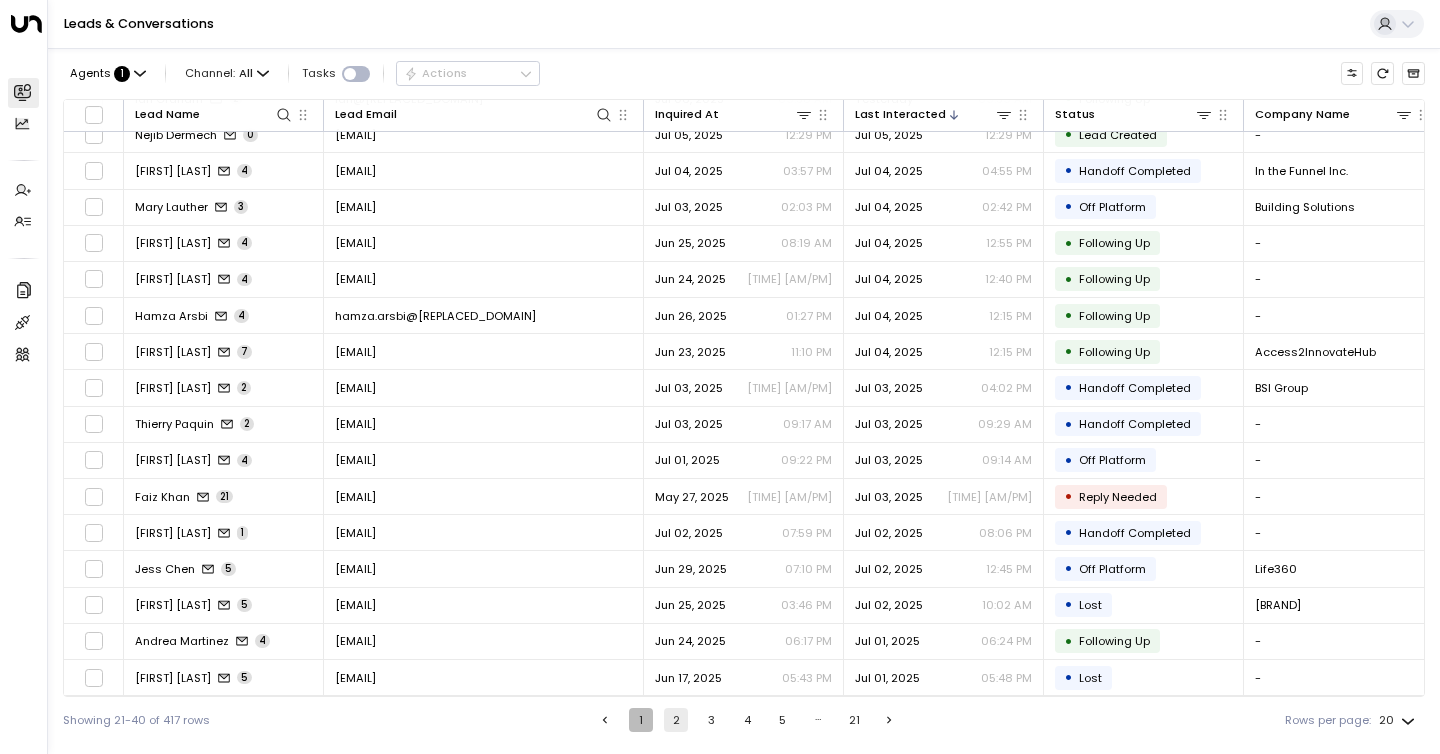 click on "1" at bounding box center [641, 720] 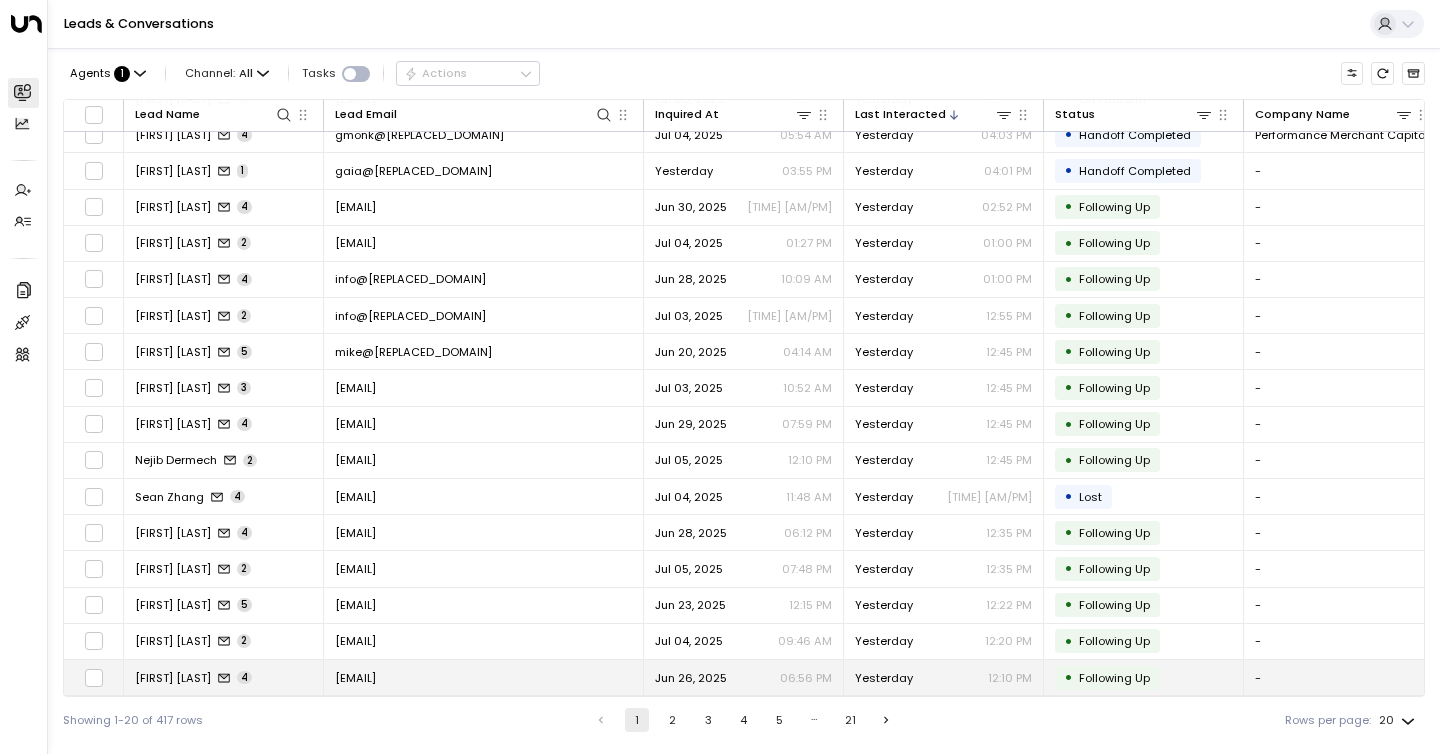 click at bounding box center (224, 678) 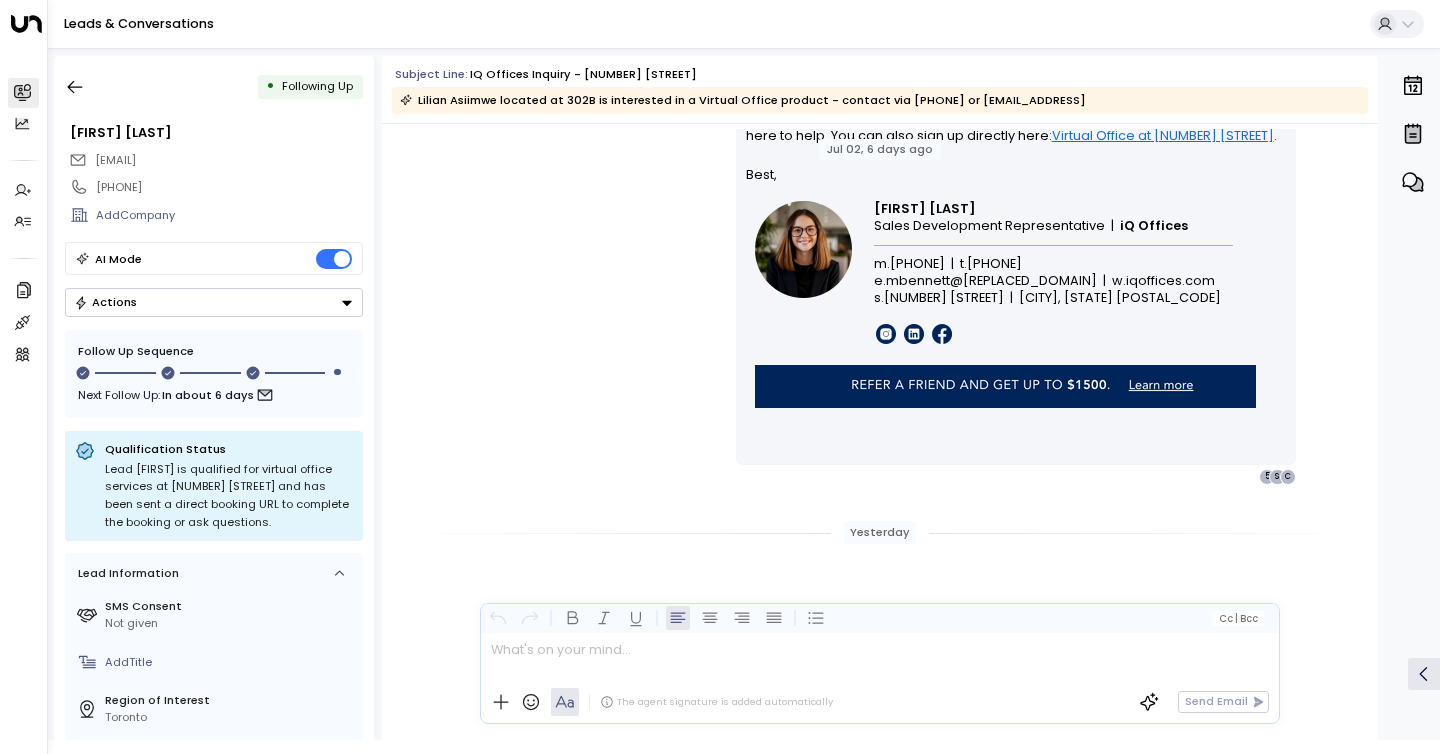 scroll, scrollTop: 2840, scrollLeft: 0, axis: vertical 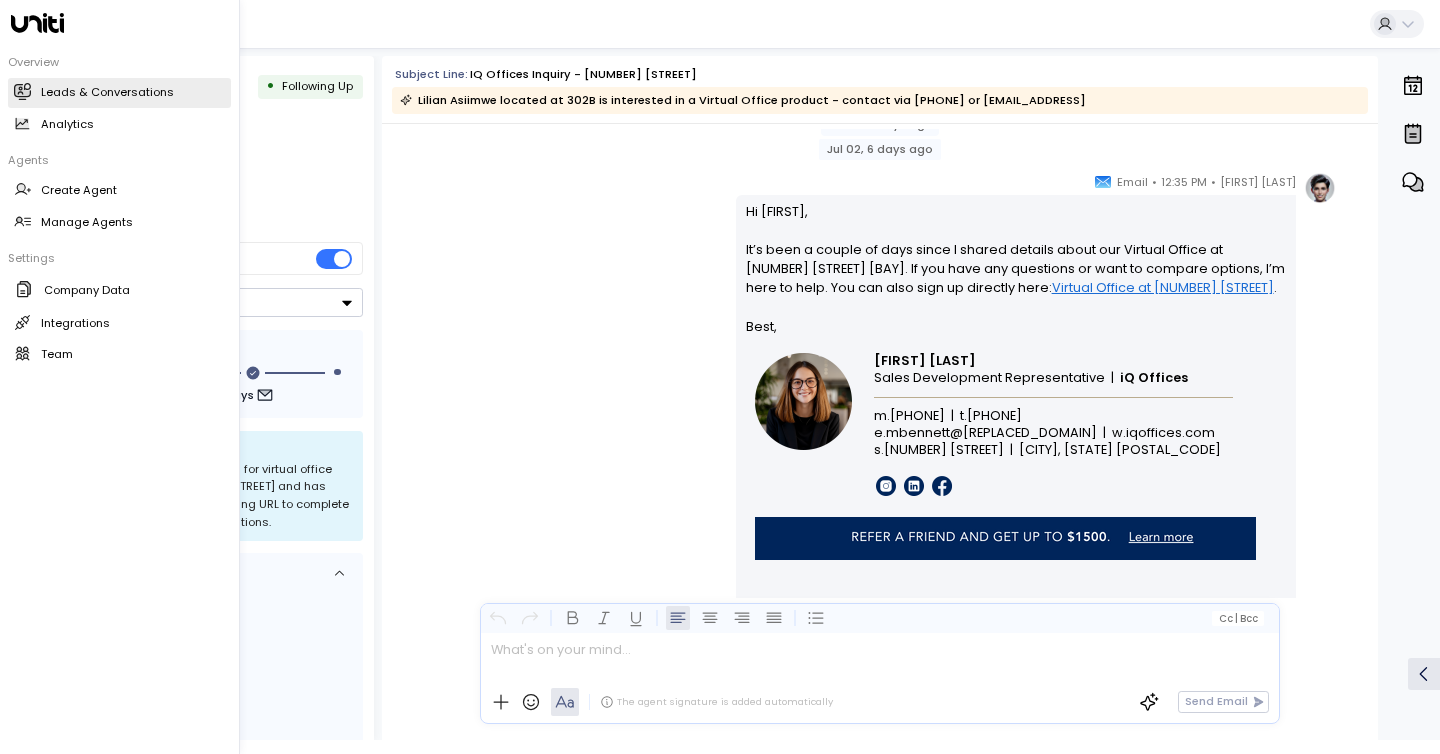 click on "Leads & Conversations" at bounding box center (107, 92) 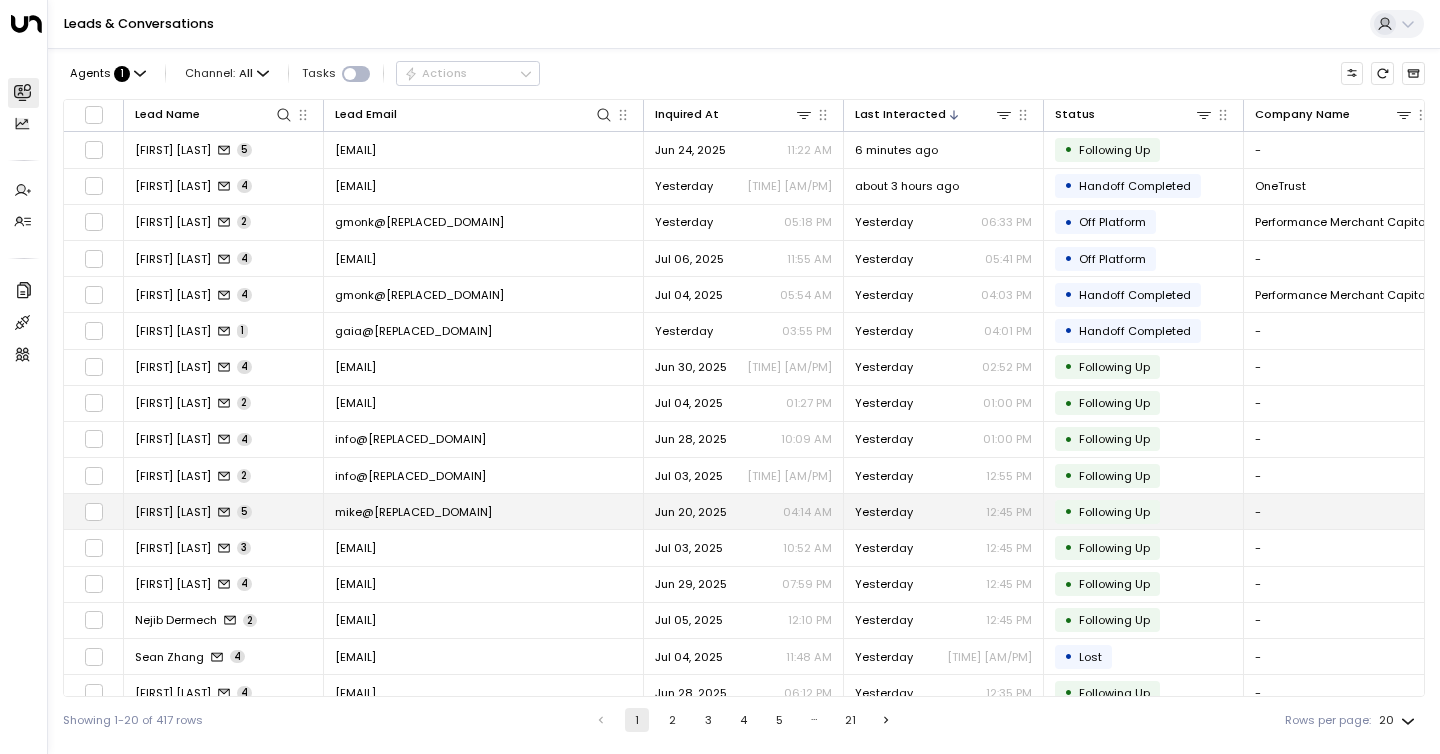 scroll, scrollTop: 165, scrollLeft: 0, axis: vertical 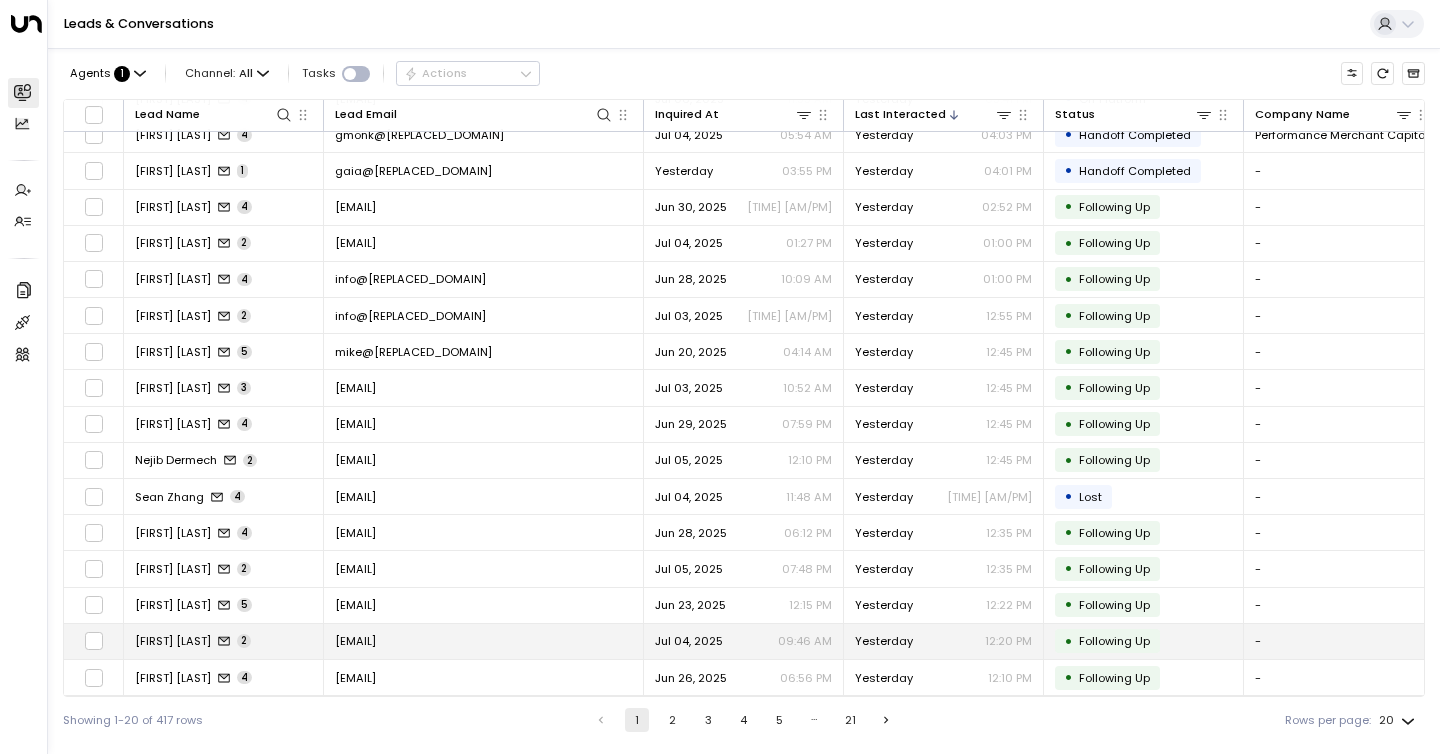 click on "[FIRST] [LAST]" at bounding box center (173, 641) 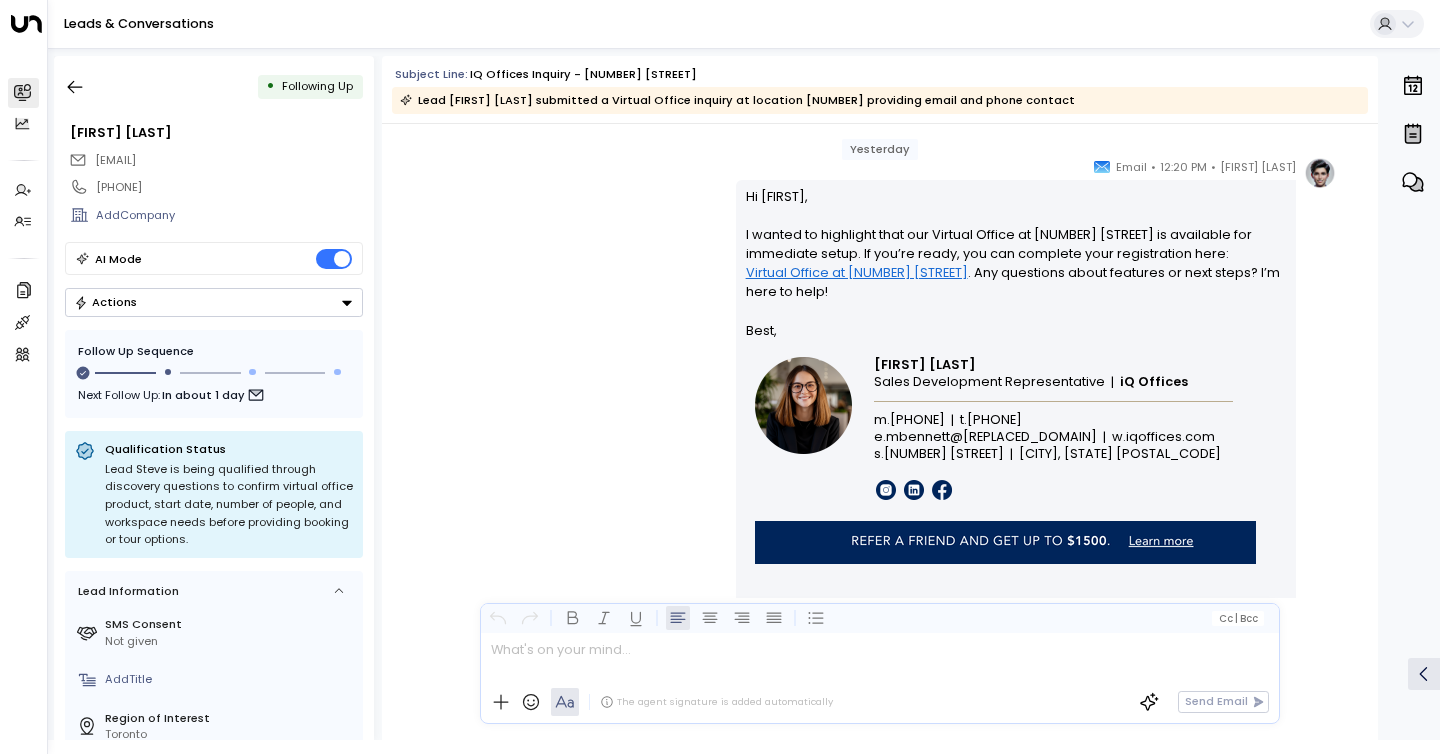scroll, scrollTop: 1846, scrollLeft: 0, axis: vertical 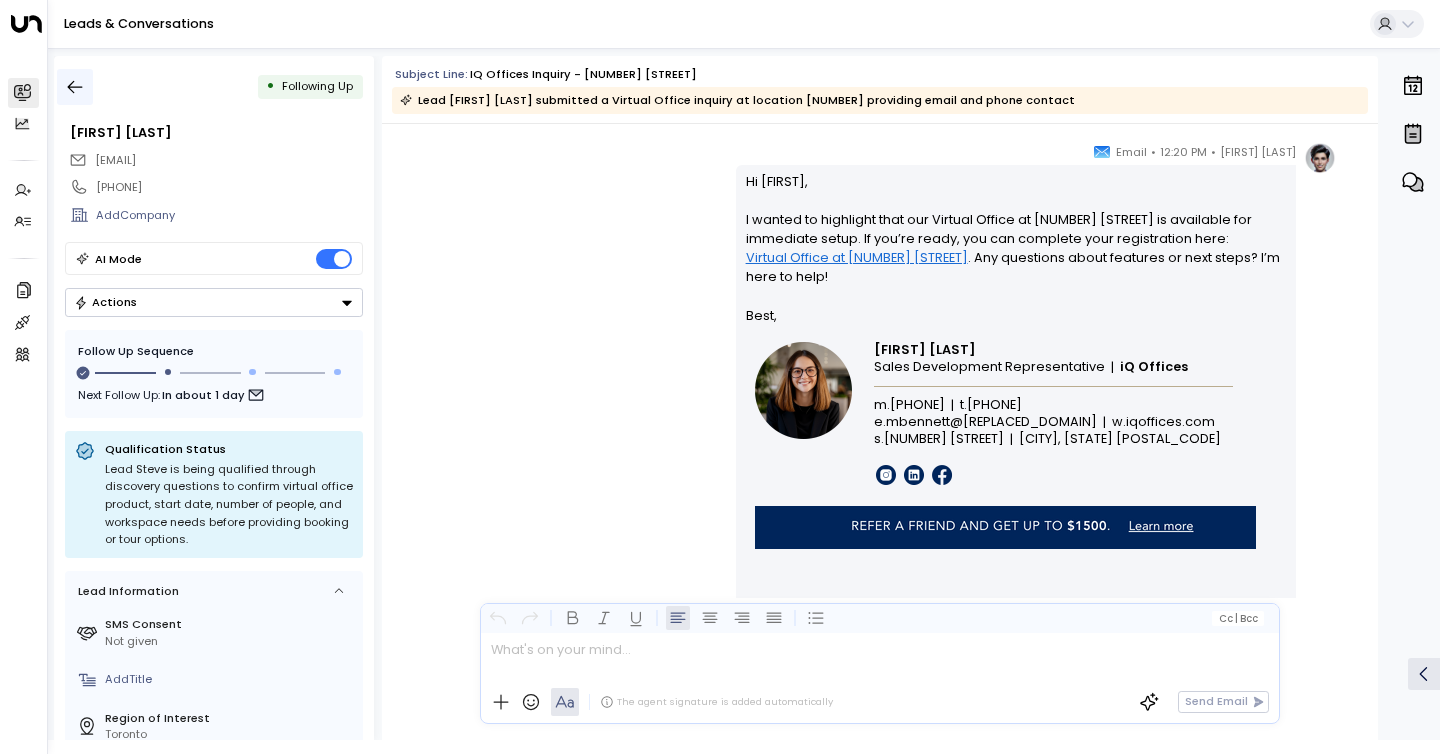 click at bounding box center (75, 87) 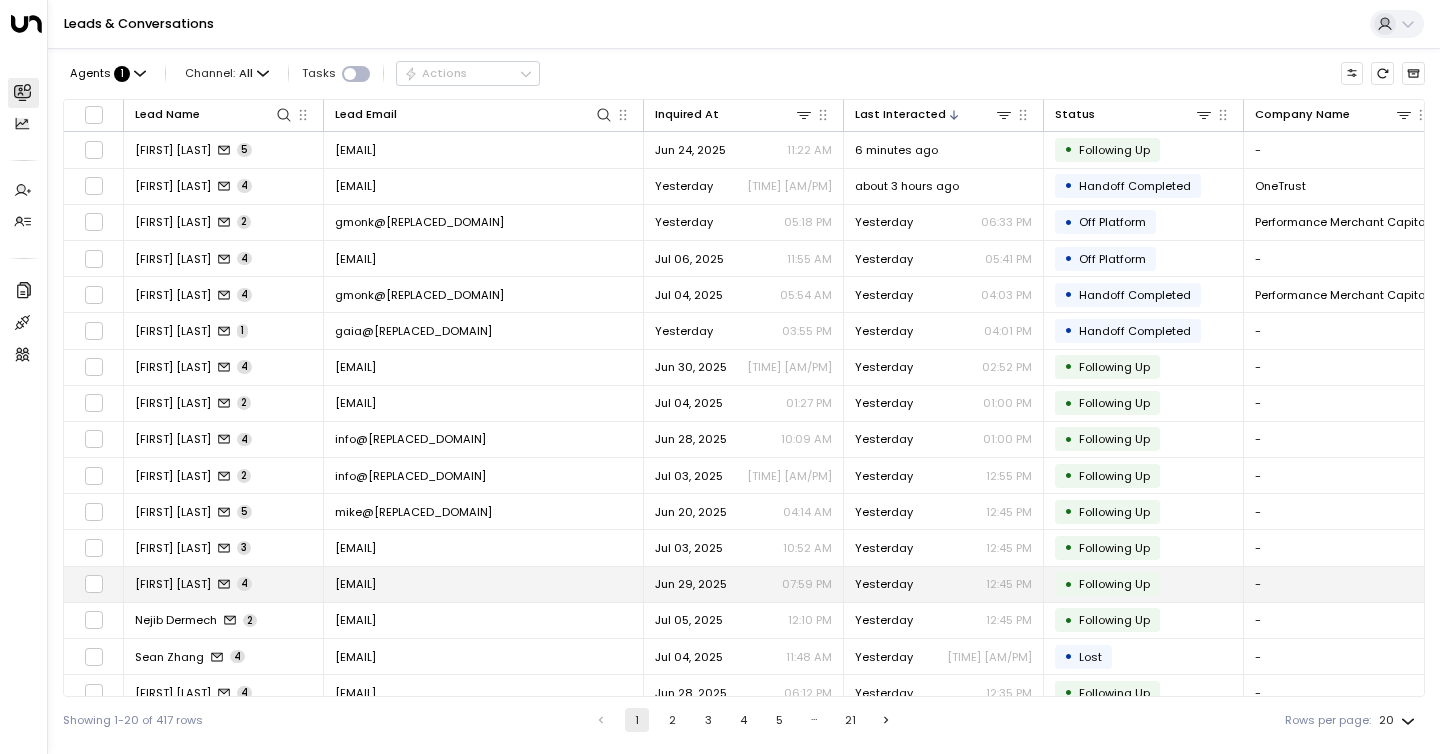 scroll, scrollTop: 165, scrollLeft: 0, axis: vertical 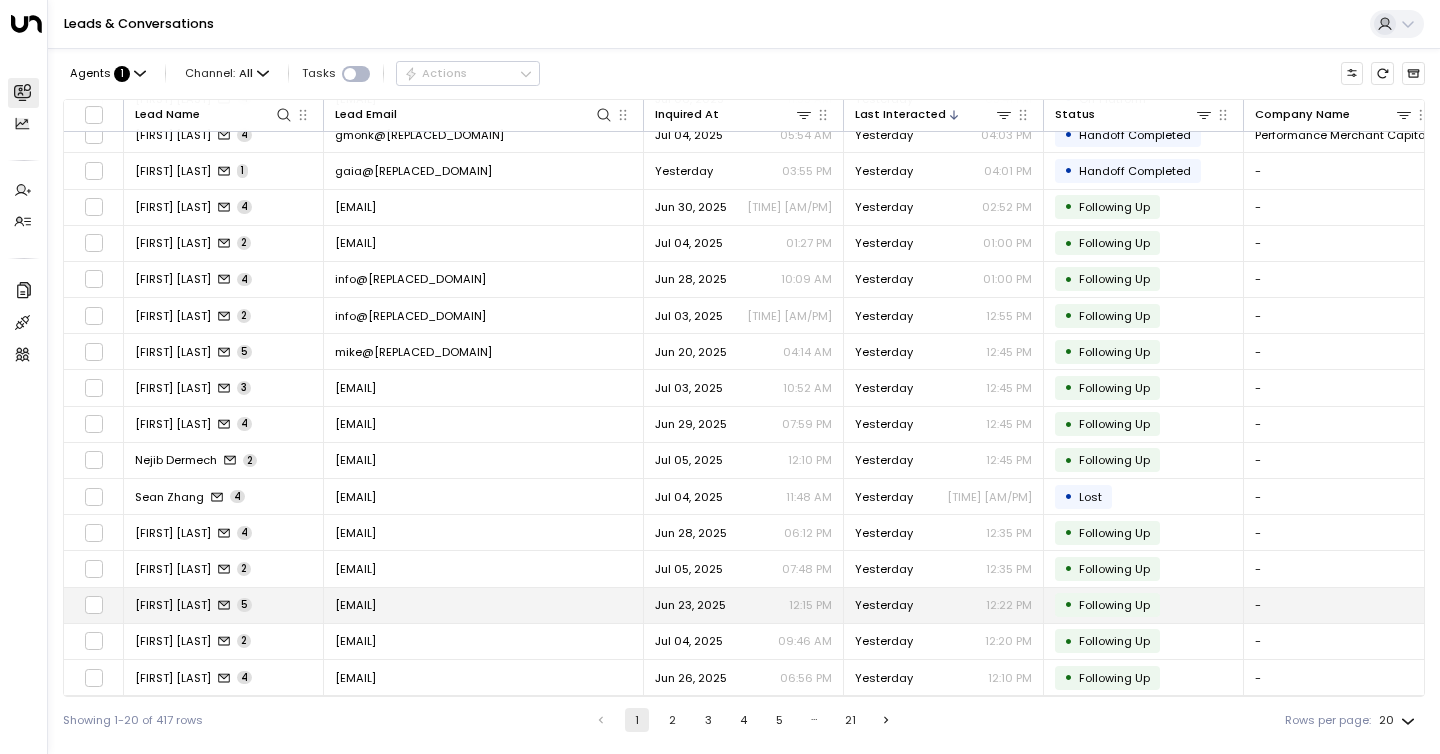 click at bounding box center (224, 605) 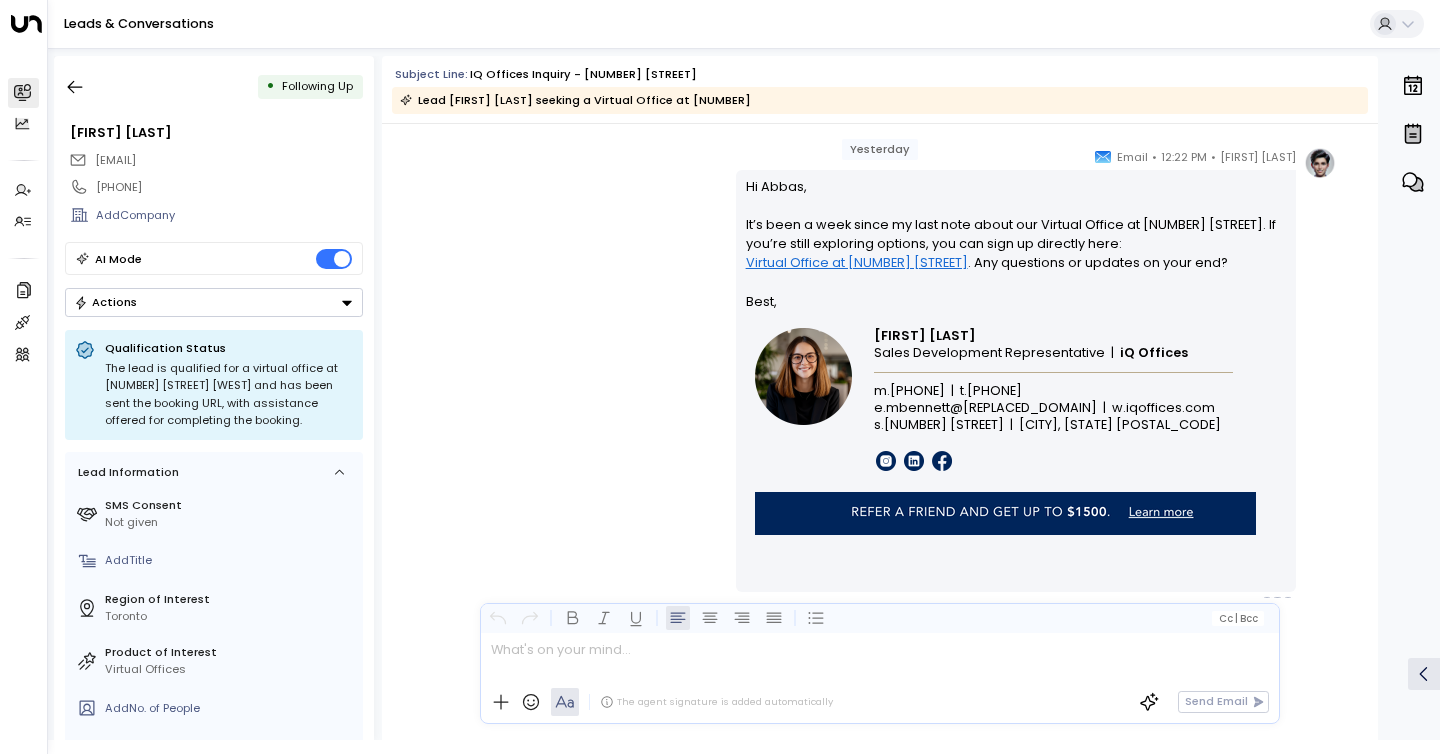 scroll, scrollTop: 4501, scrollLeft: 0, axis: vertical 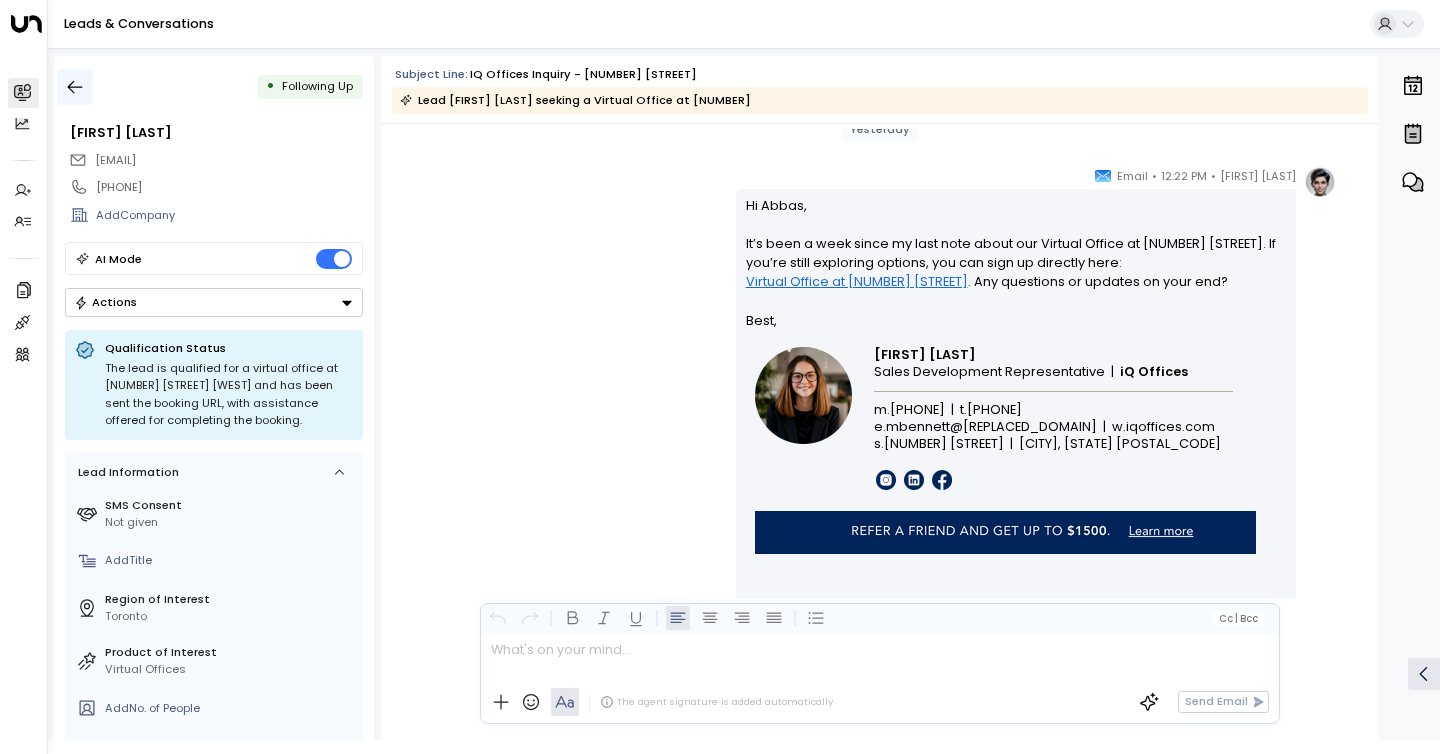 click at bounding box center (75, 87) 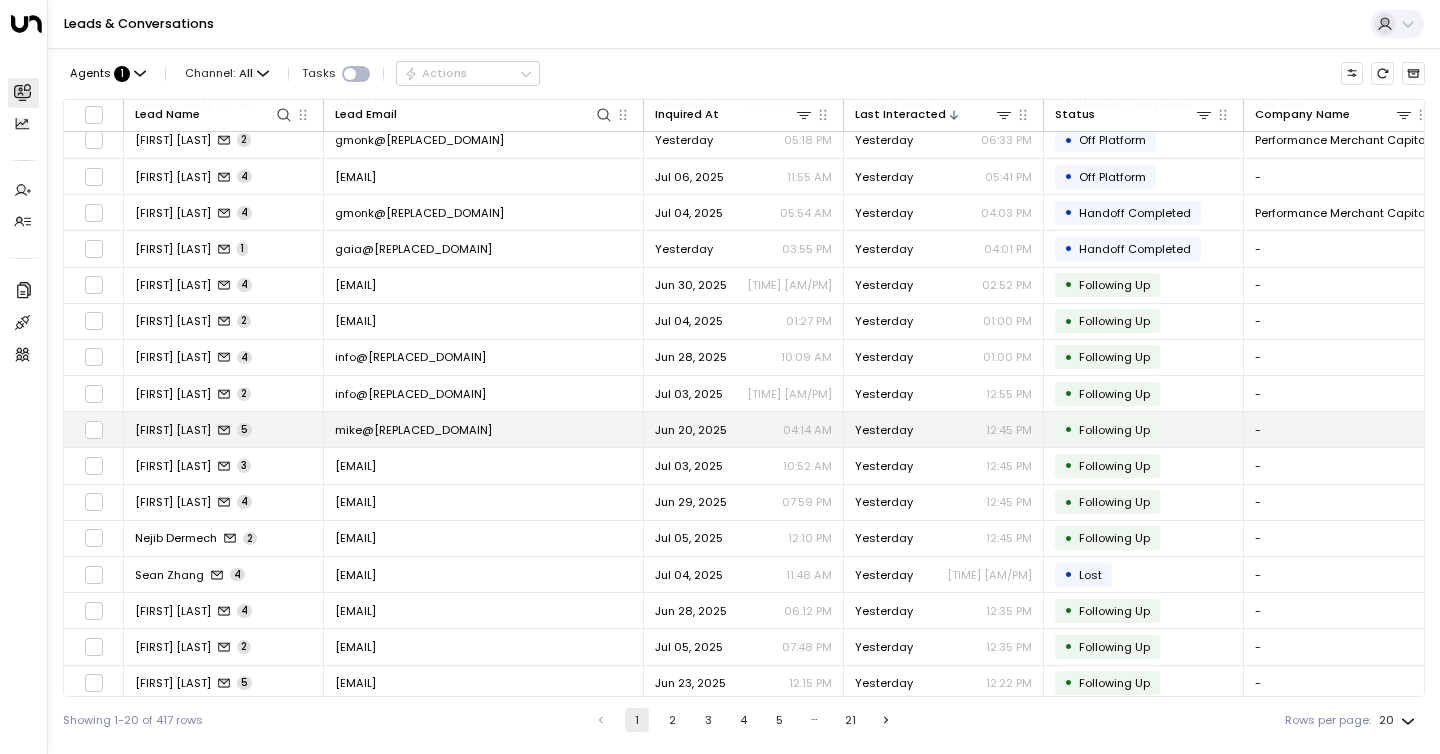 scroll, scrollTop: 165, scrollLeft: 0, axis: vertical 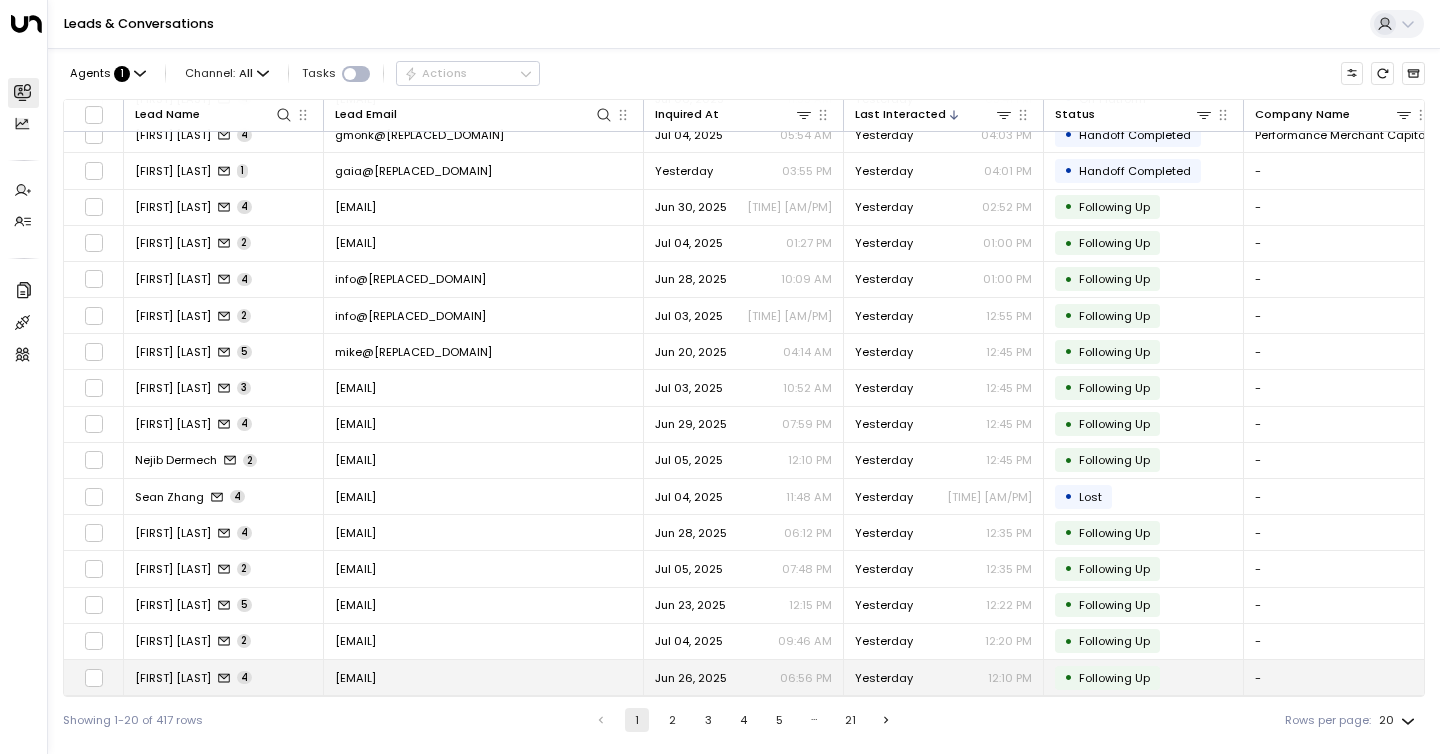 click on "[EMAIL]" at bounding box center [484, 677] 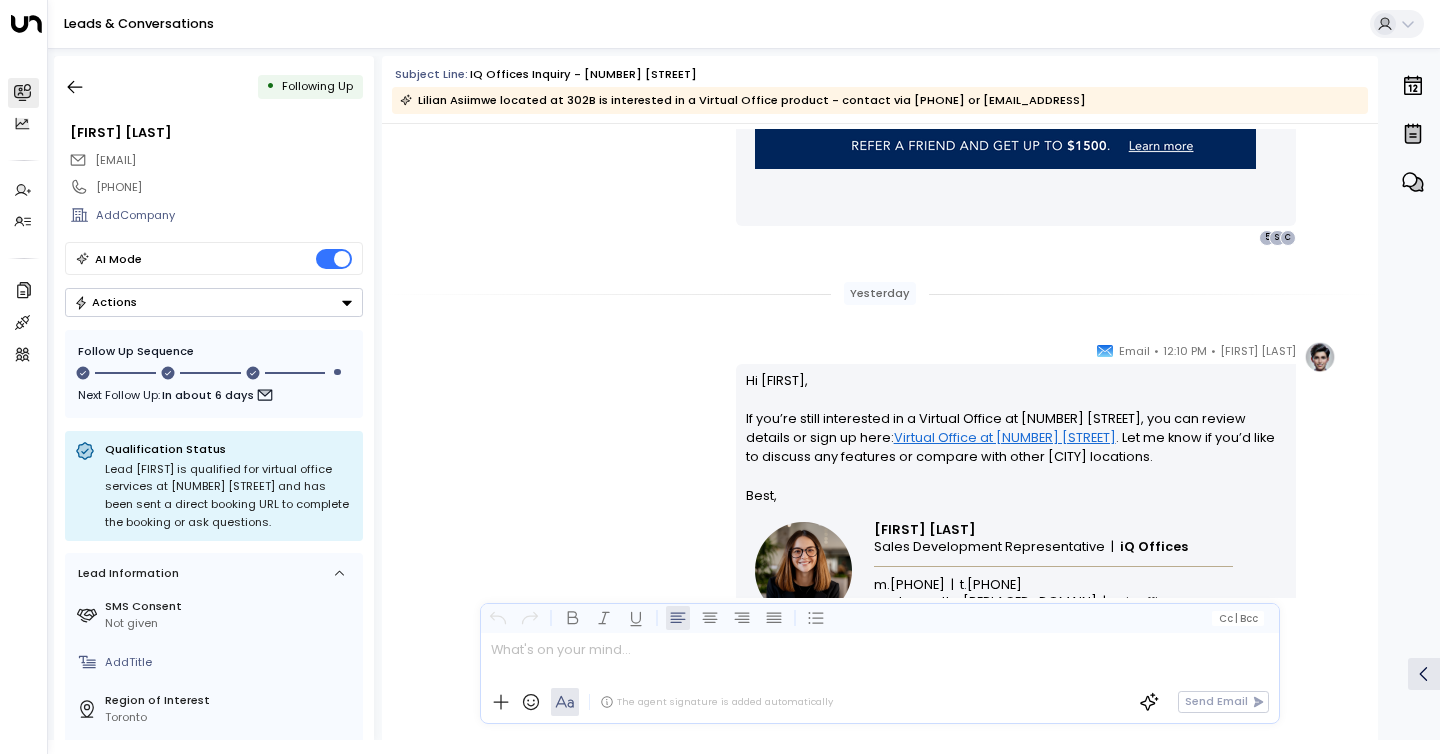 scroll, scrollTop: 3474, scrollLeft: 0, axis: vertical 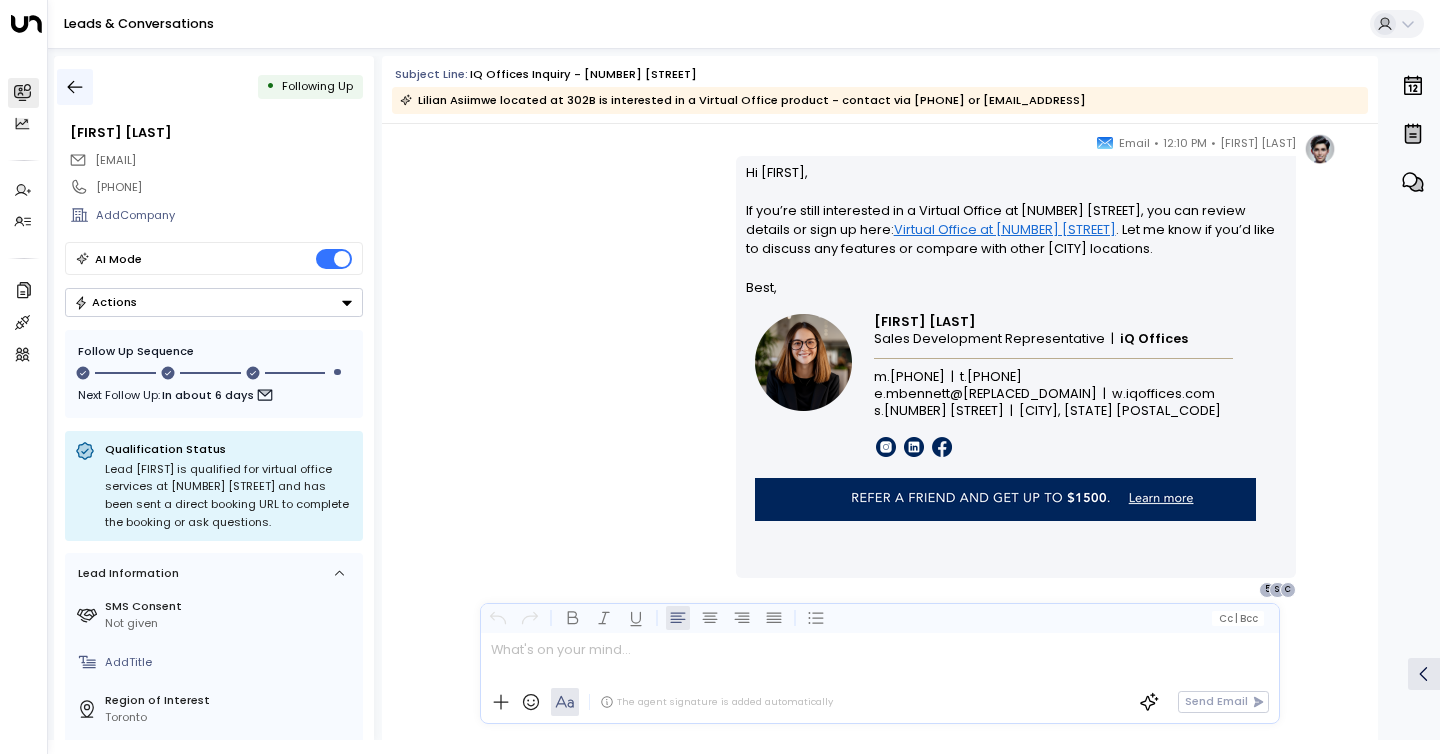 click at bounding box center [75, 87] 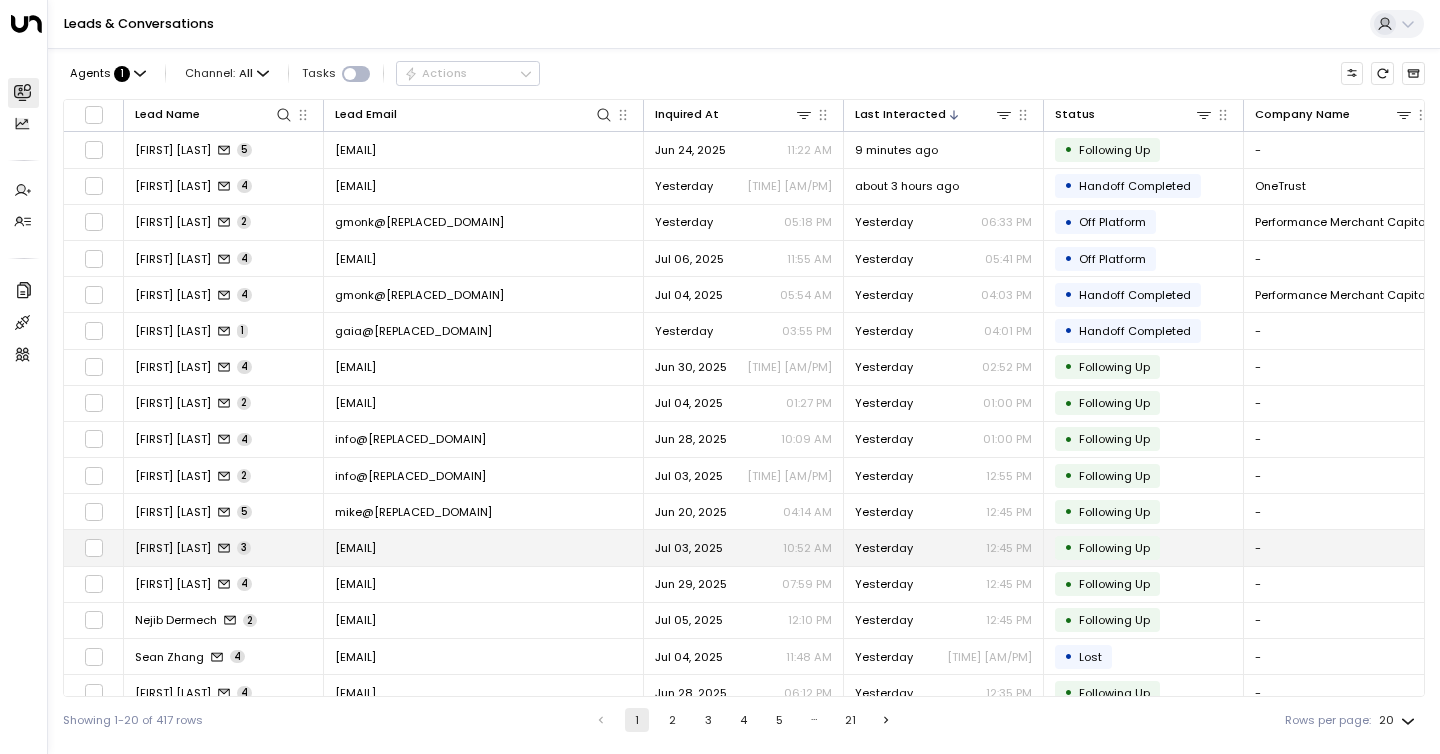 scroll, scrollTop: 165, scrollLeft: 0, axis: vertical 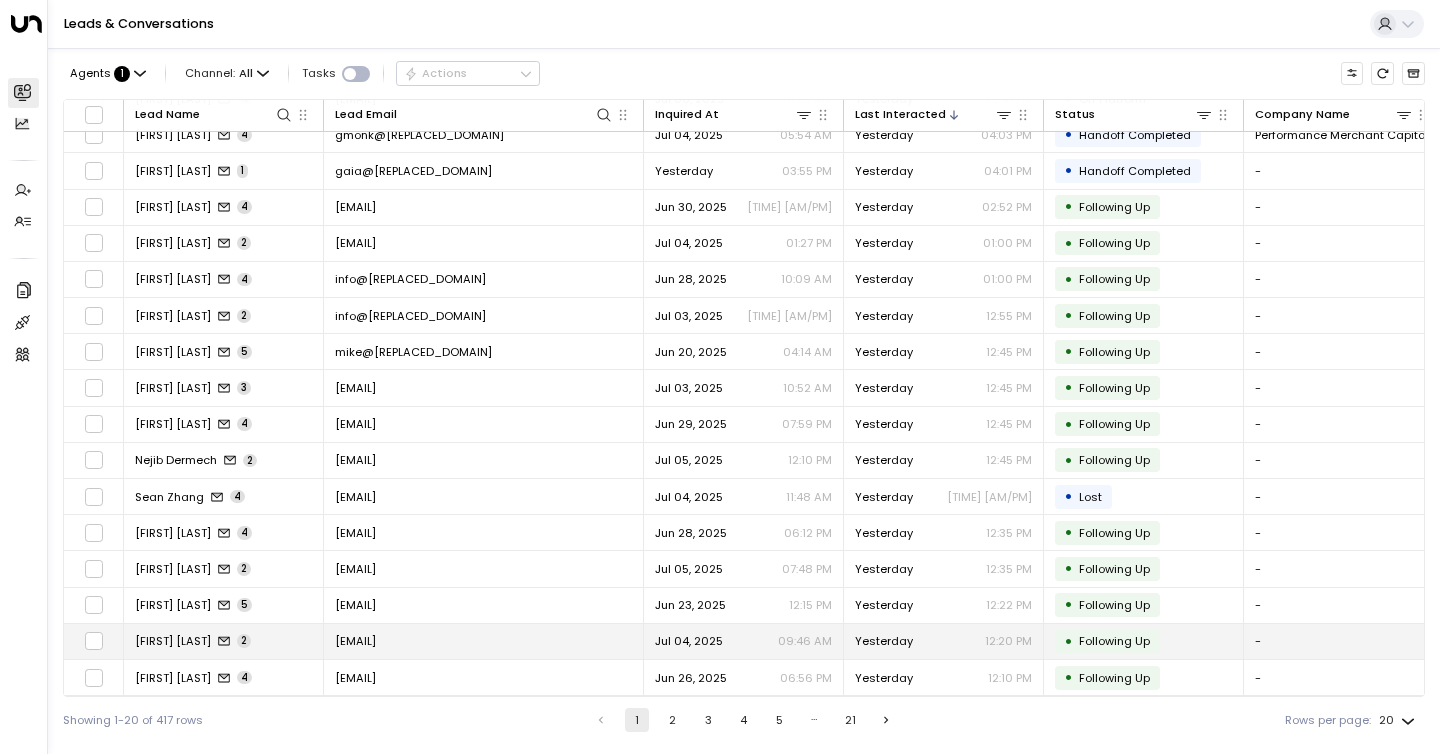 click on "[EMAIL]" at bounding box center [484, 641] 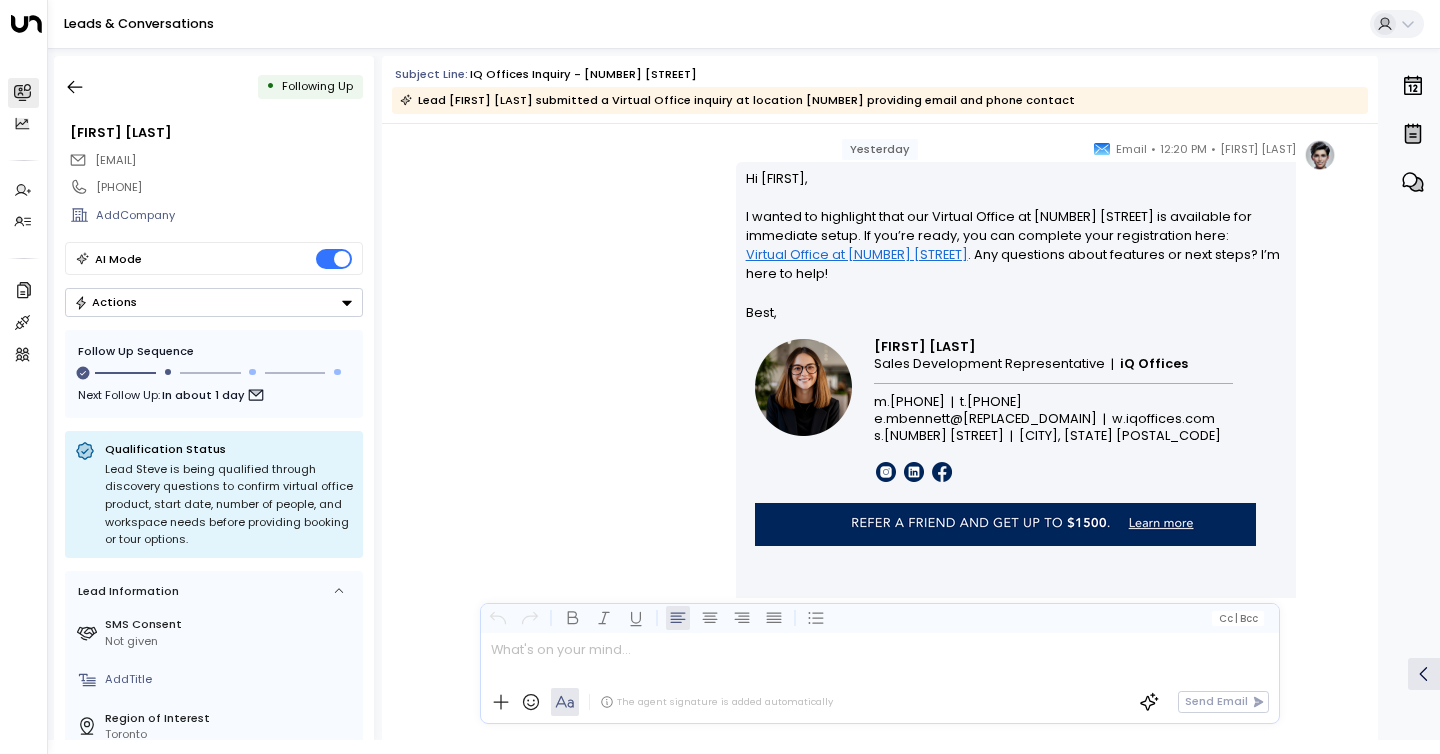 scroll, scrollTop: 1852, scrollLeft: 0, axis: vertical 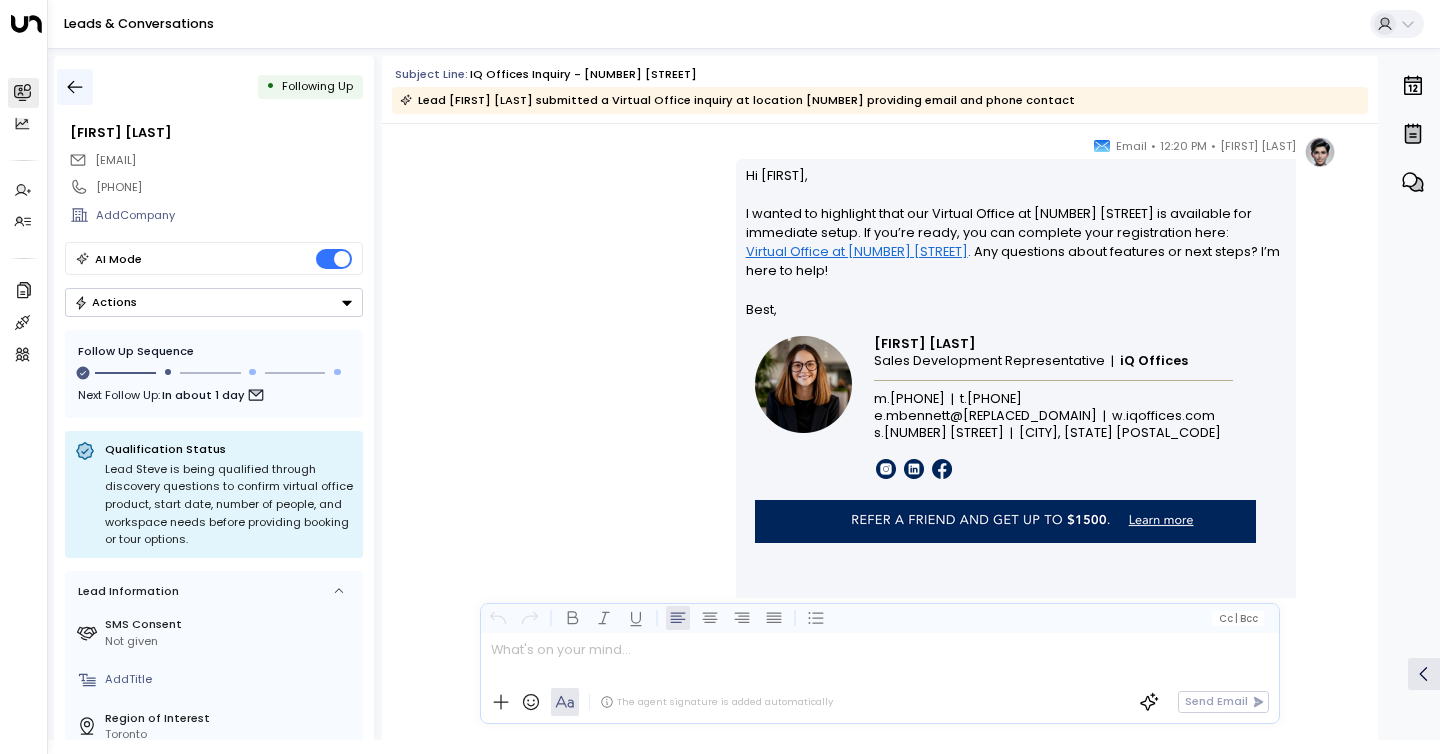 click at bounding box center [75, 87] 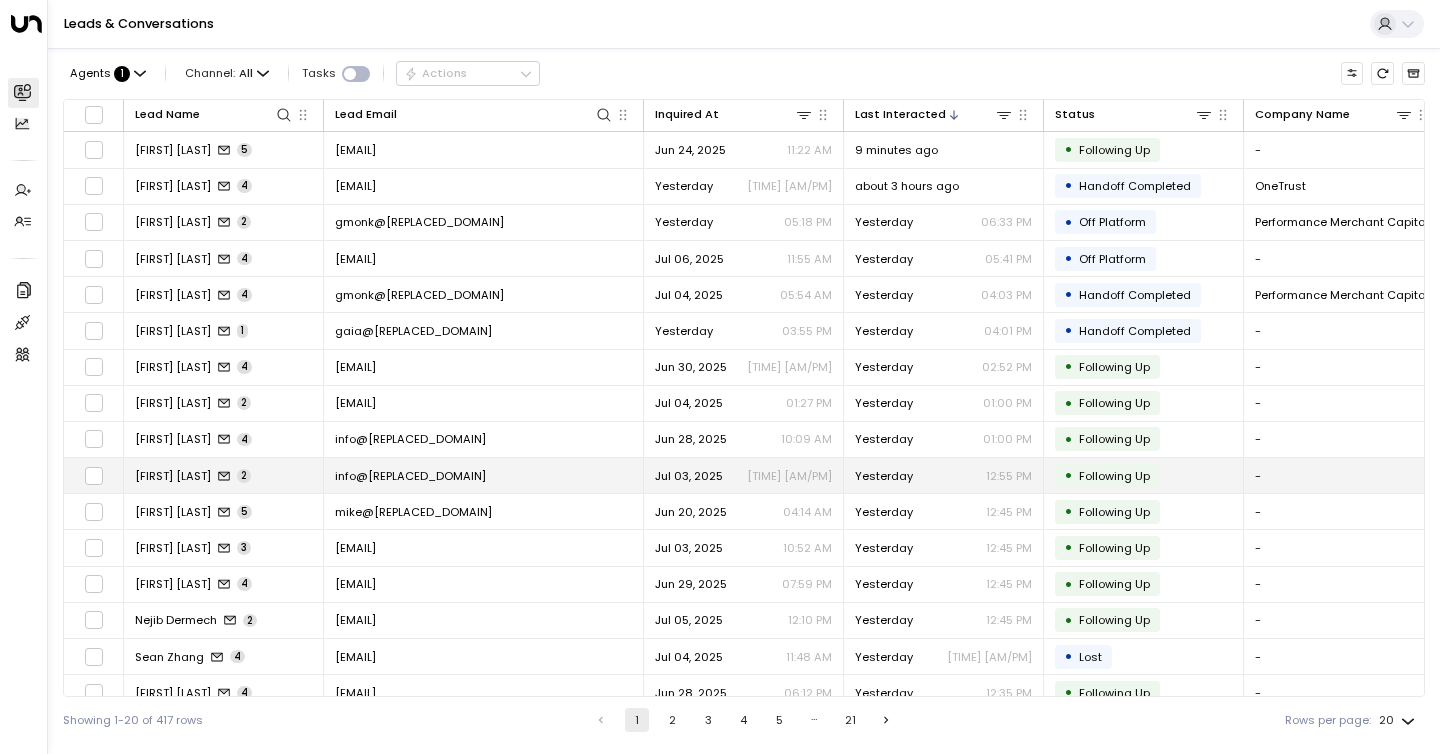 scroll, scrollTop: 165, scrollLeft: 0, axis: vertical 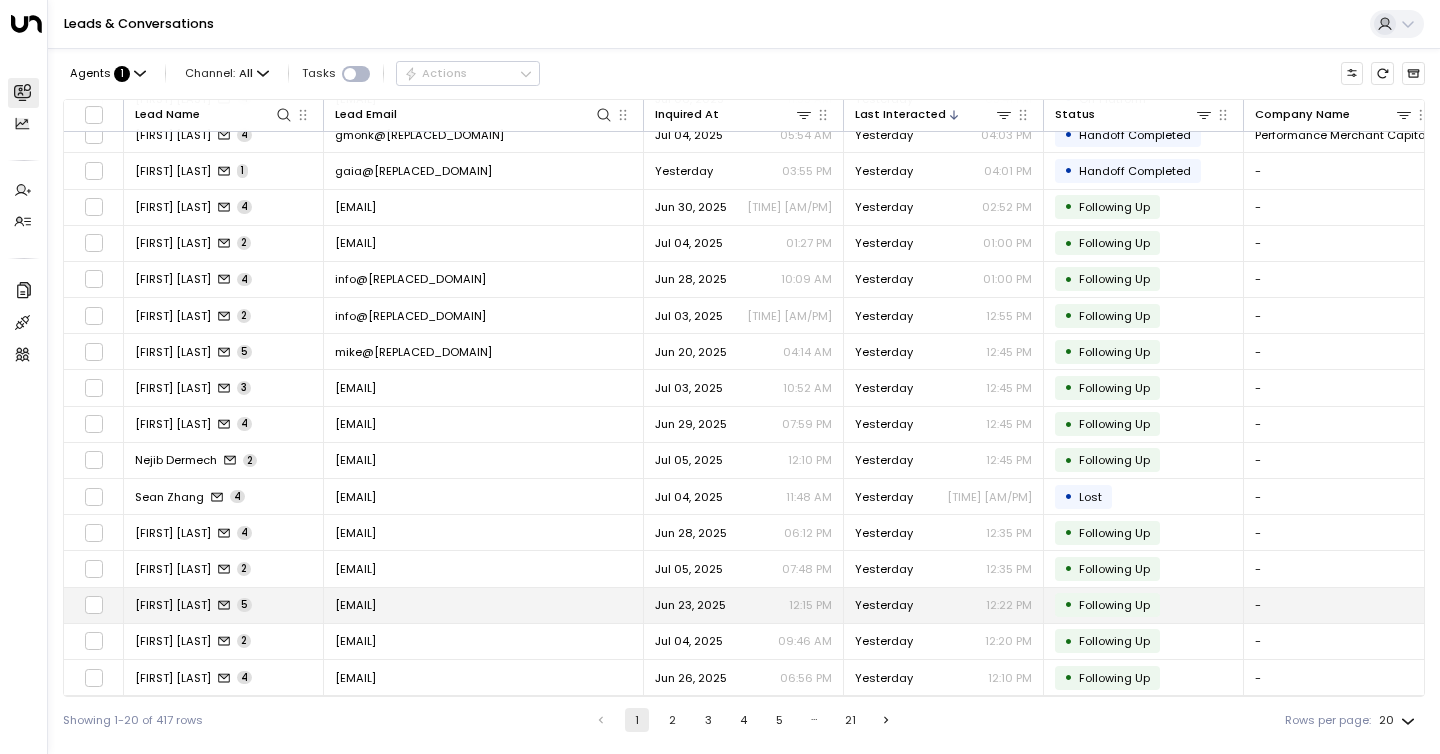 click on "[EMAIL]" at bounding box center [484, 605] 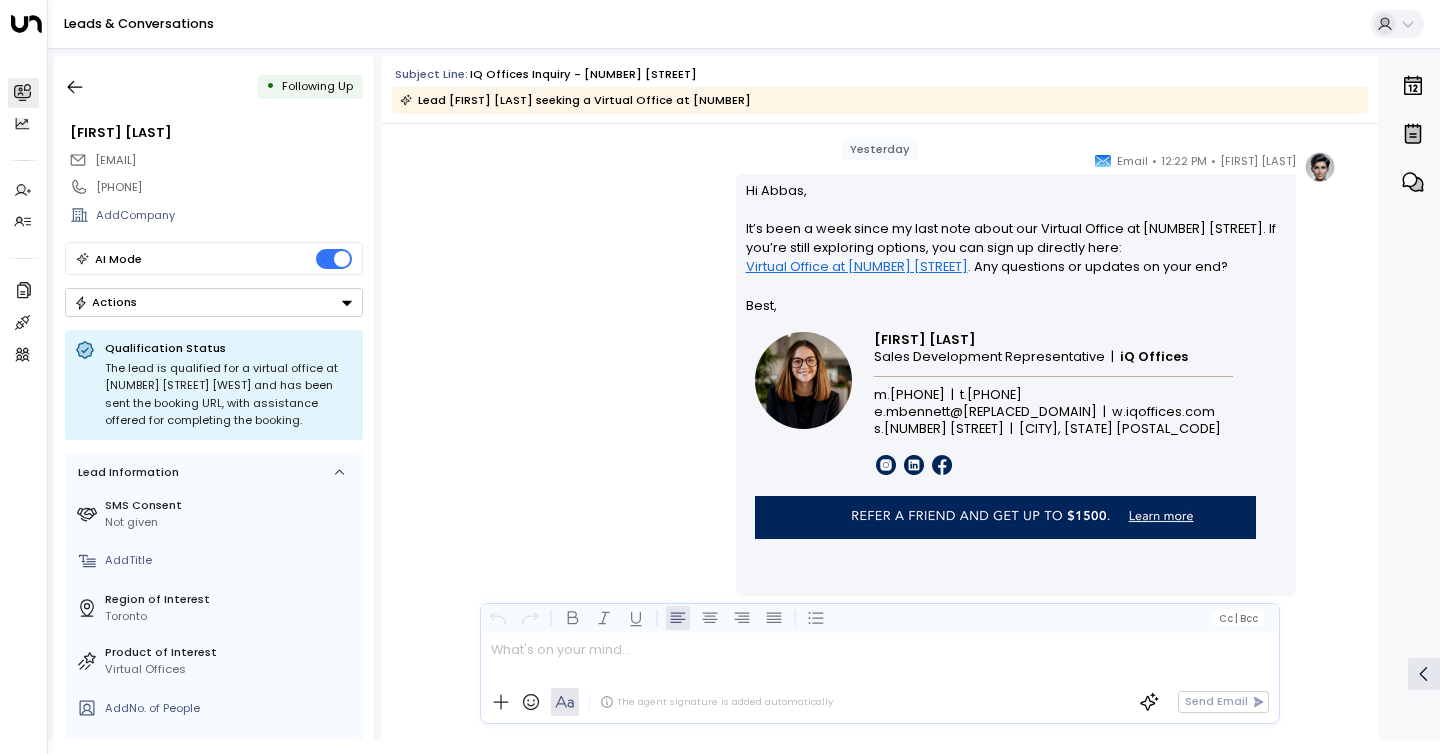 scroll, scrollTop: 4521, scrollLeft: 0, axis: vertical 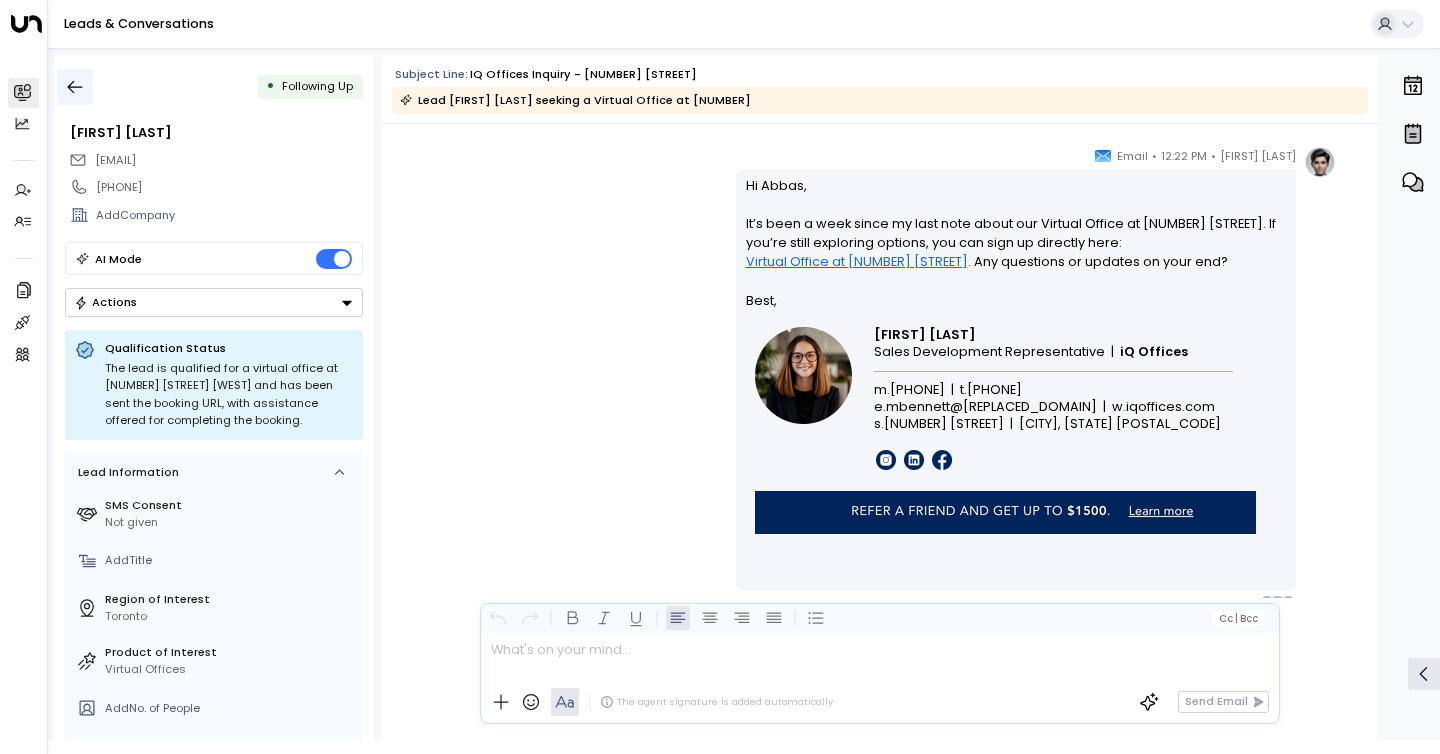 click at bounding box center [75, 87] 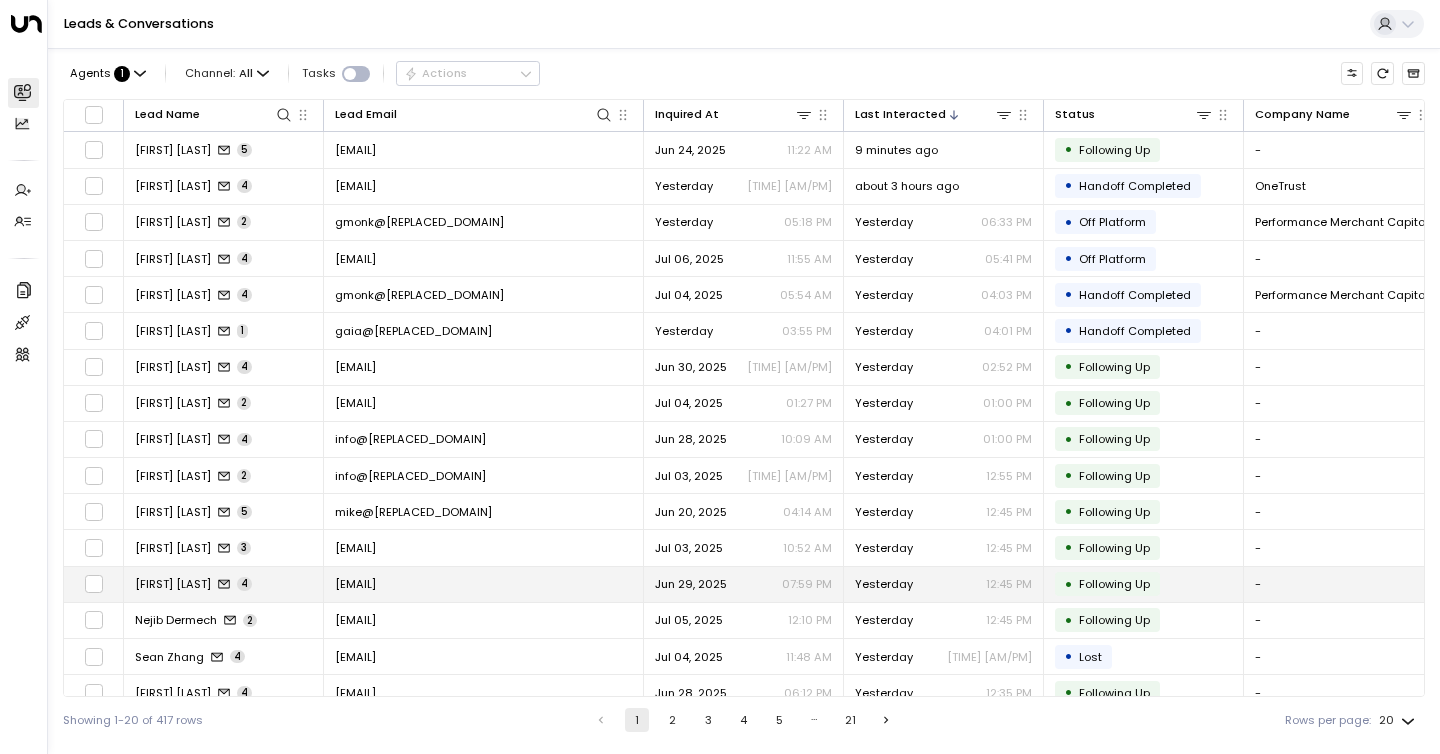 scroll, scrollTop: 165, scrollLeft: 0, axis: vertical 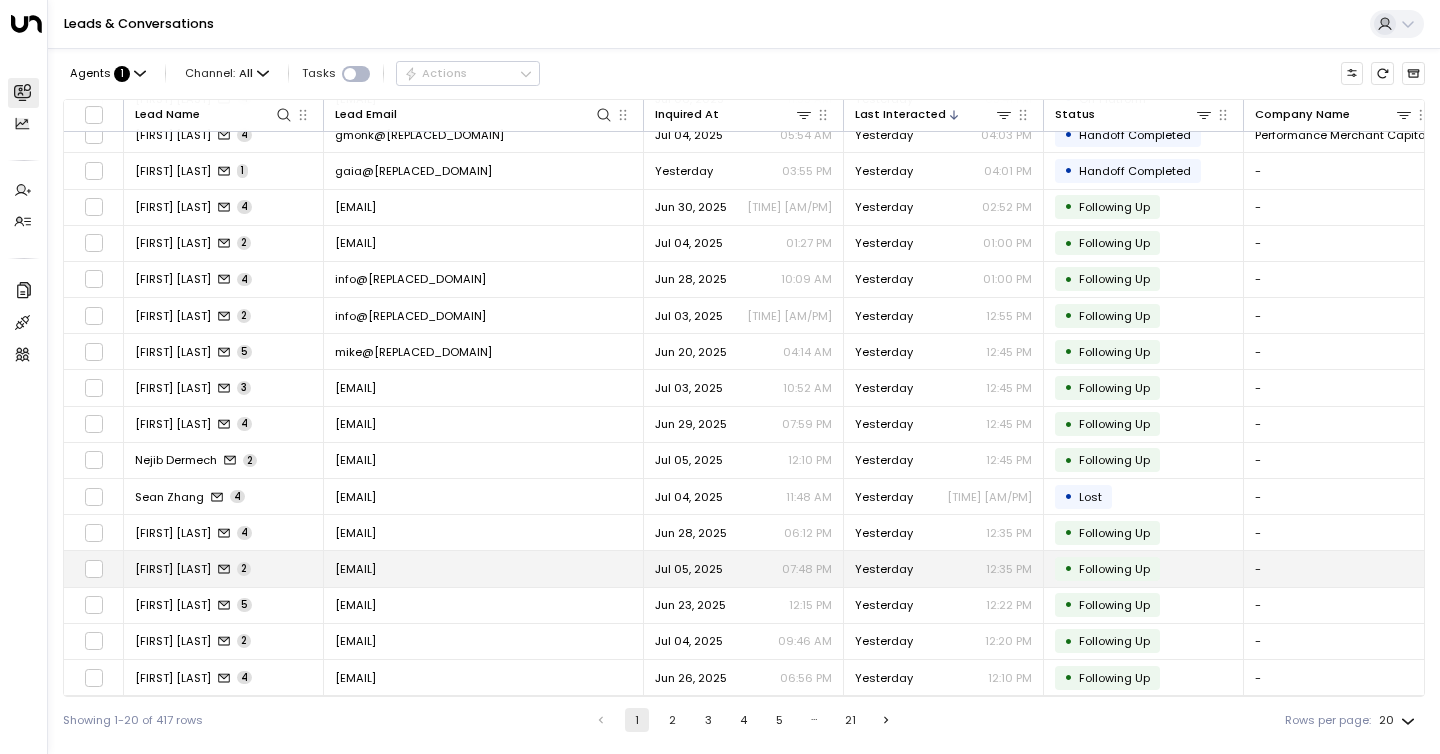 click on "[EMAIL]" at bounding box center (355, 569) 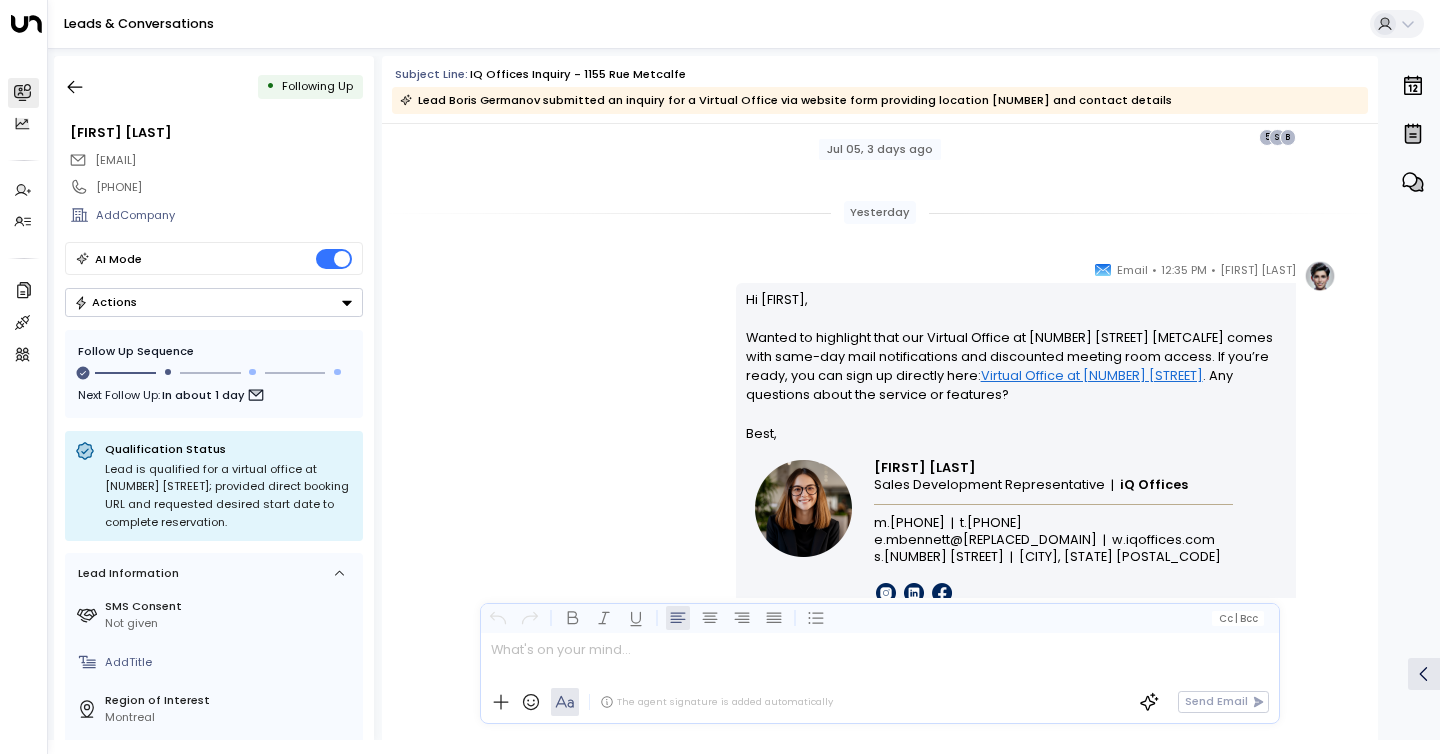 scroll, scrollTop: 1730, scrollLeft: 0, axis: vertical 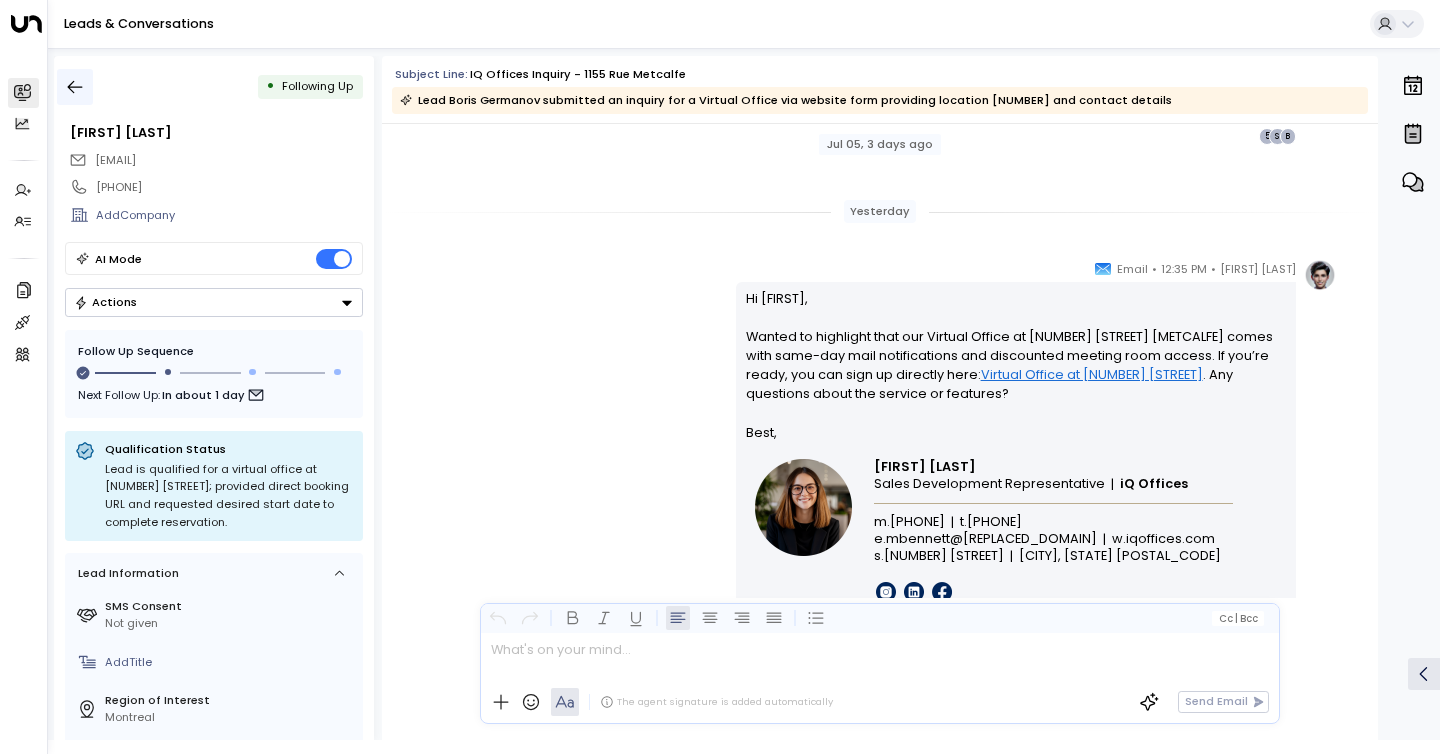 click at bounding box center [75, 87] 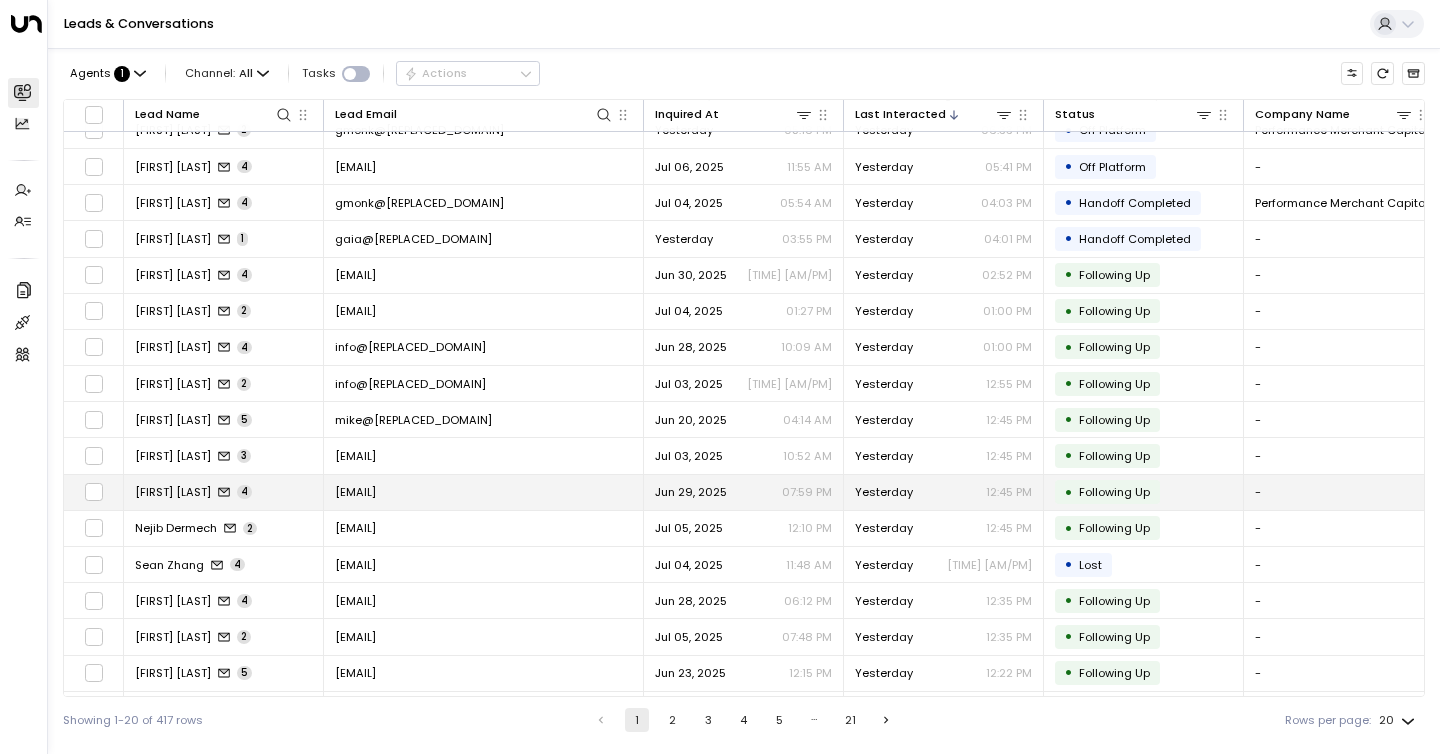 scroll, scrollTop: 165, scrollLeft: 0, axis: vertical 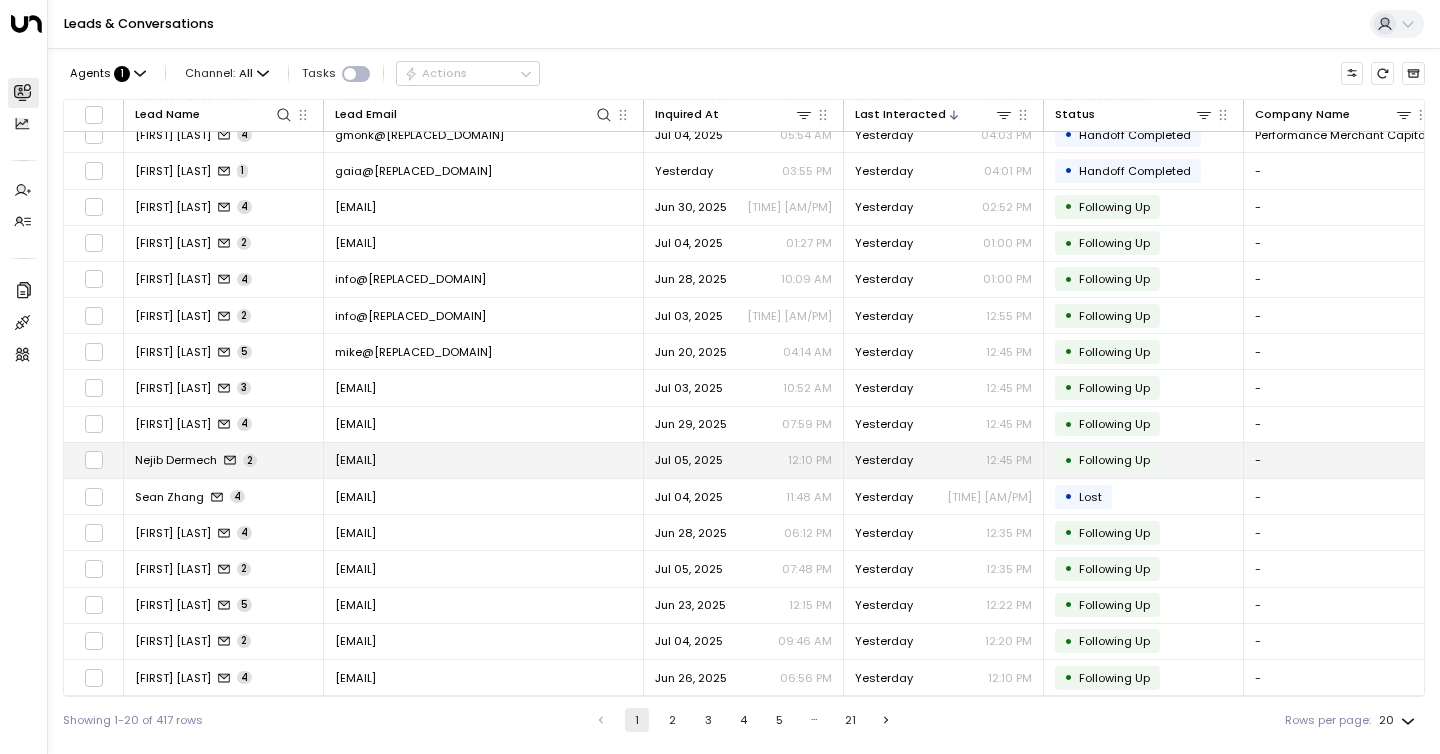click on "[EMAIL]" at bounding box center (355, 460) 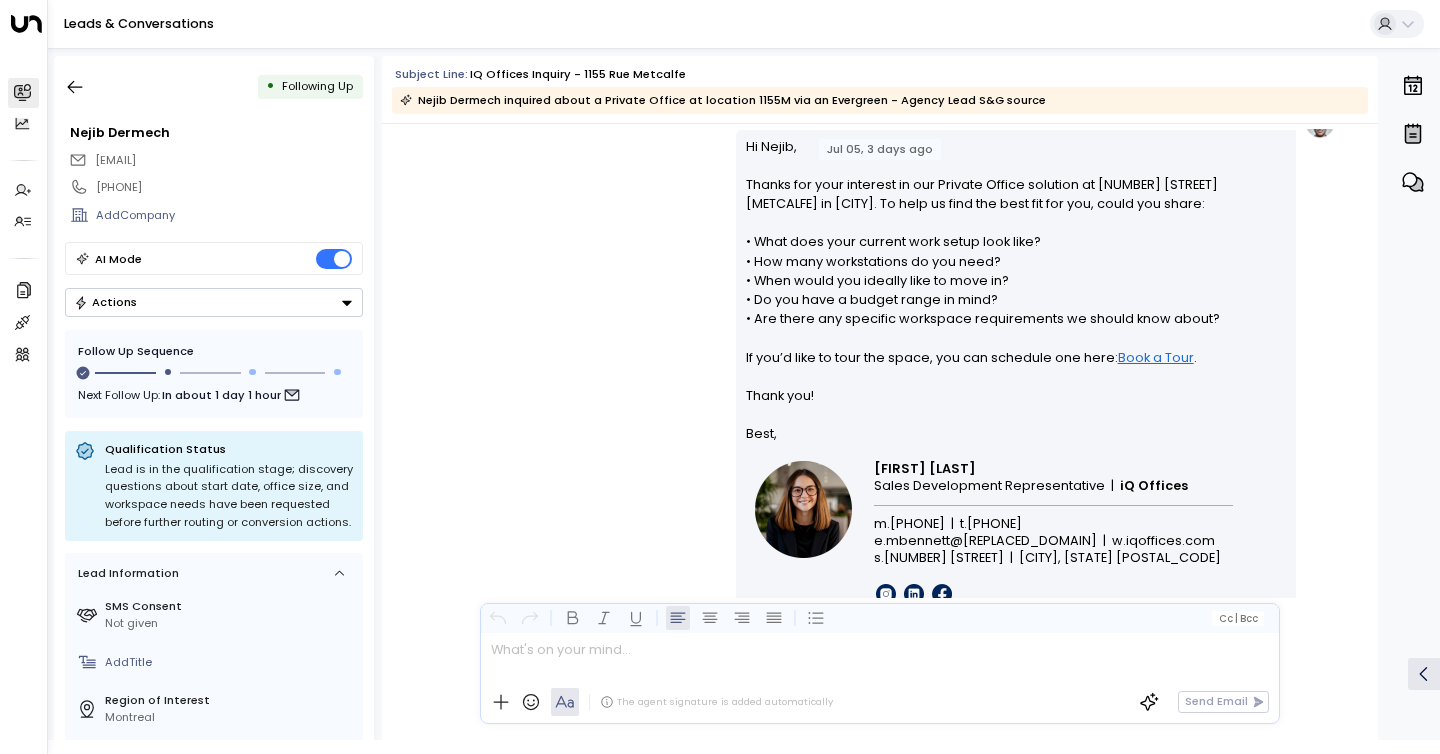 scroll, scrollTop: 845, scrollLeft: 0, axis: vertical 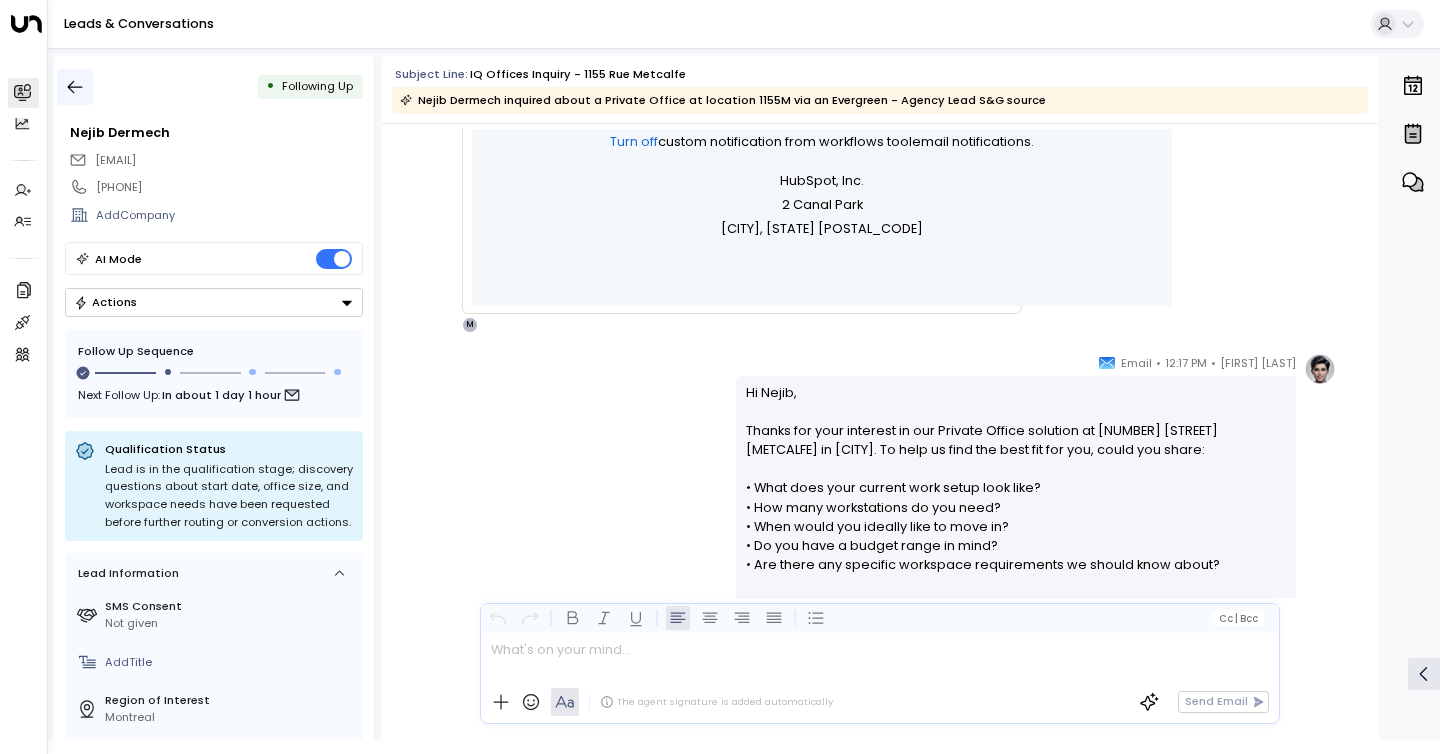 click at bounding box center (75, 87) 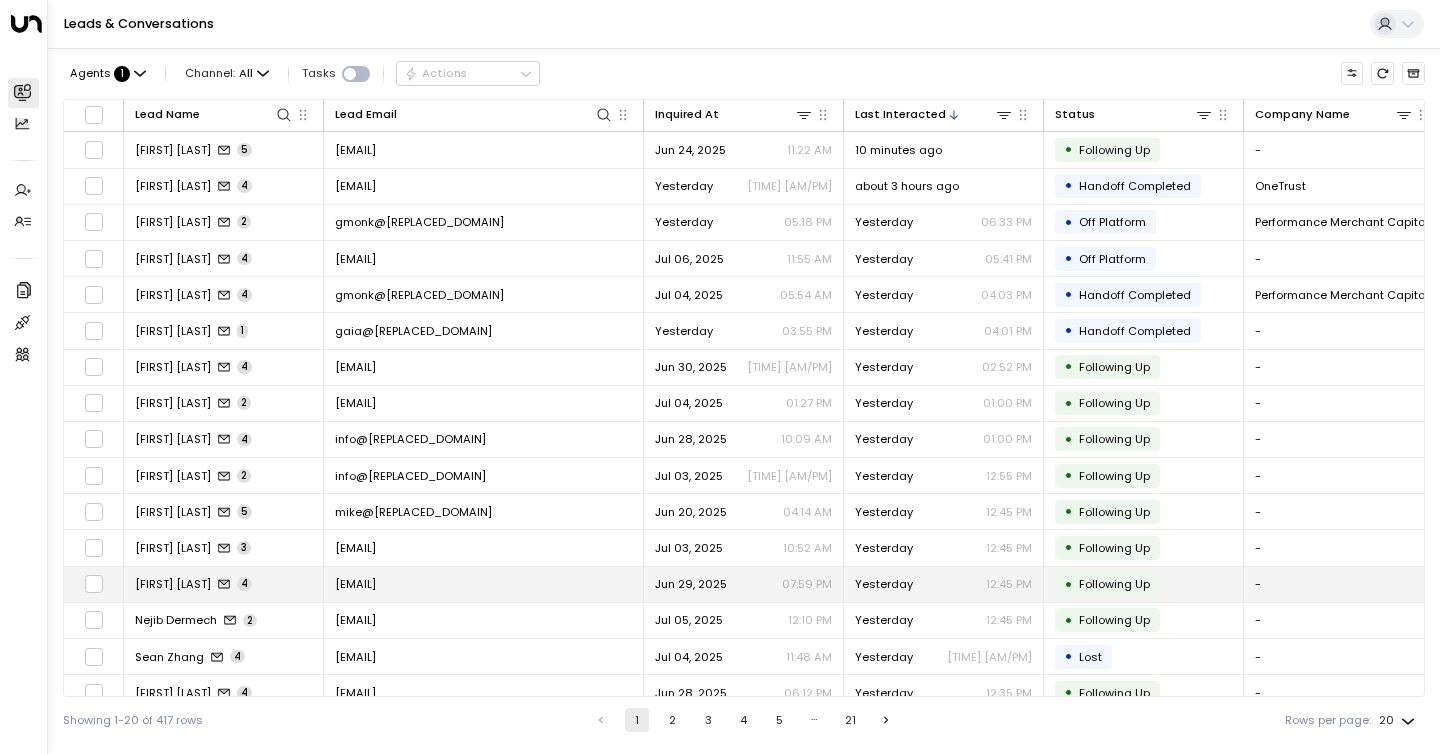 click on "[EMAIL]" at bounding box center (355, 584) 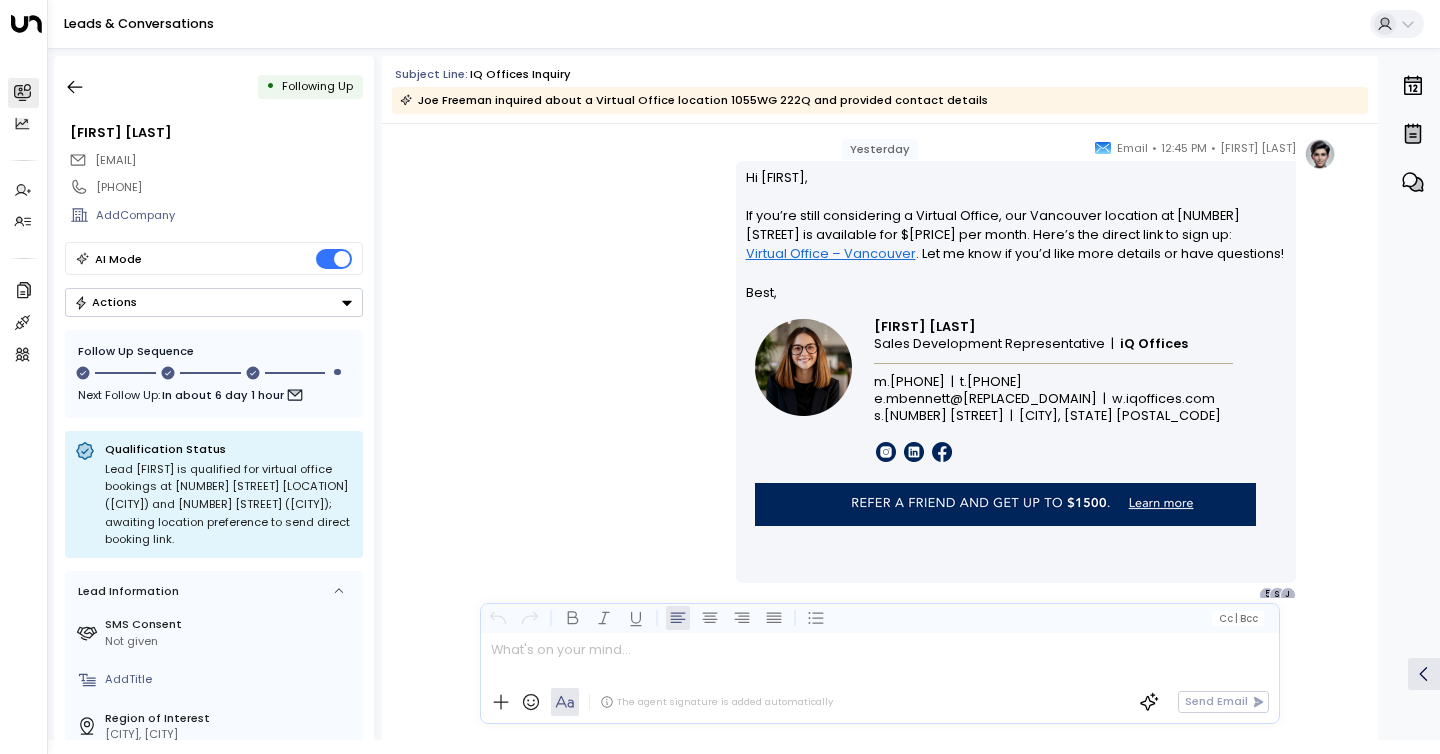 scroll, scrollTop: 3436, scrollLeft: 0, axis: vertical 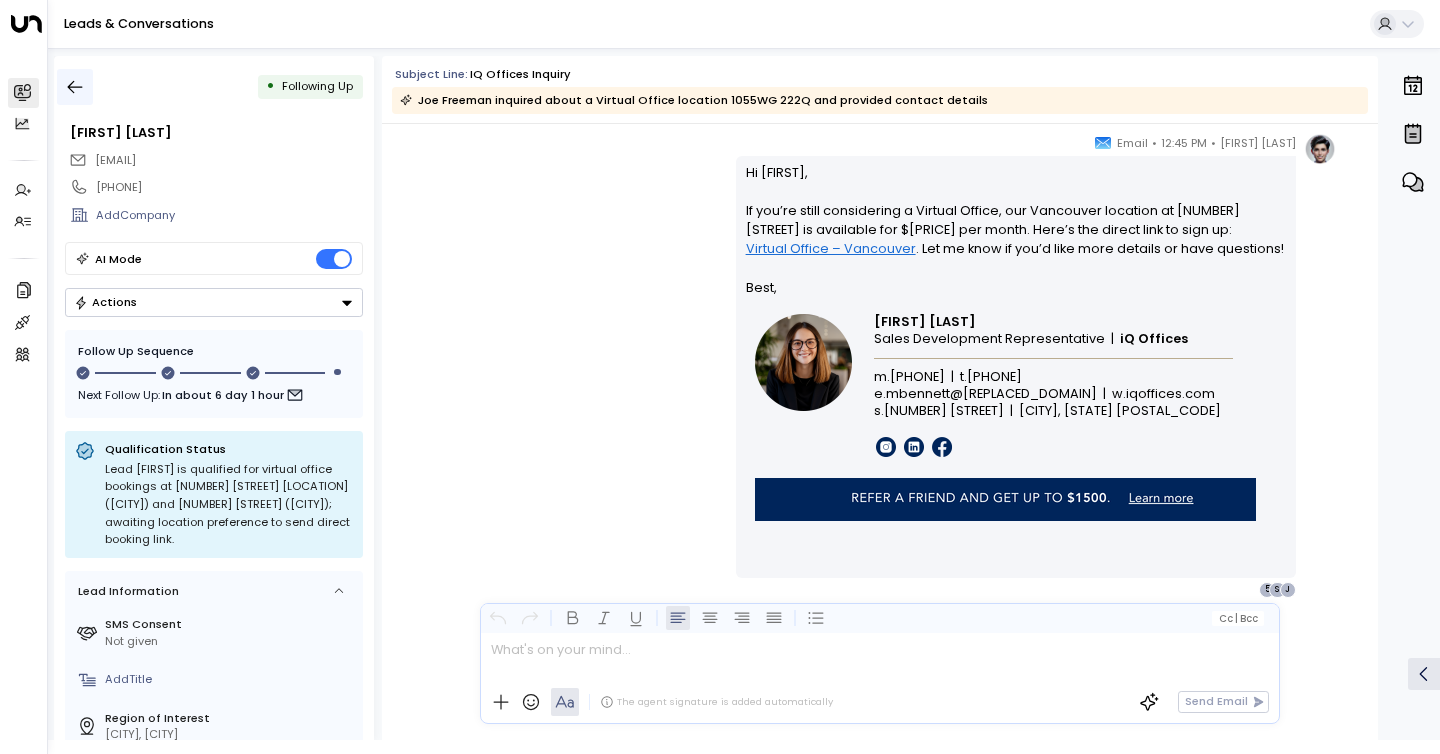 click at bounding box center [75, 87] 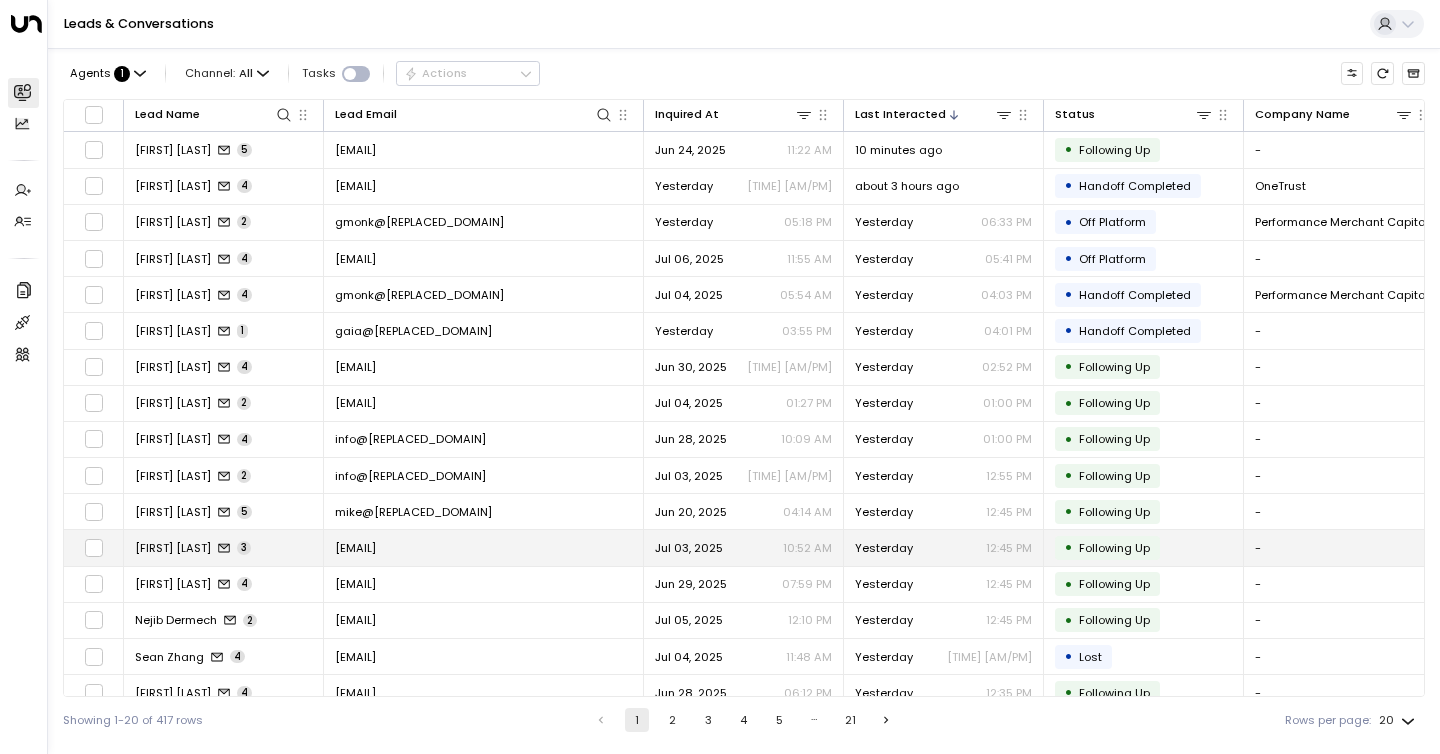 click on "[EMAIL]" at bounding box center [484, 547] 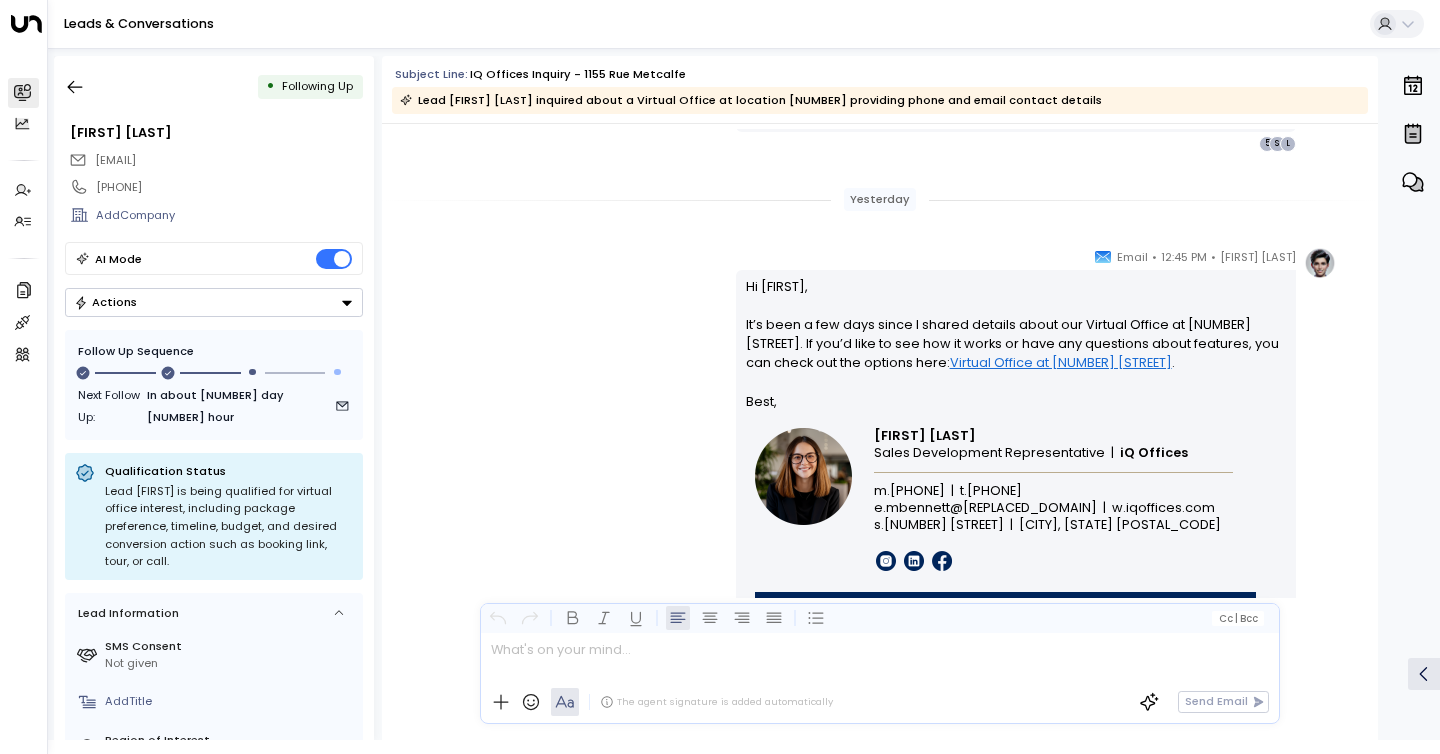scroll, scrollTop: 2415, scrollLeft: 0, axis: vertical 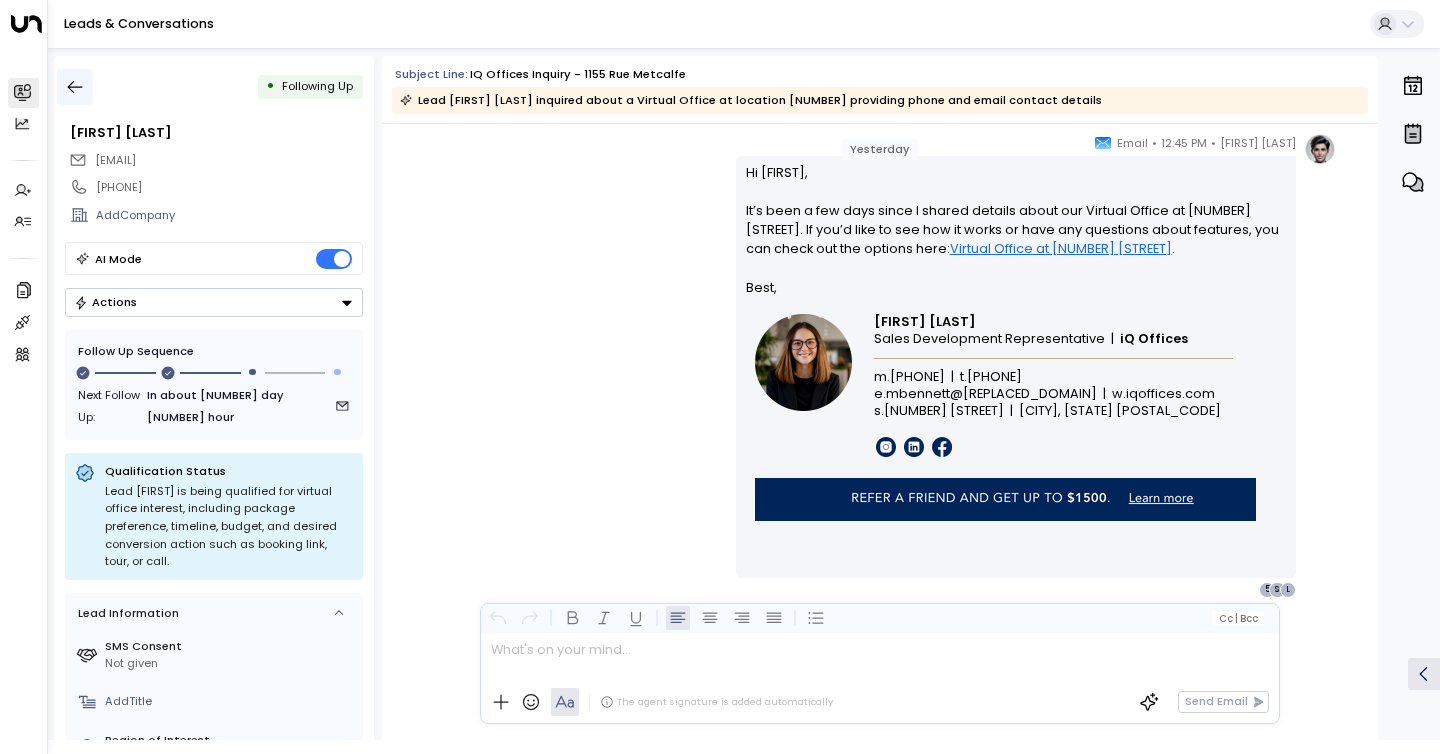 click at bounding box center [75, 87] 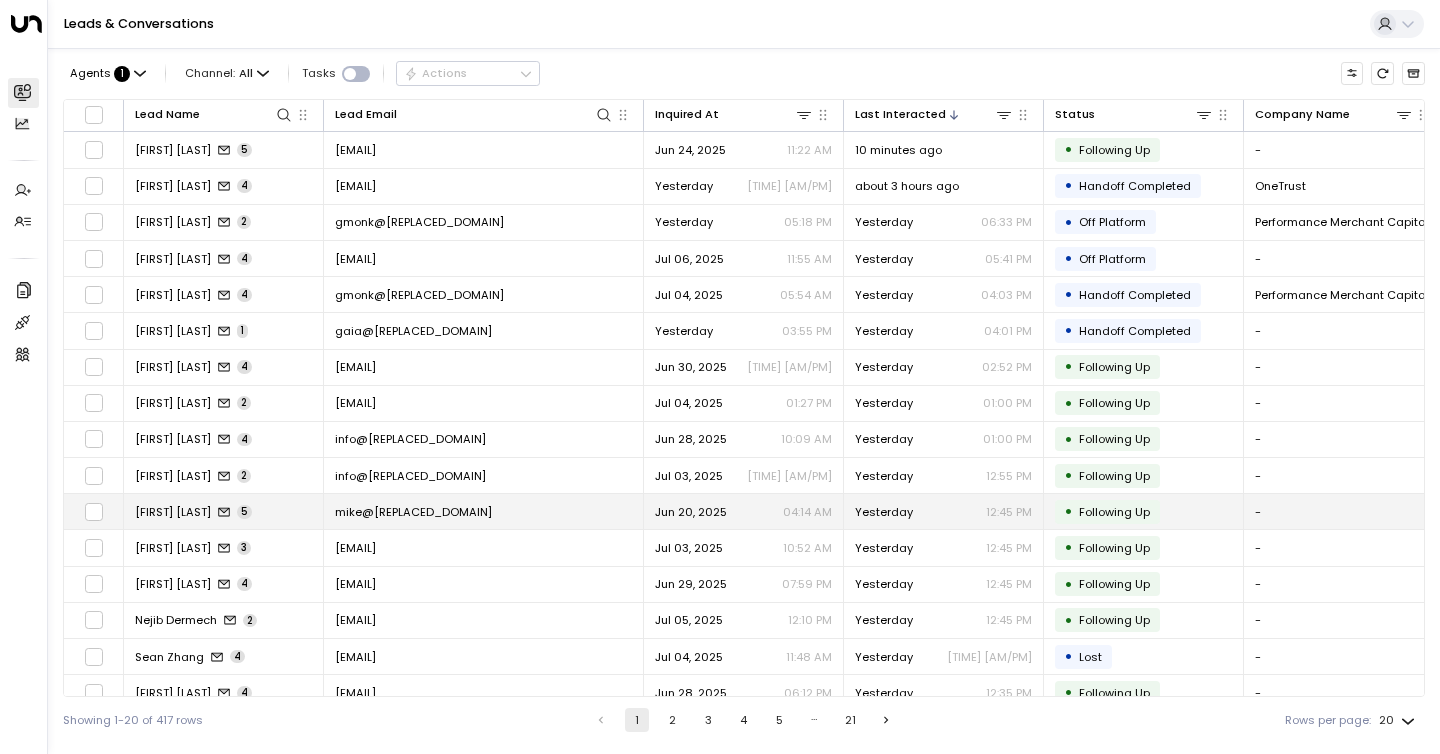 click on "mike@[REPLACED_DOMAIN]" at bounding box center (484, 511) 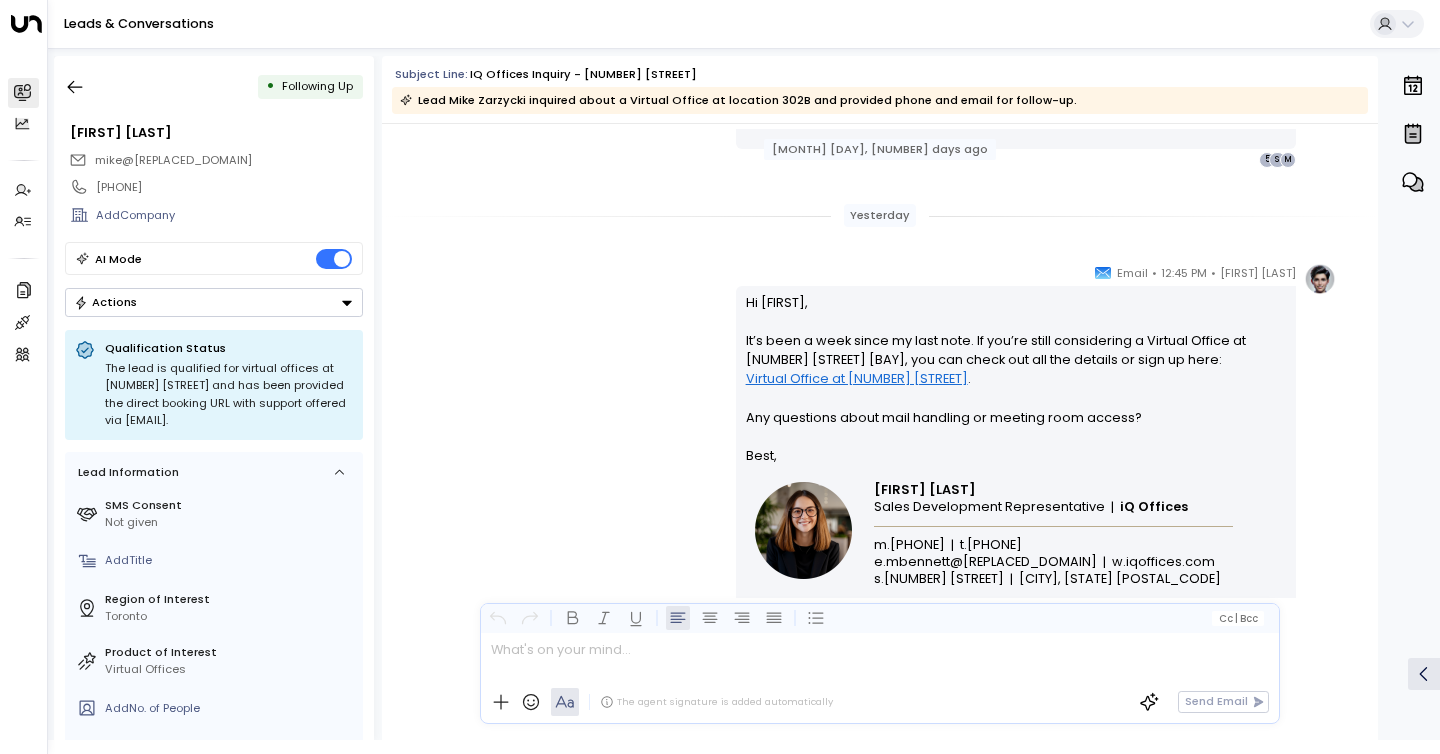 scroll, scrollTop: 4571, scrollLeft: 0, axis: vertical 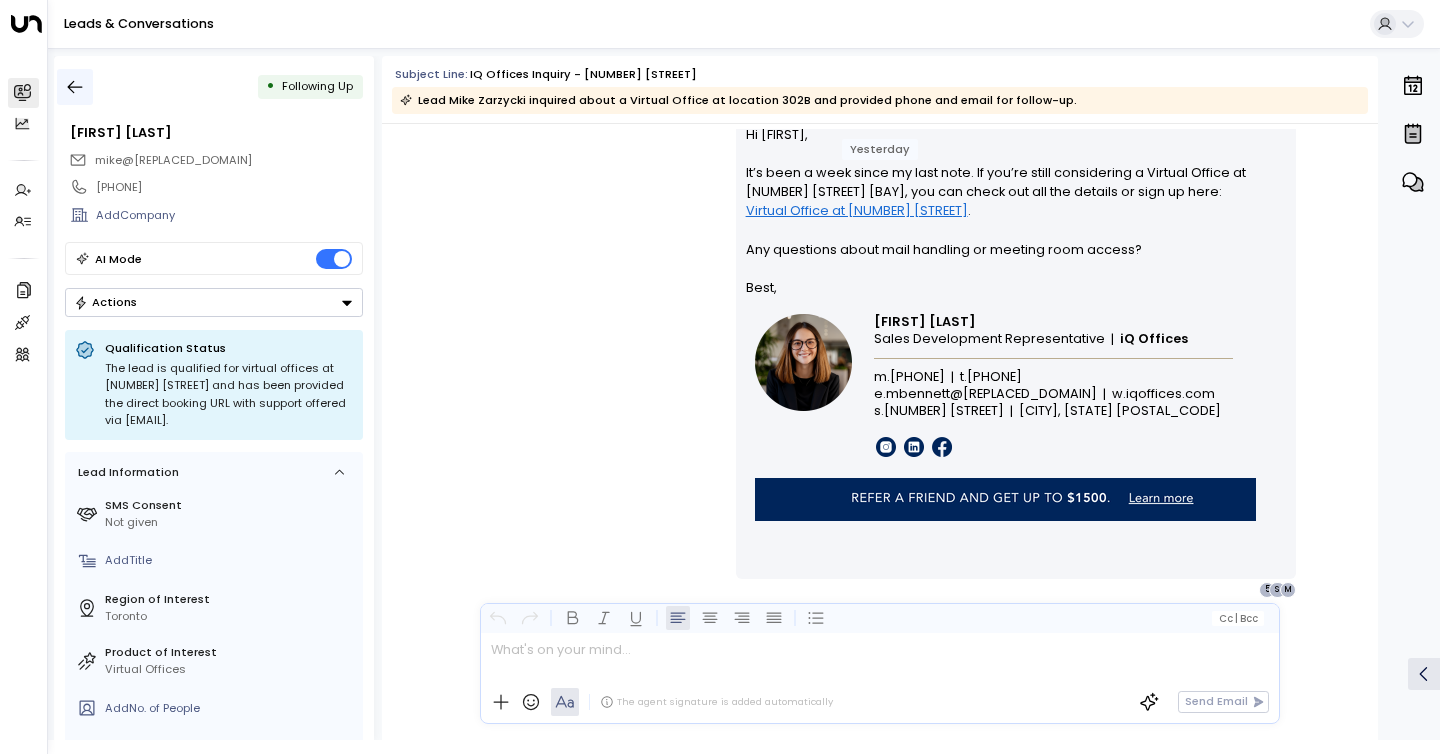 click at bounding box center (75, 87) 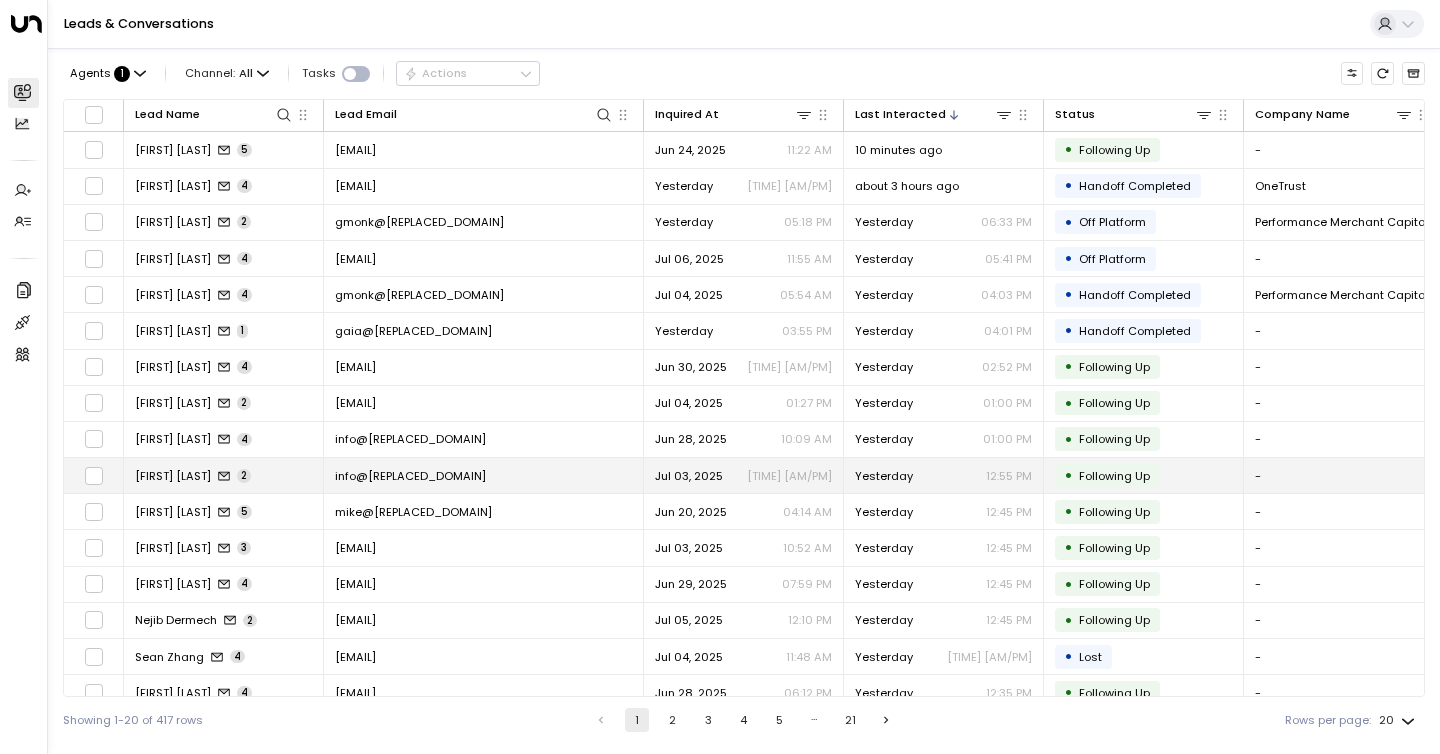 click on "[FIRST] [LAST] [NUMBER]" at bounding box center (224, 475) 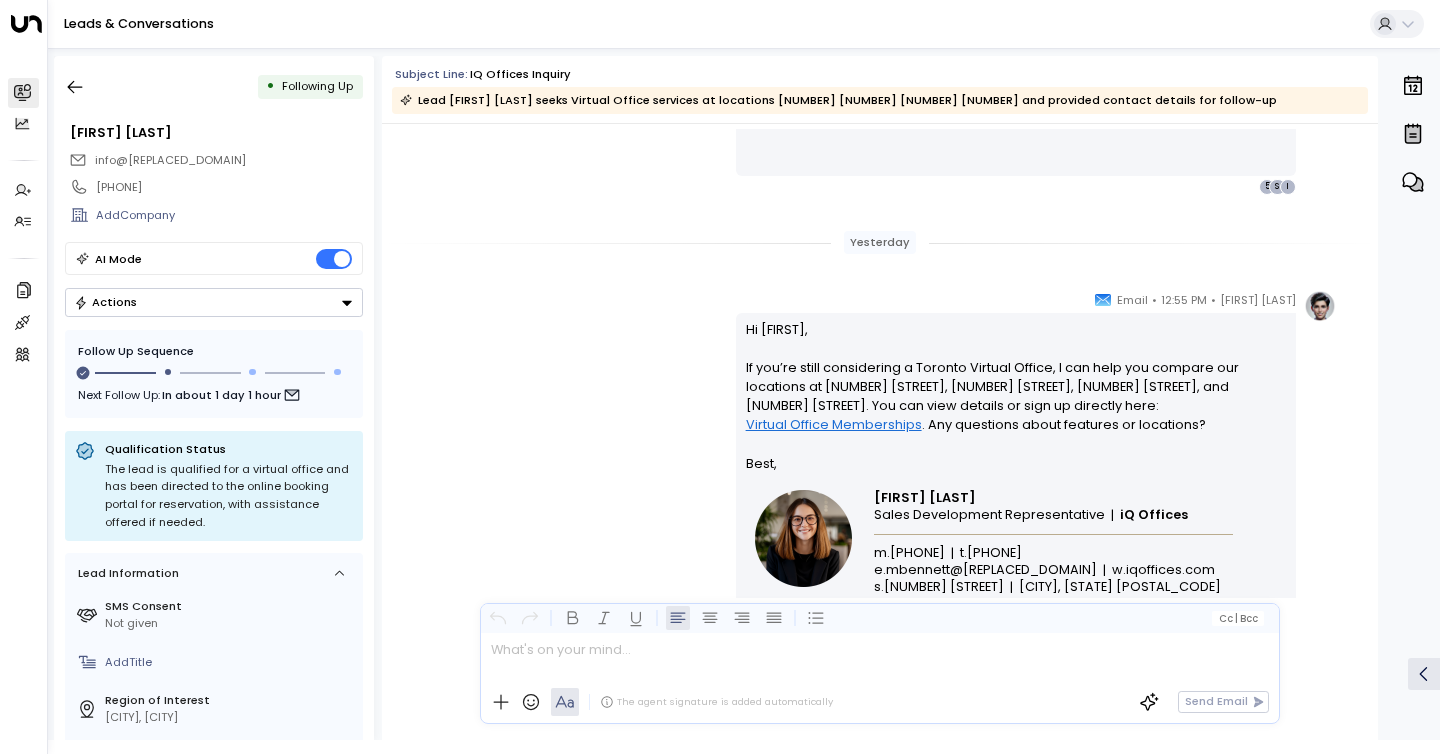 scroll, scrollTop: 1970, scrollLeft: 0, axis: vertical 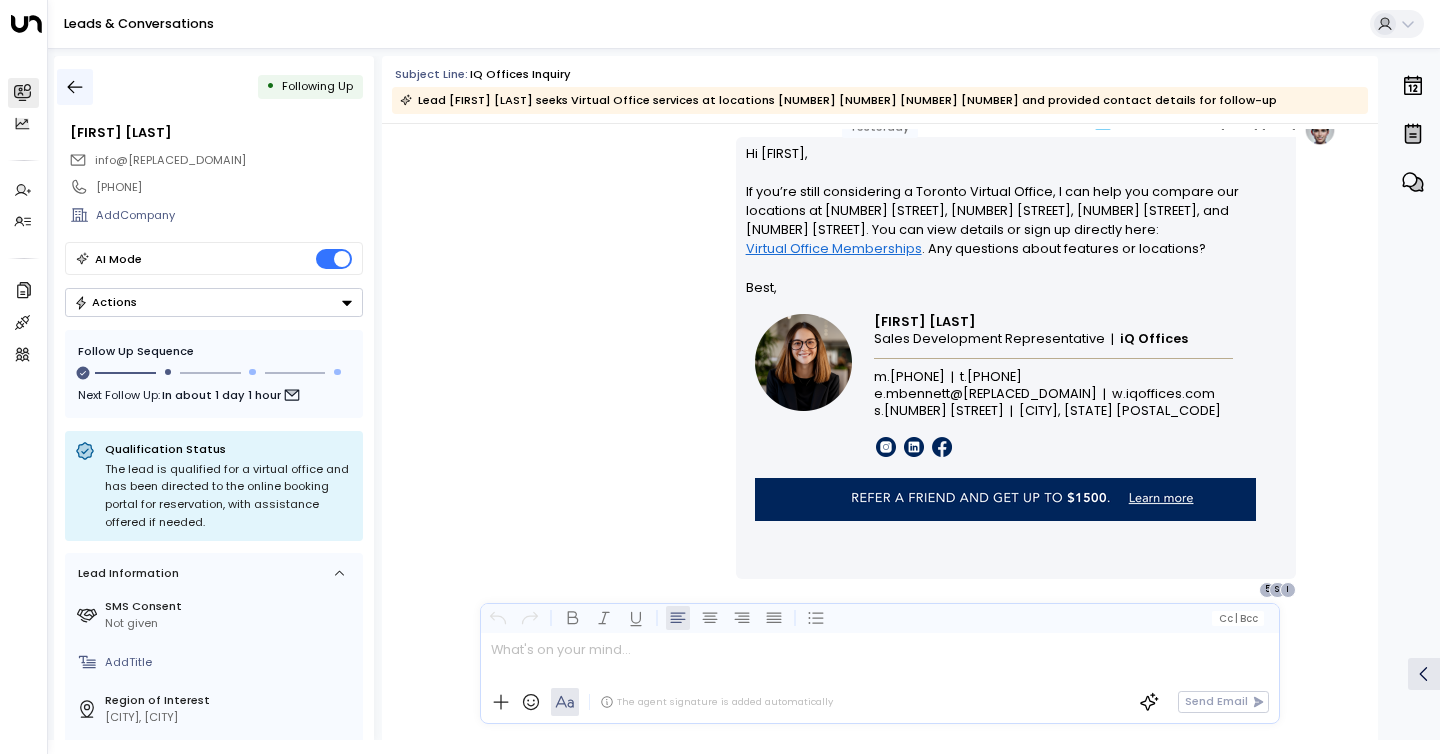 click at bounding box center (75, 87) 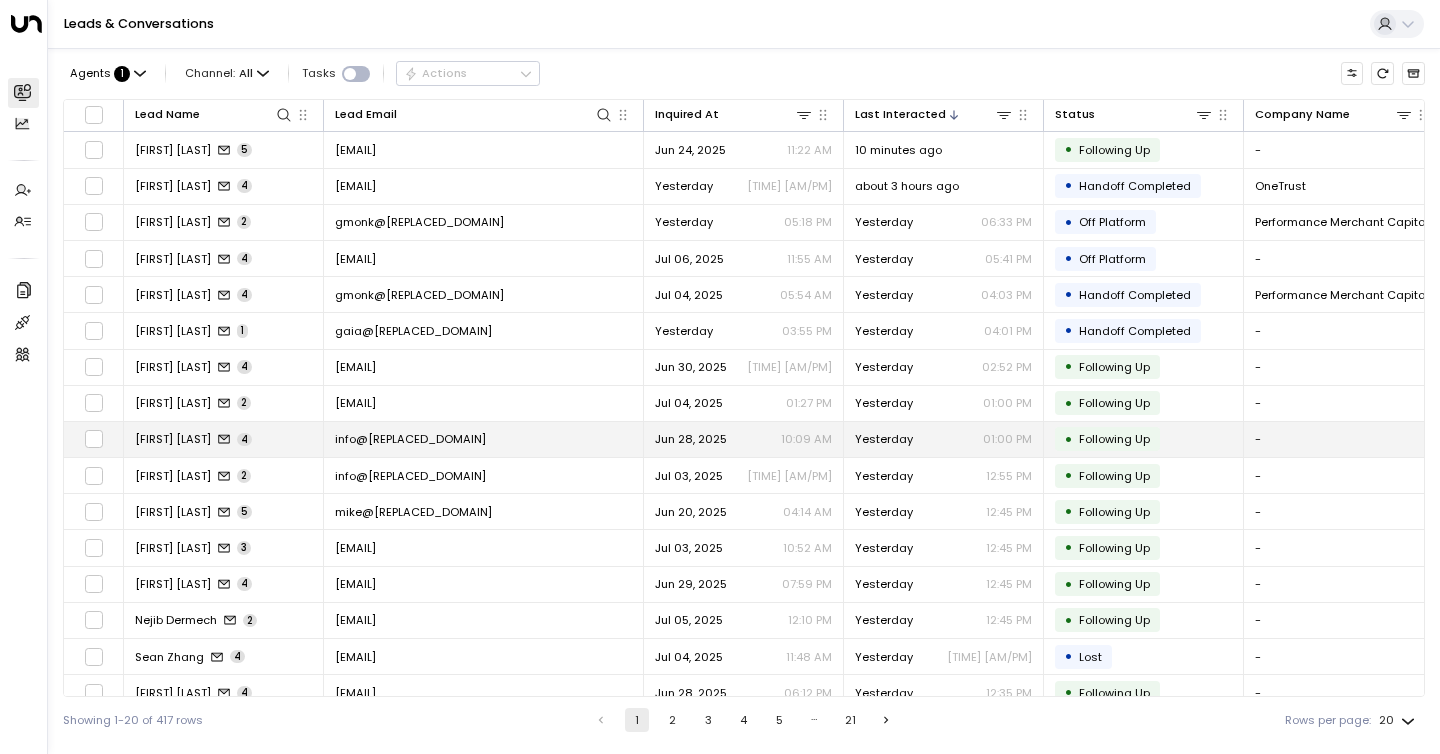 click on "[FIRST] [LAST] [NUMBER]" at bounding box center (193, 439) 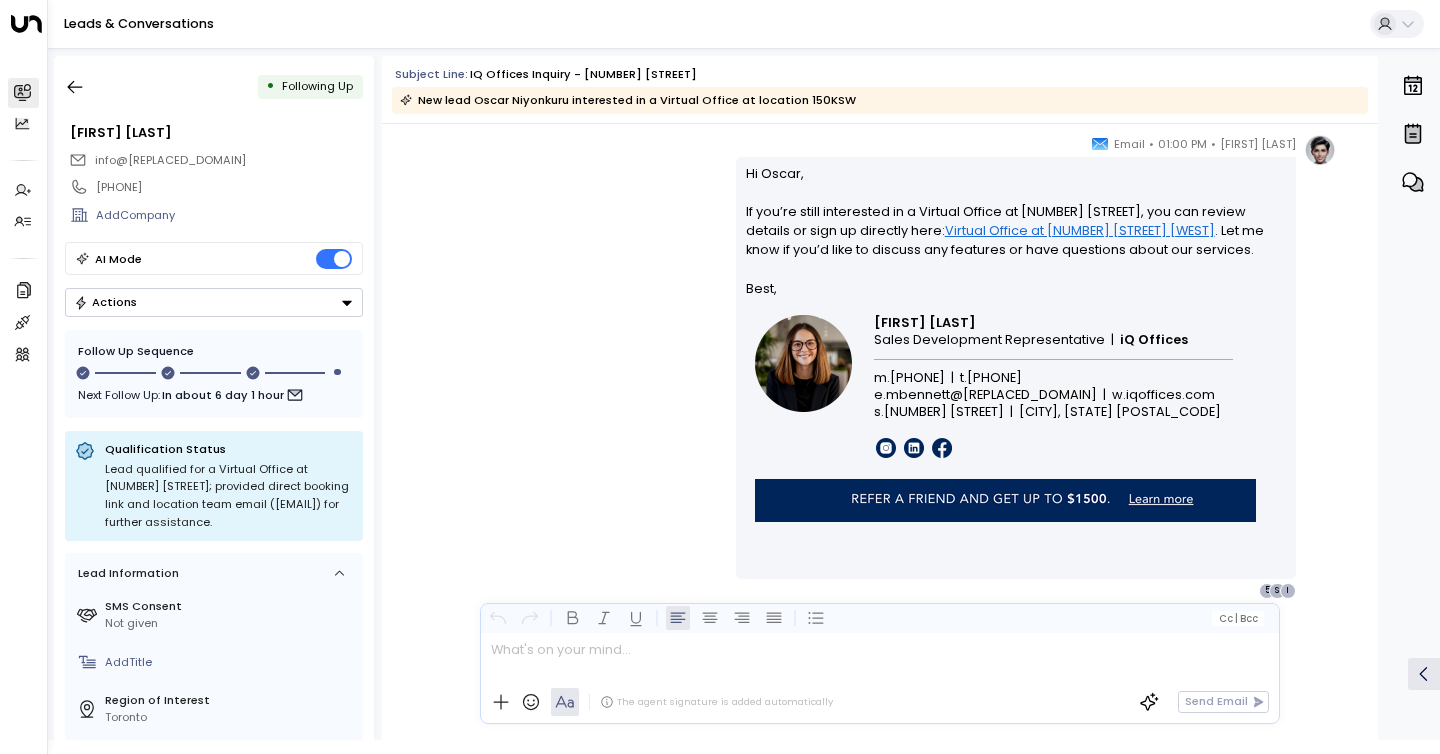 scroll, scrollTop: 3455, scrollLeft: 0, axis: vertical 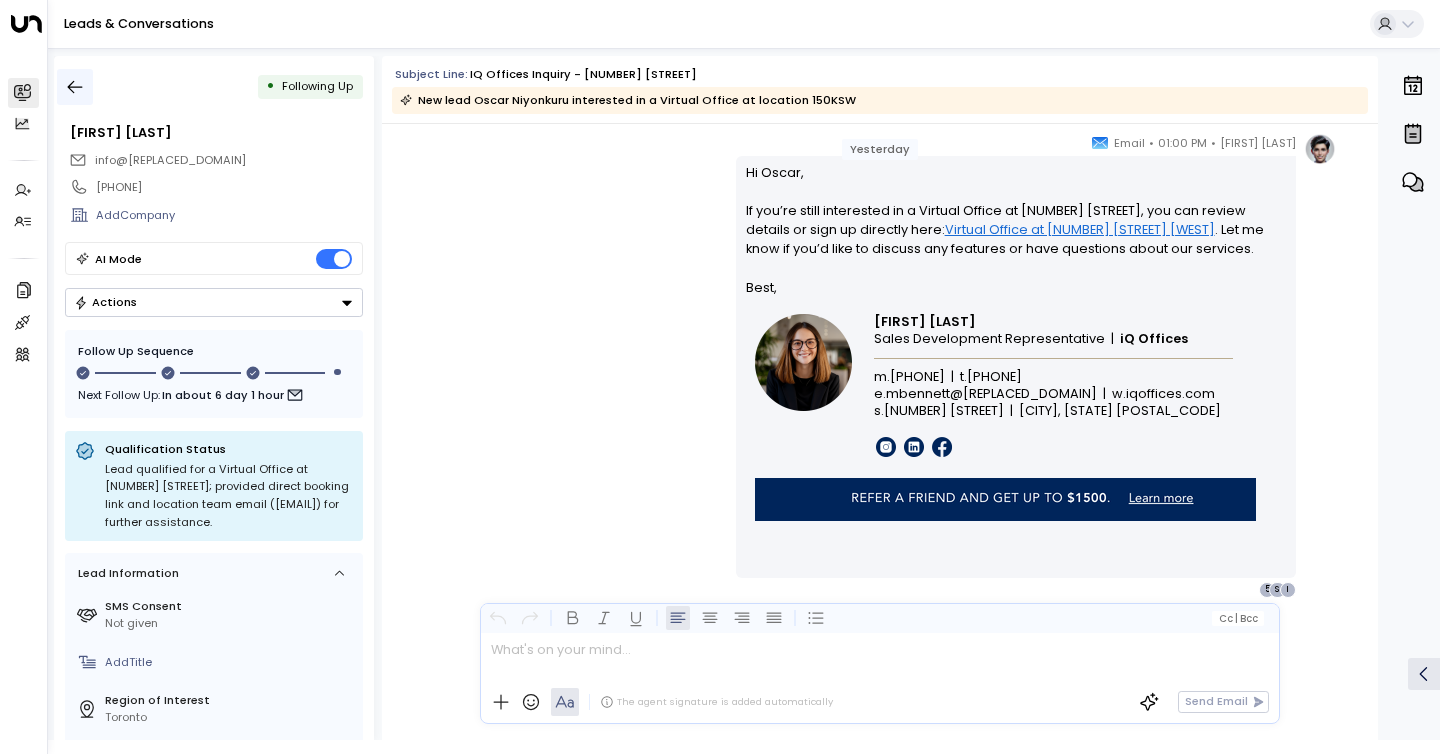 click at bounding box center (75, 87) 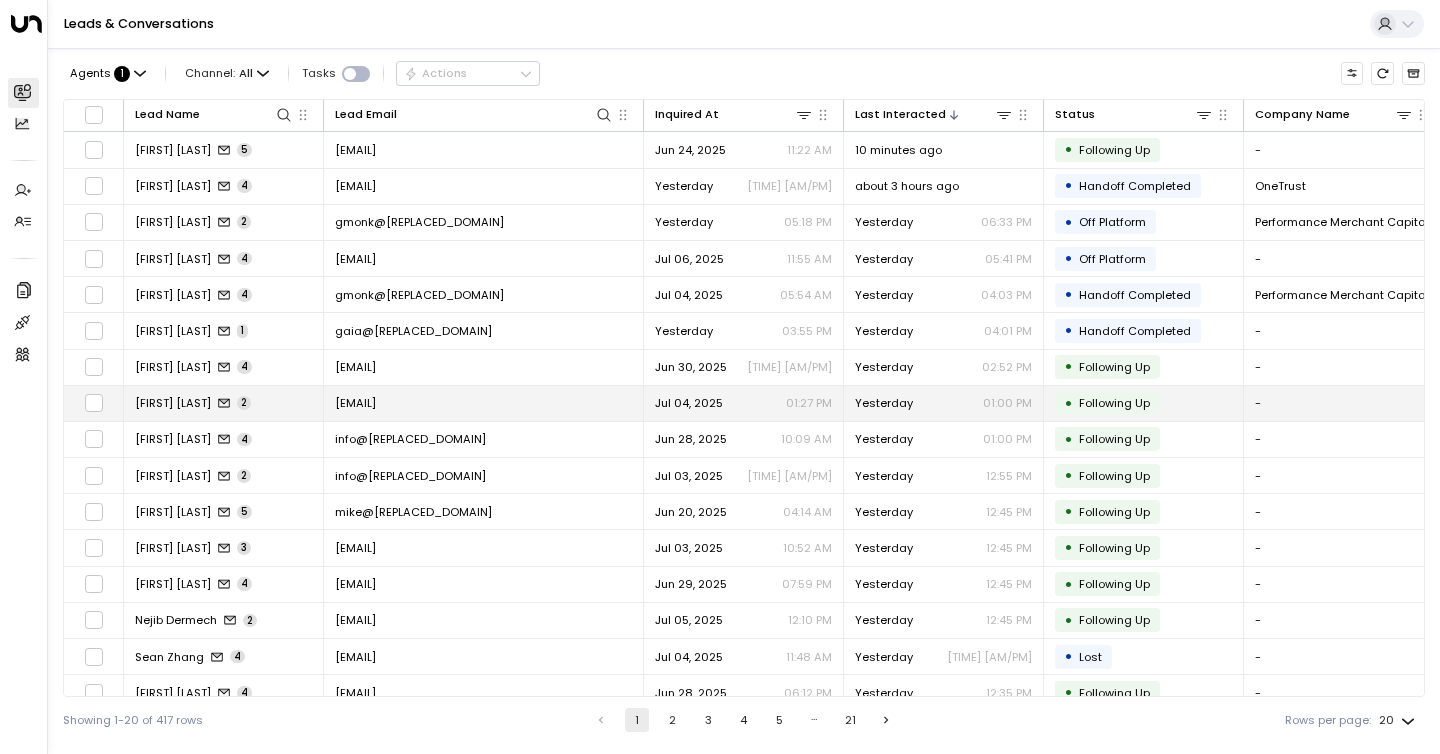 click on "[FIRST] [LAST]" at bounding box center (173, 403) 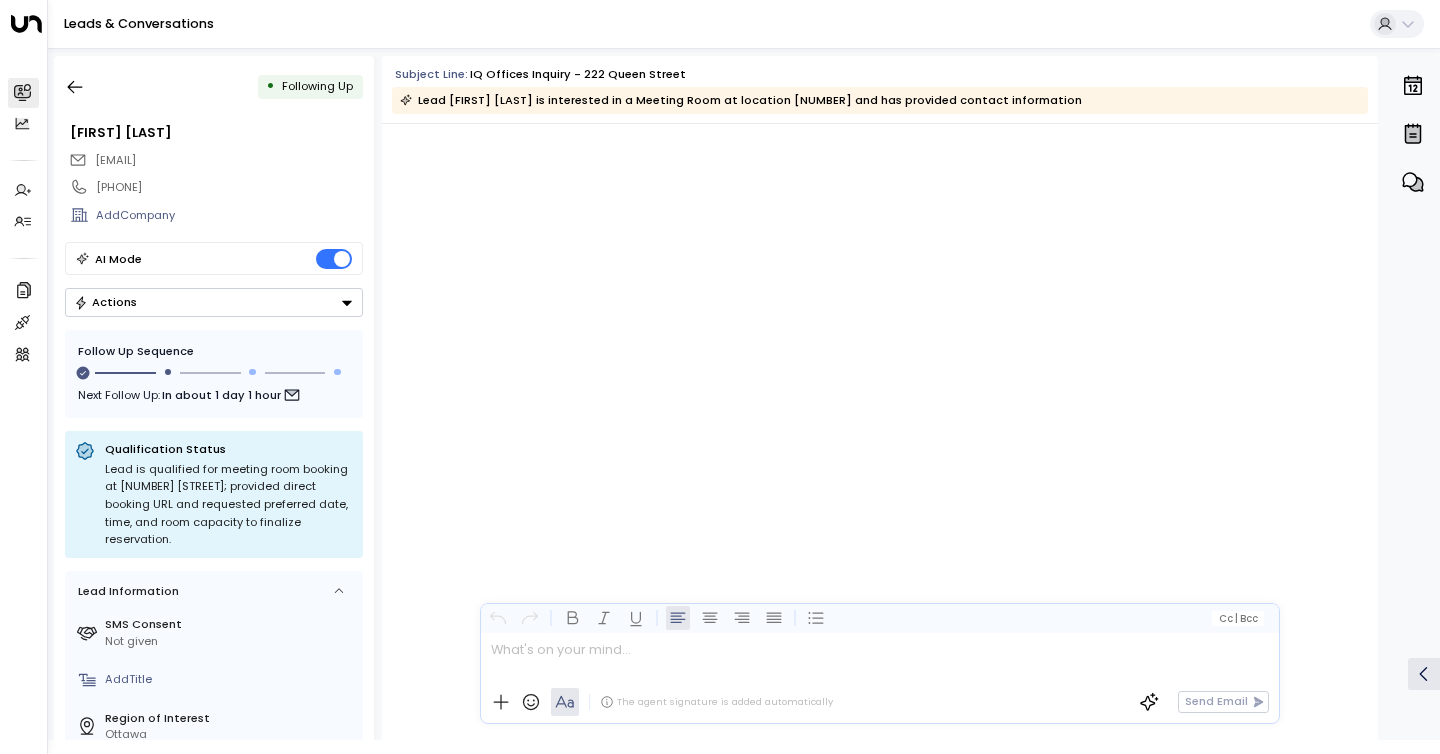 scroll, scrollTop: 1778, scrollLeft: 0, axis: vertical 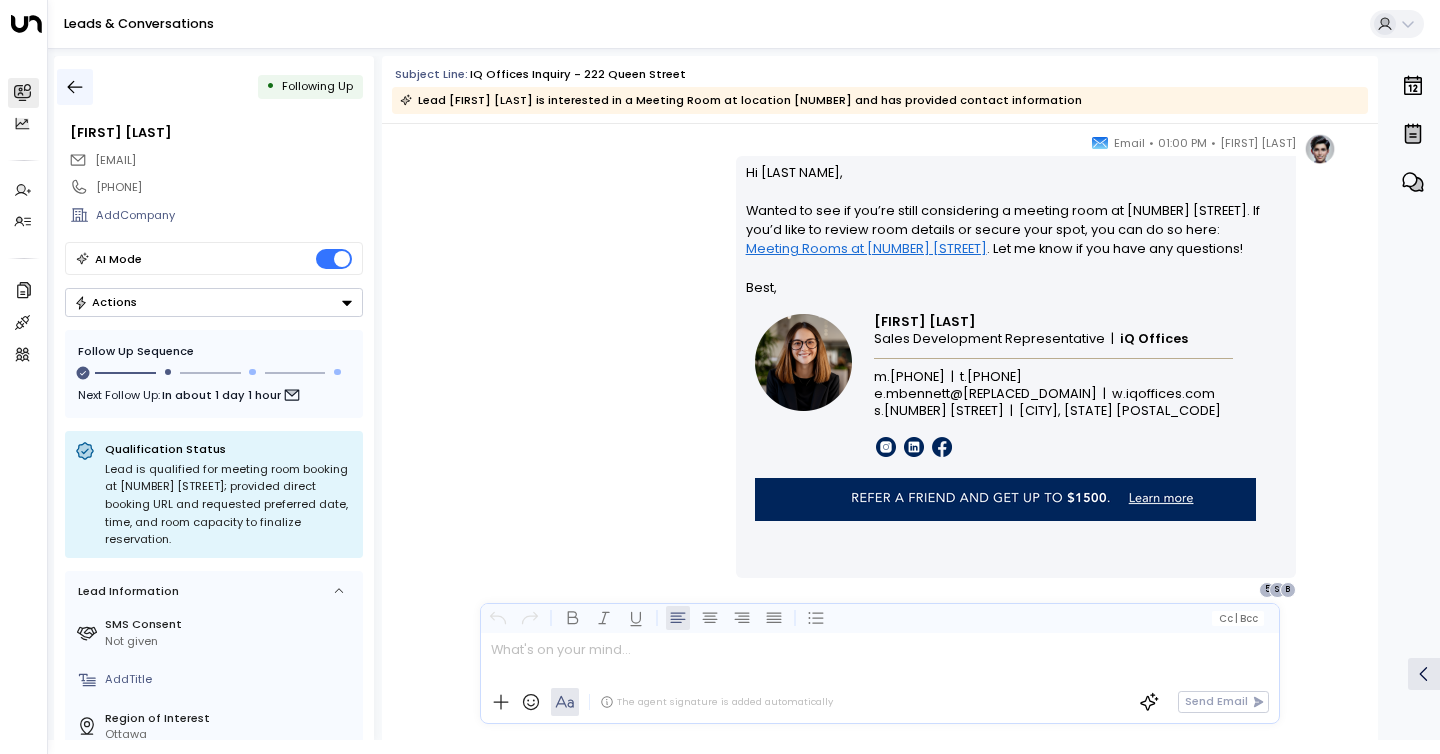 click at bounding box center [75, 87] 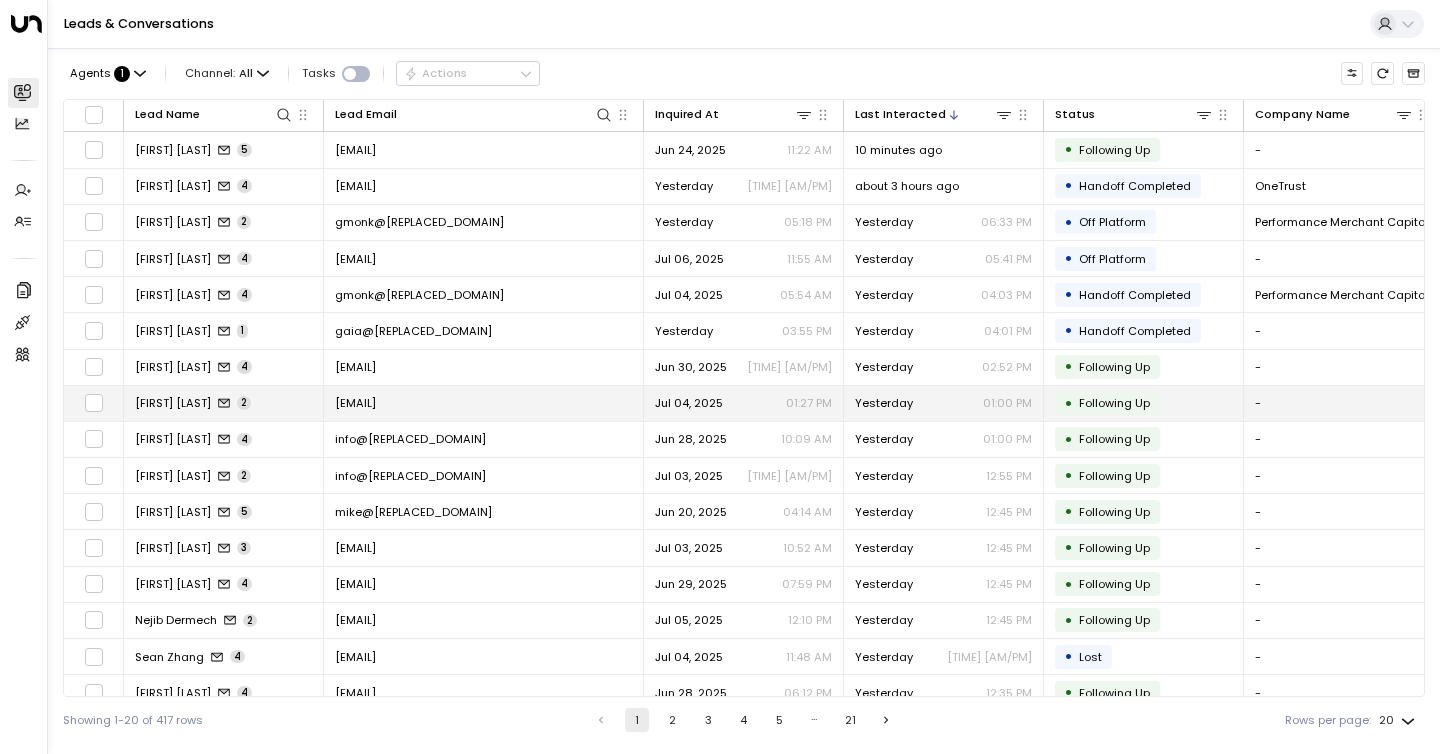 click on "[FIRST] [LAST]" at bounding box center [173, 403] 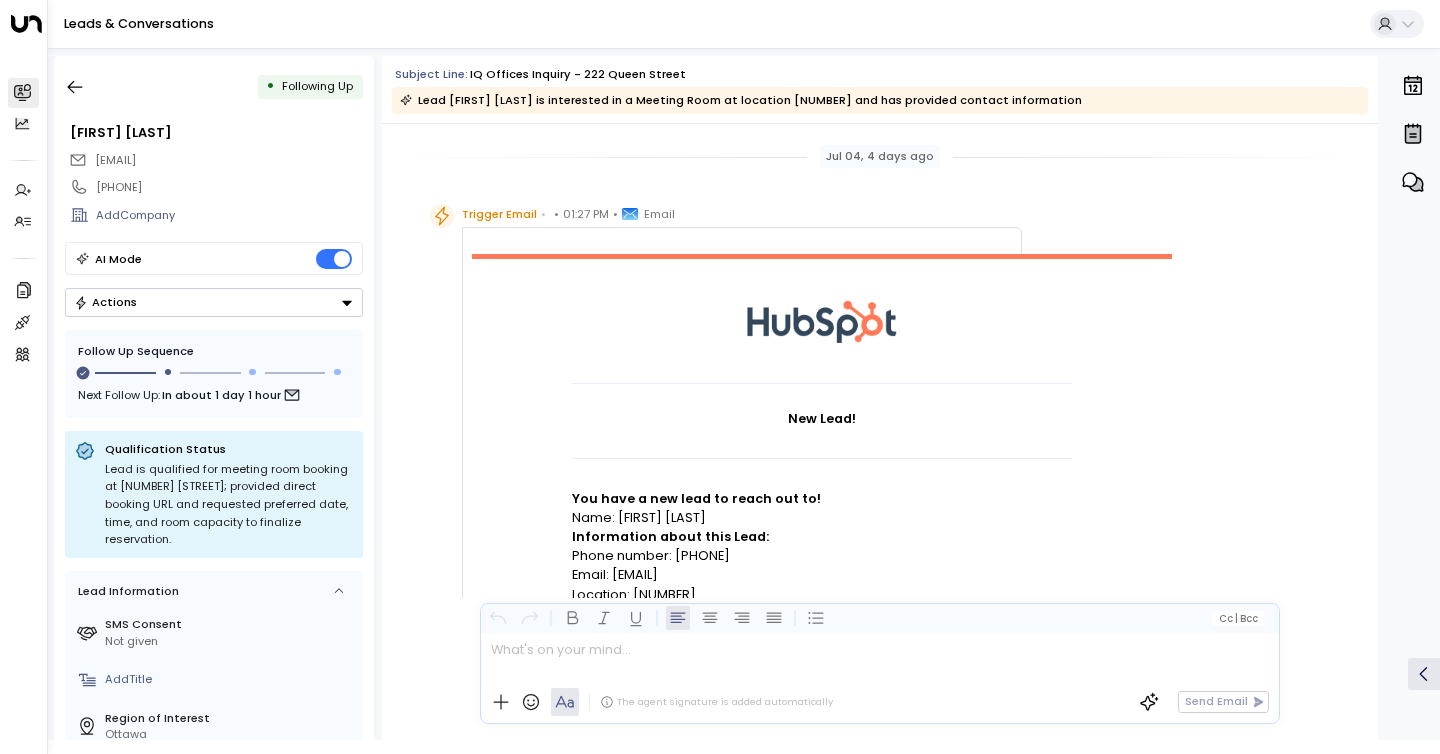 scroll, scrollTop: 1666, scrollLeft: 0, axis: vertical 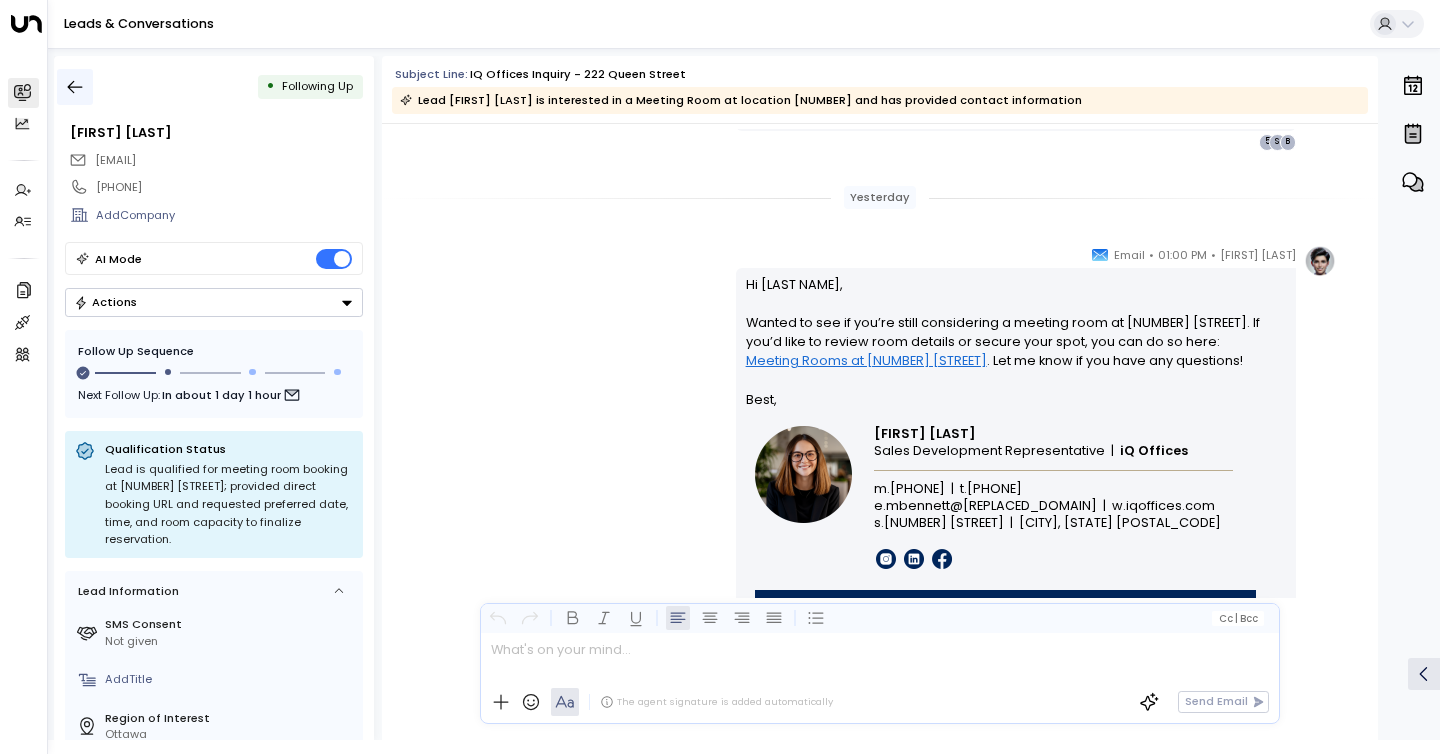 click at bounding box center (75, 87) 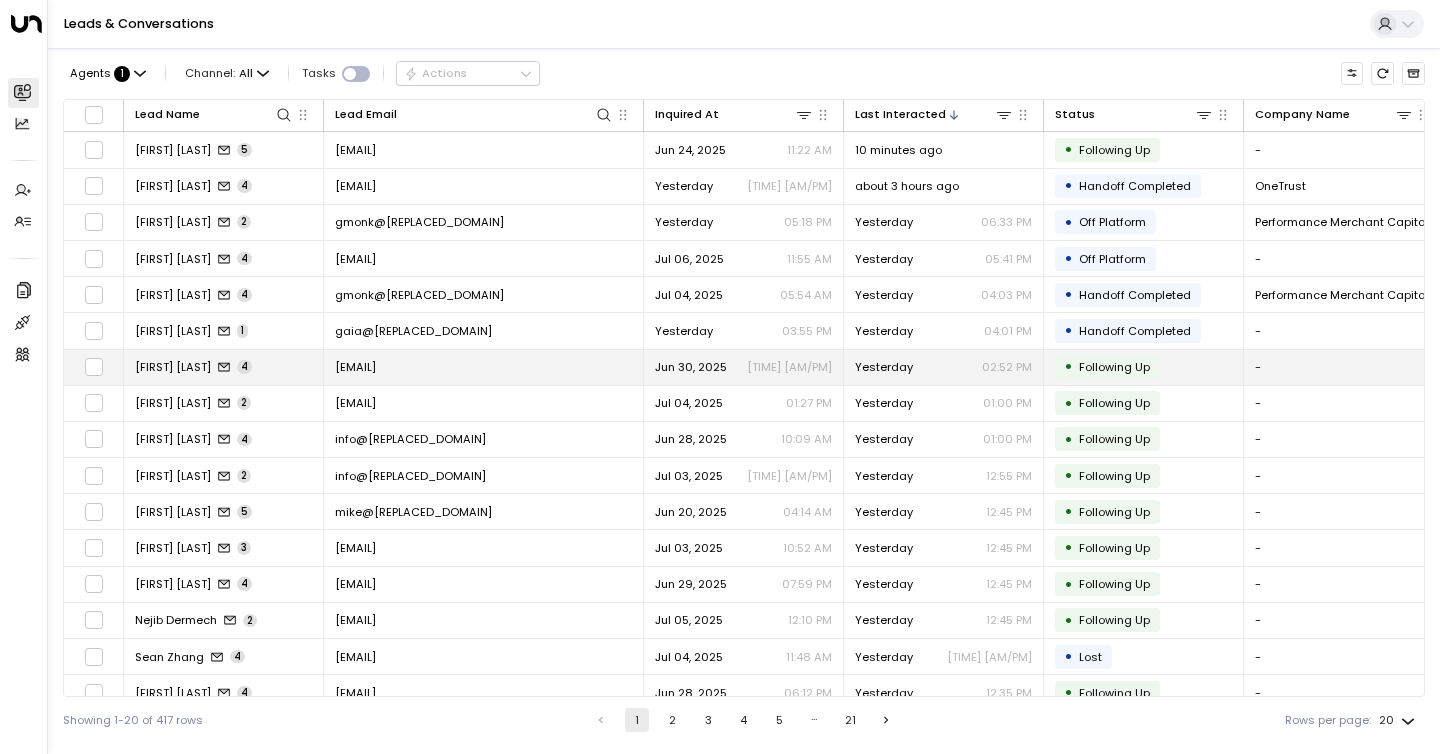 click on "[FIRST] [LAST]" at bounding box center (173, 367) 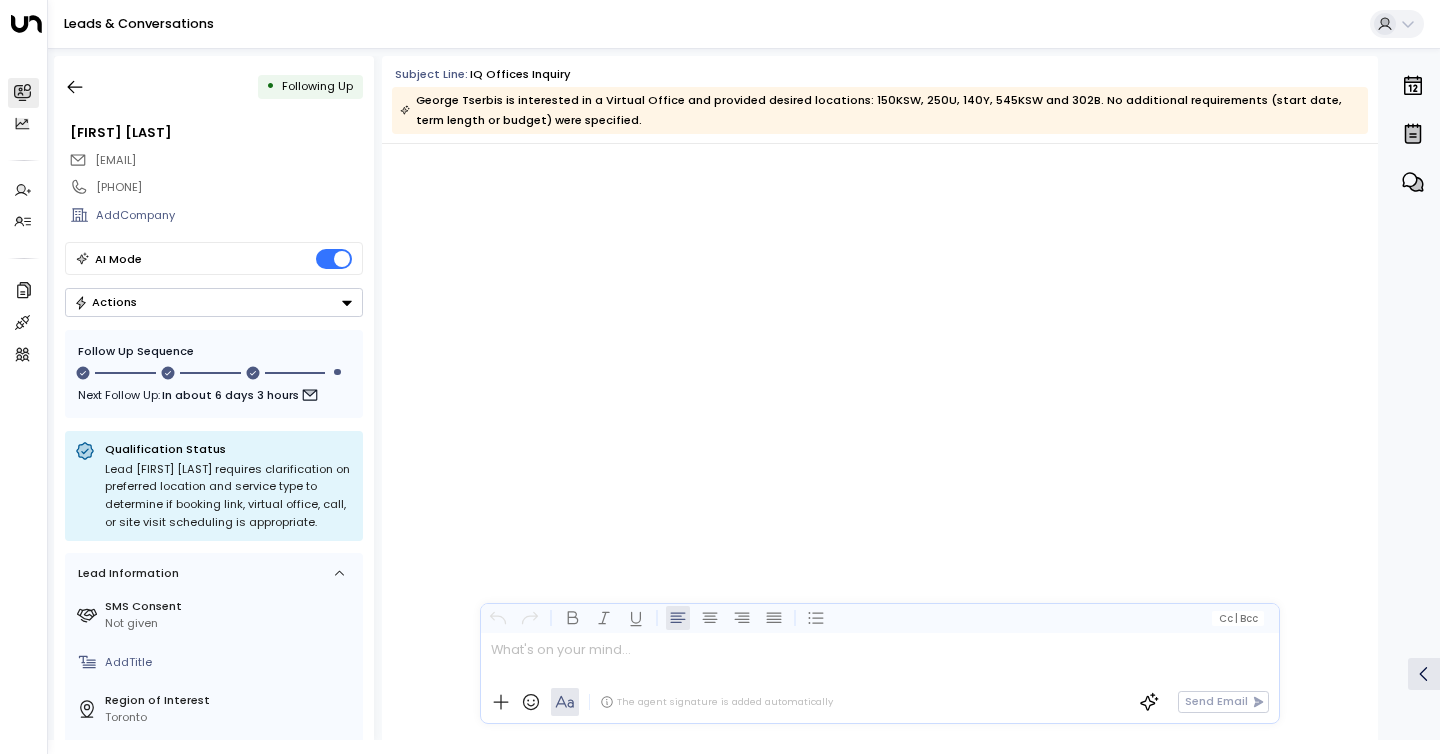 scroll, scrollTop: 3305, scrollLeft: 0, axis: vertical 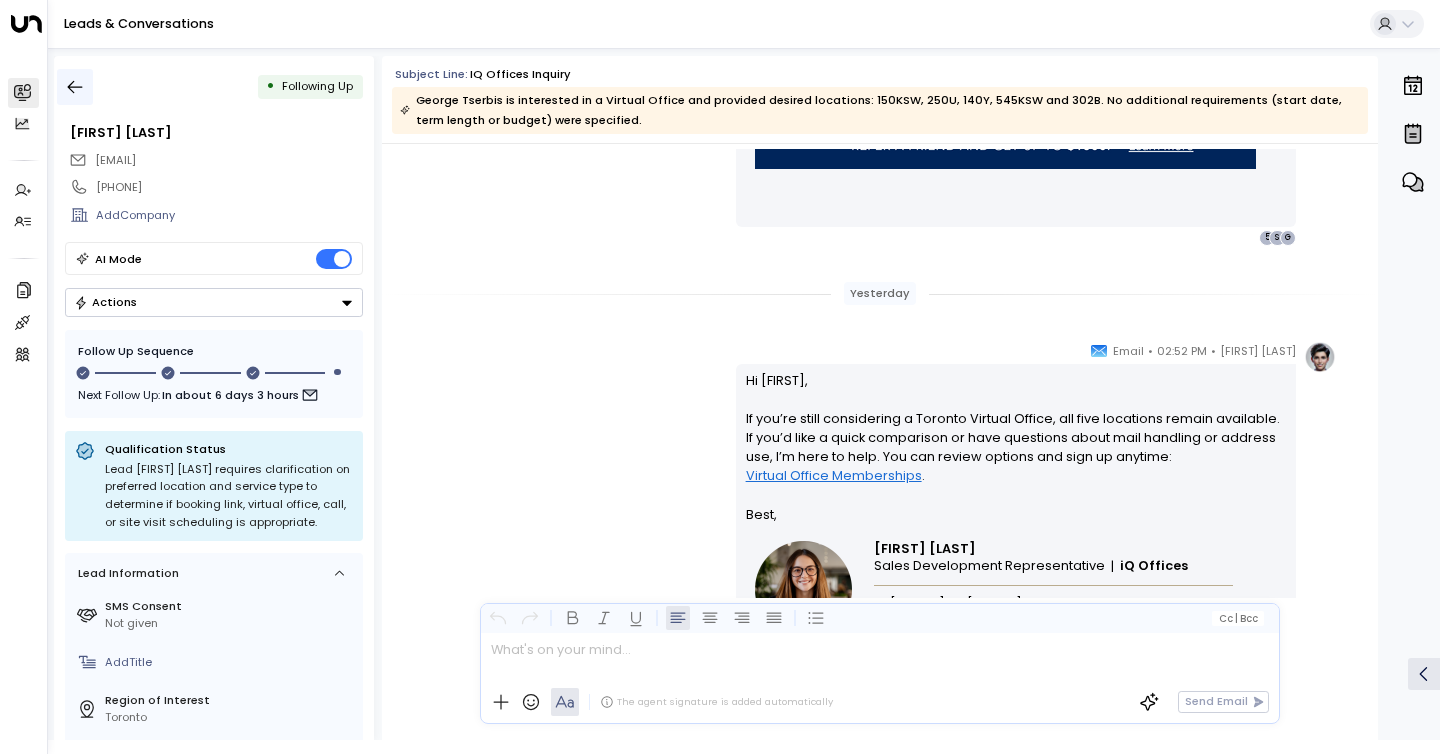 click at bounding box center (75, 87) 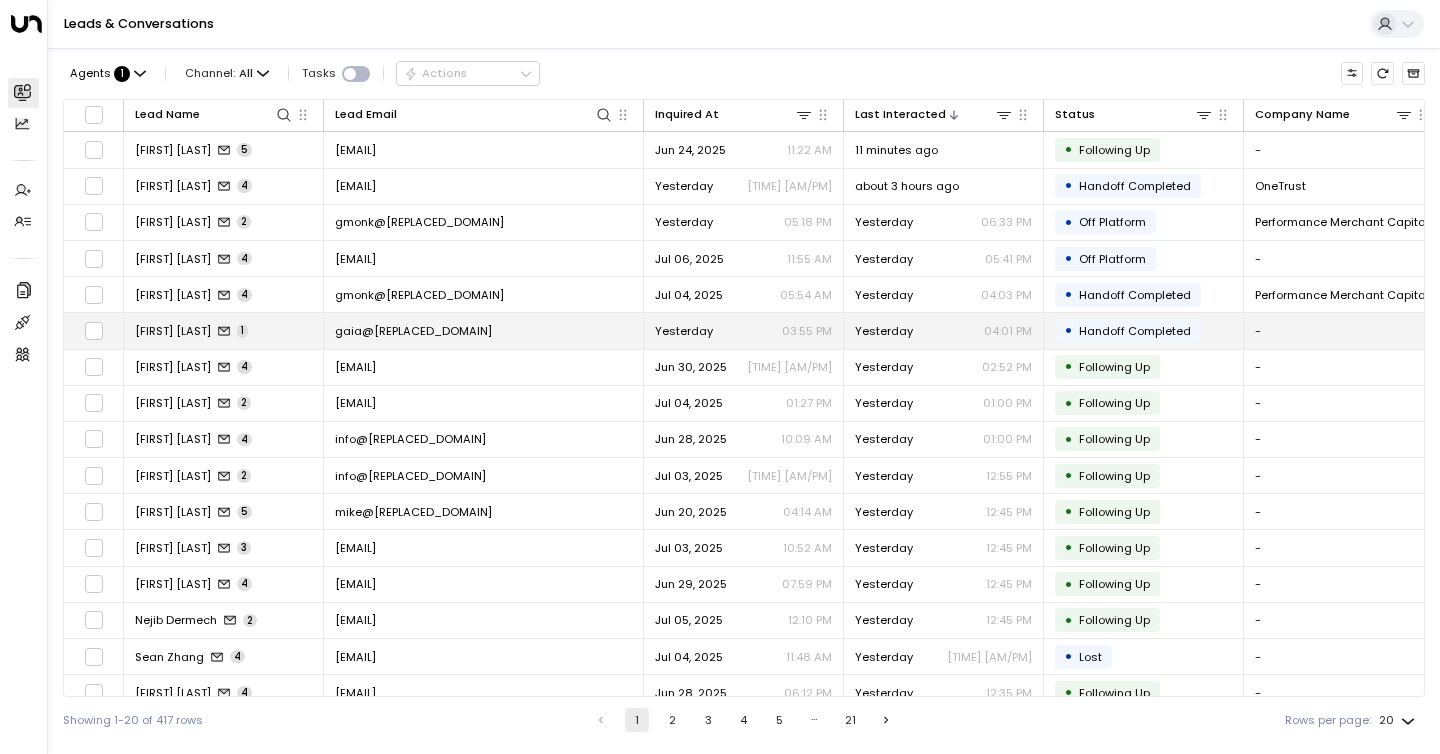 click on "[FIRST] [LAST] [NUMBER]" at bounding box center [224, 330] 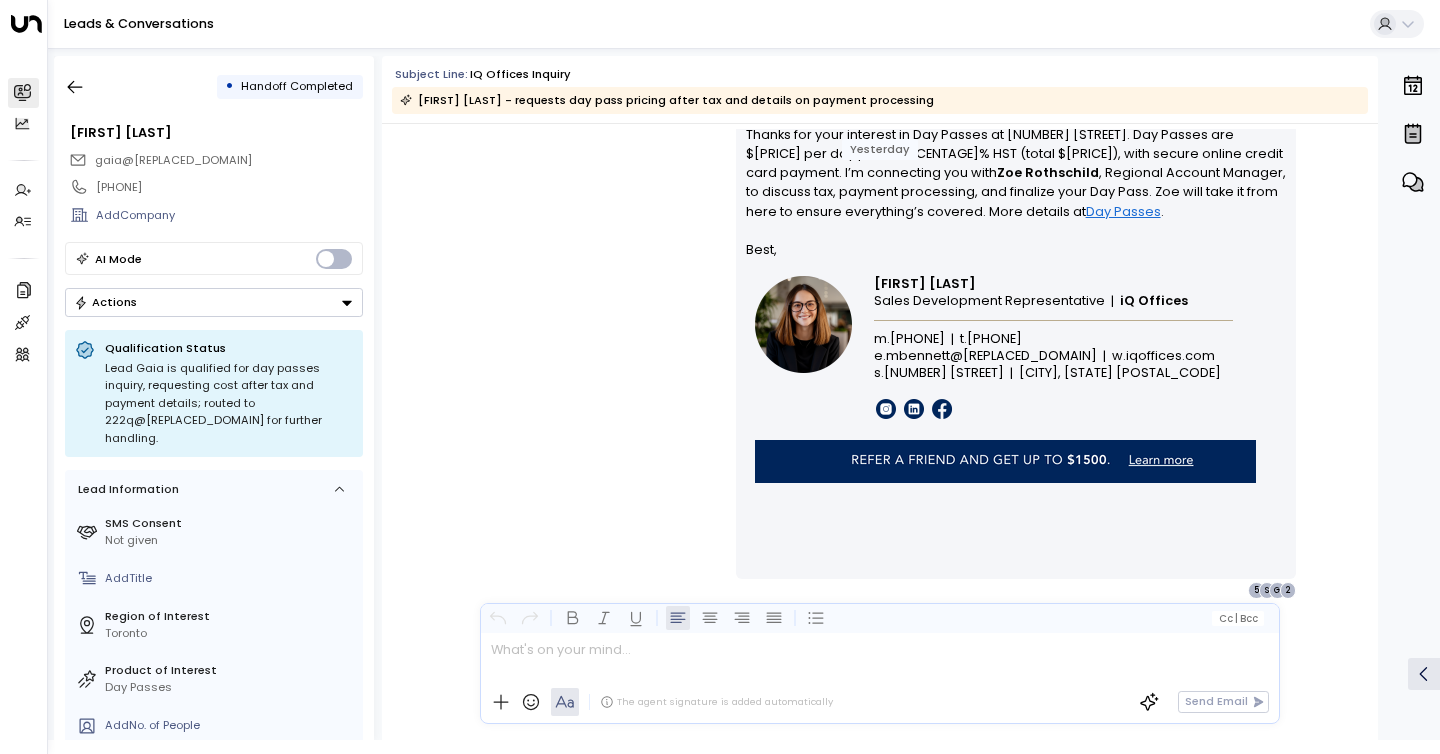 scroll, scrollTop: 1233, scrollLeft: 0, axis: vertical 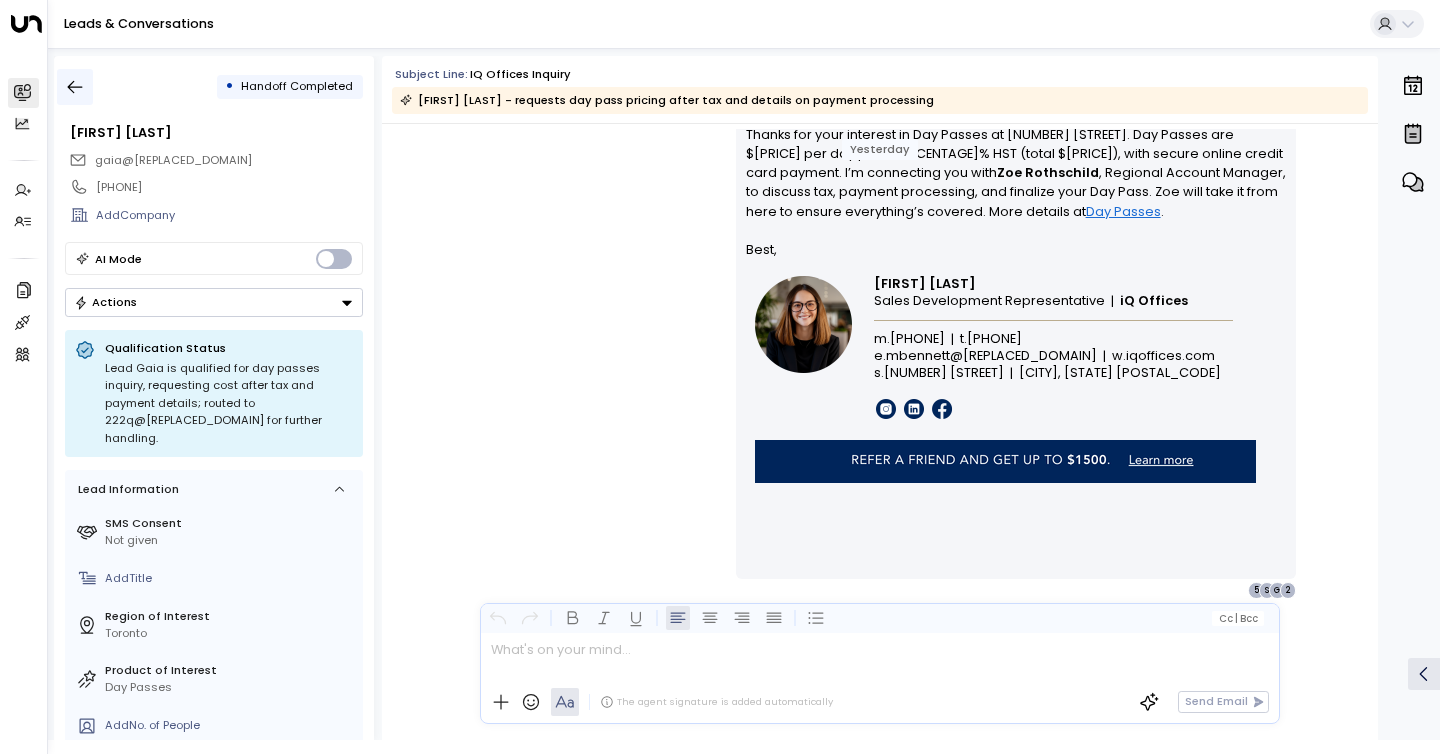 click at bounding box center (75, 87) 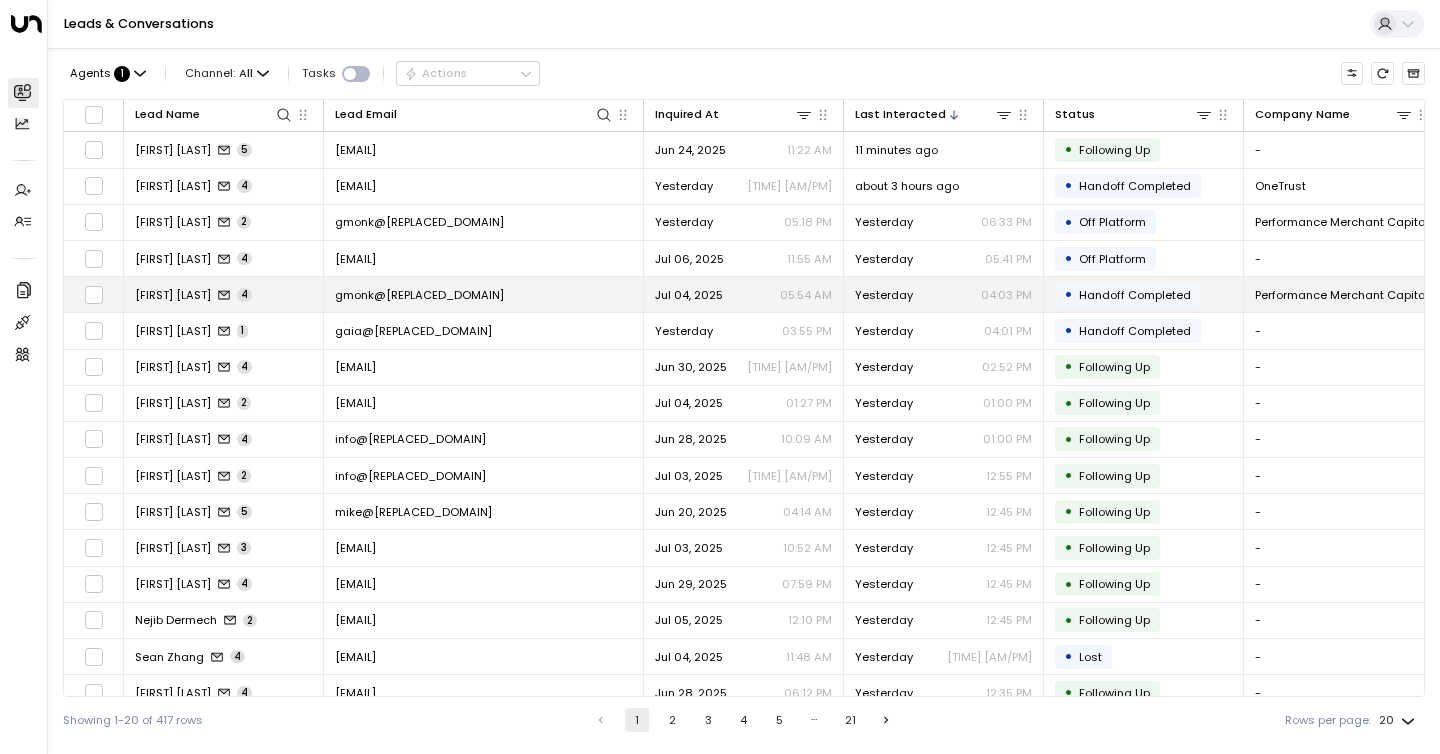 click on "Gord Monk [NUMBER]" at bounding box center (224, 294) 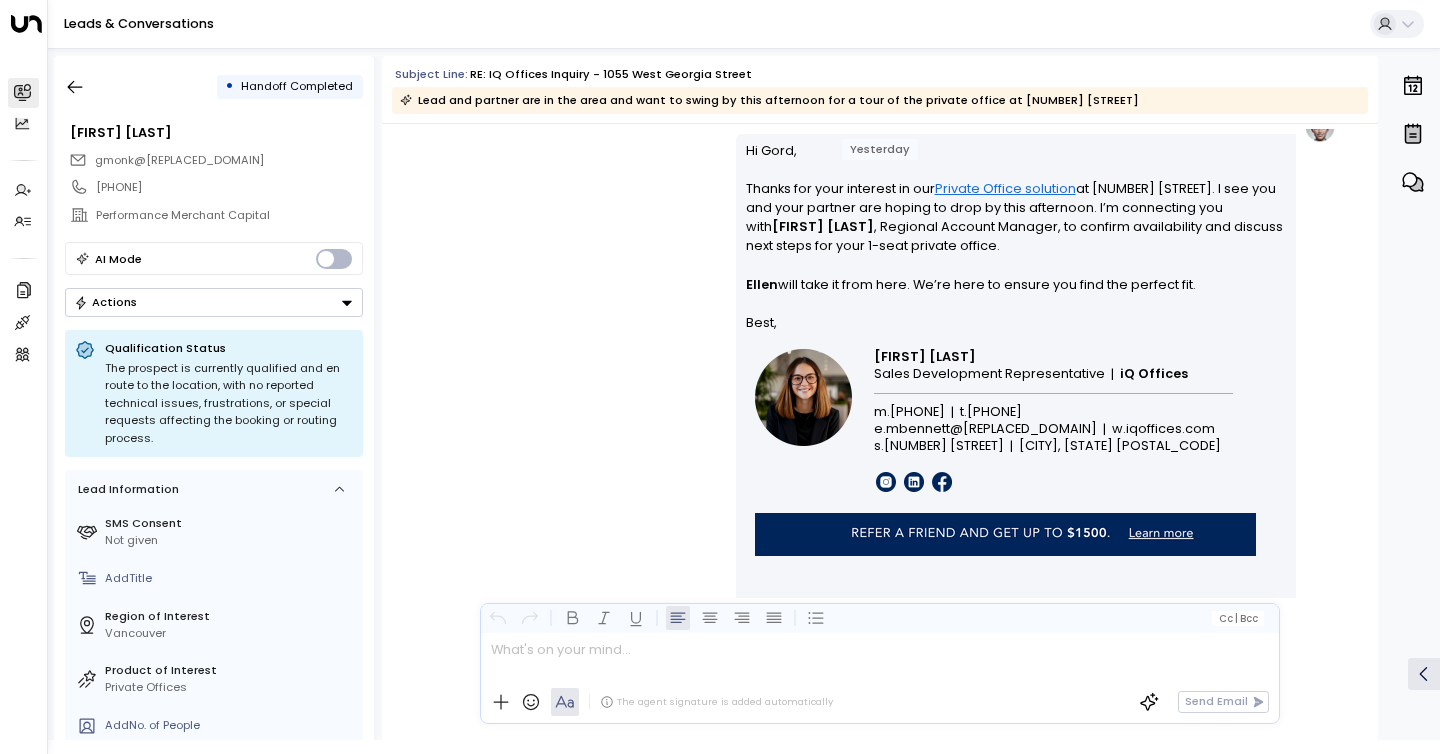 scroll, scrollTop: 2681, scrollLeft: 0, axis: vertical 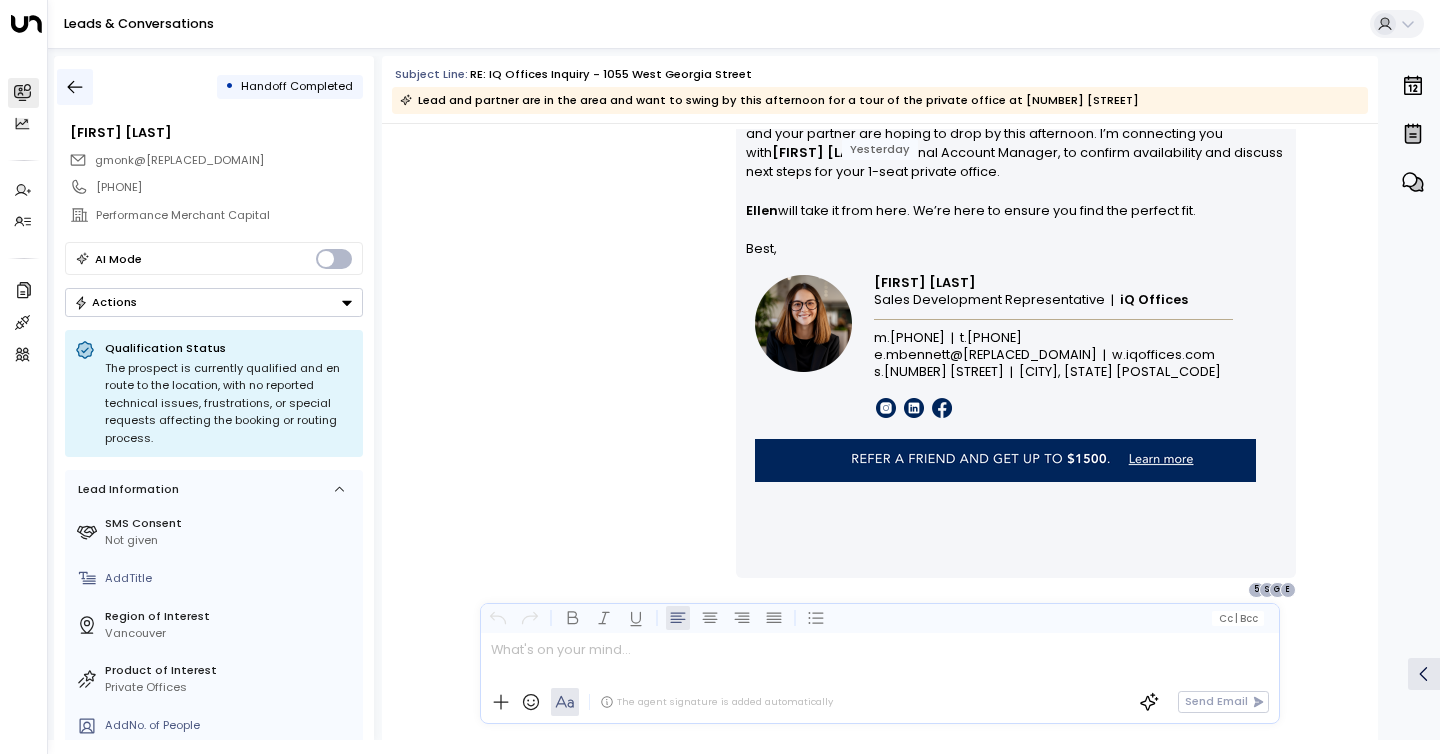 click at bounding box center [75, 87] 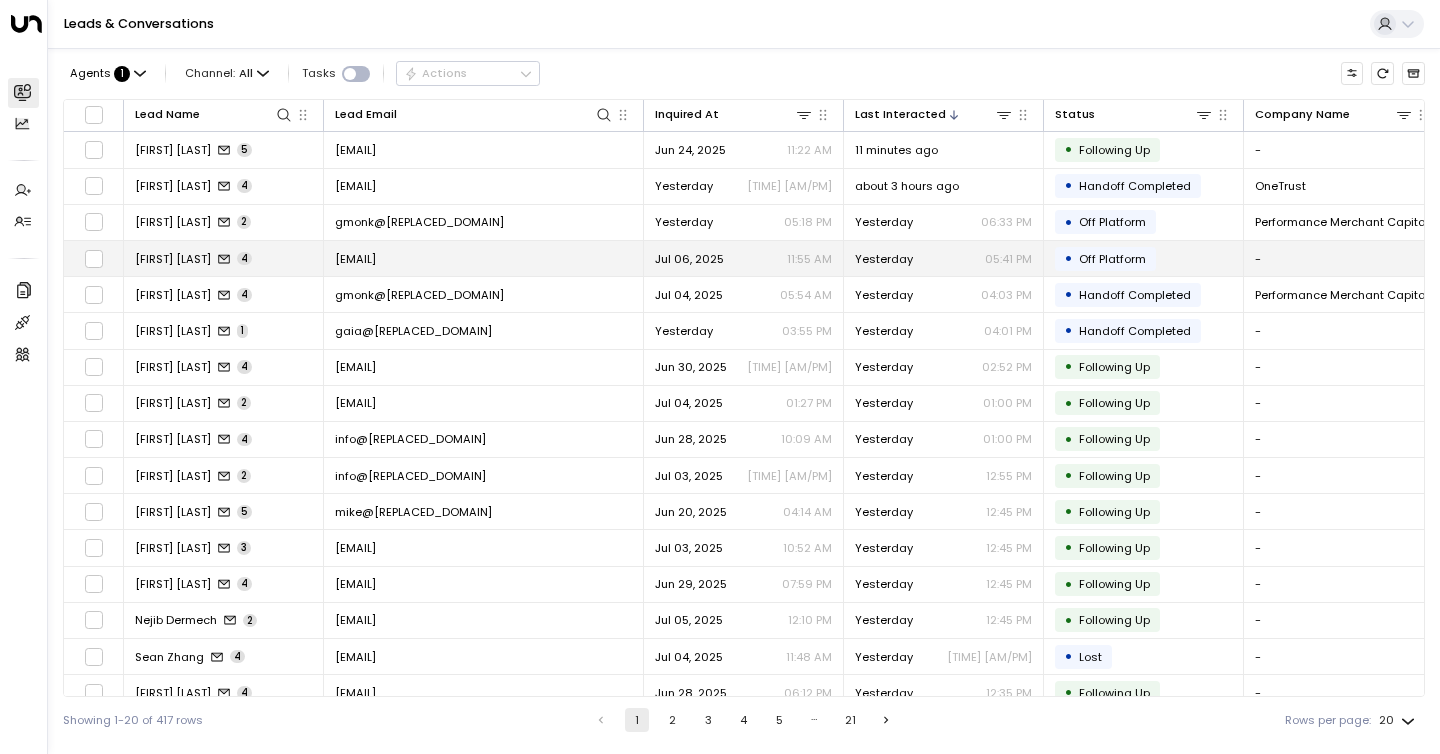 click on "[EMAIL]" at bounding box center (355, 259) 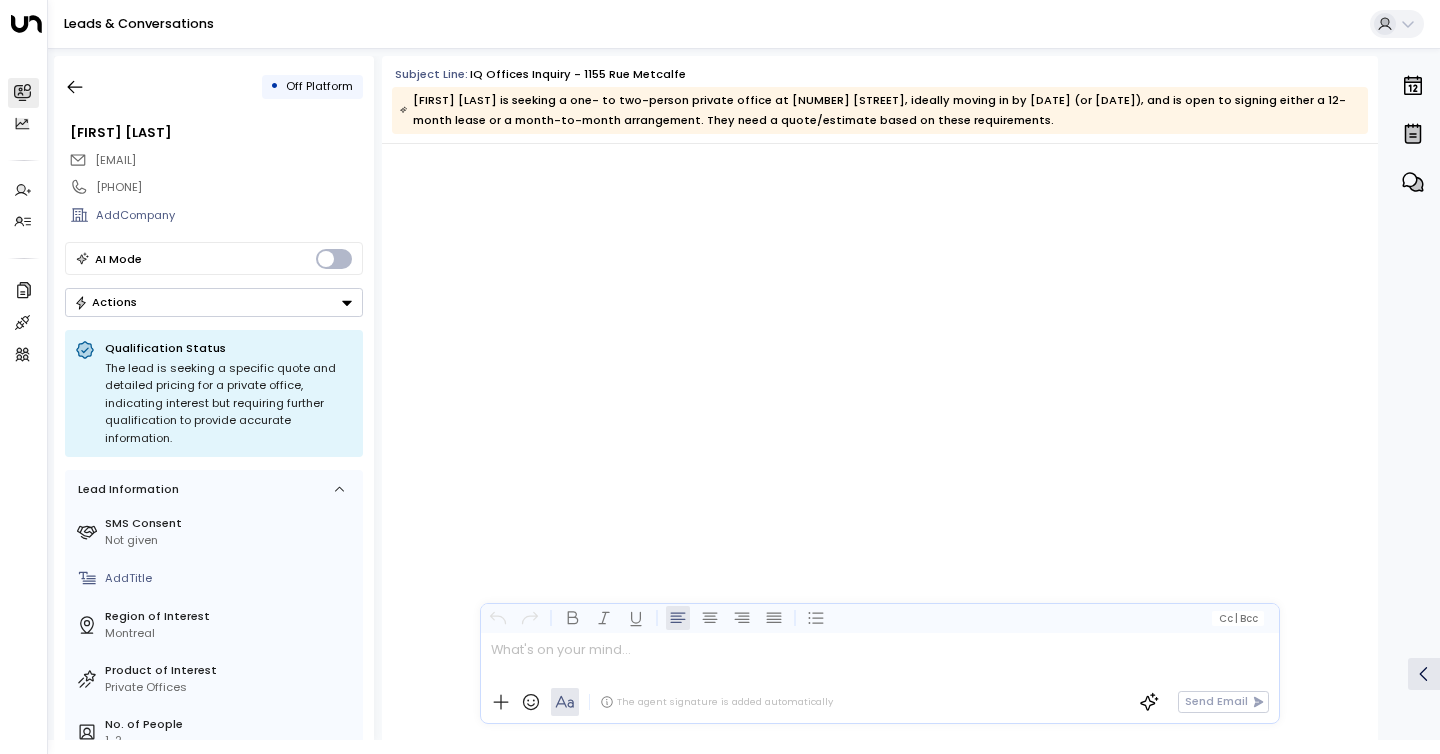 scroll, scrollTop: 2931, scrollLeft: 0, axis: vertical 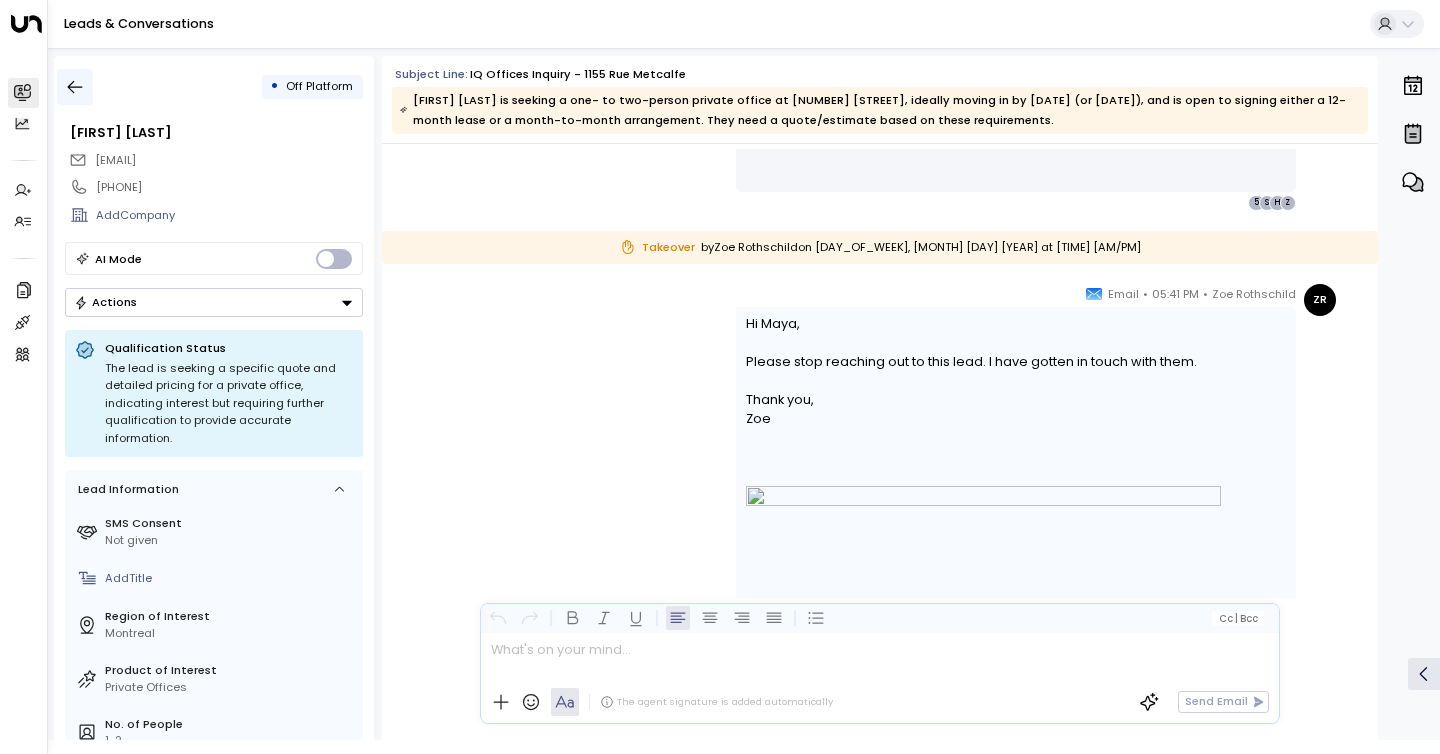 click at bounding box center (75, 87) 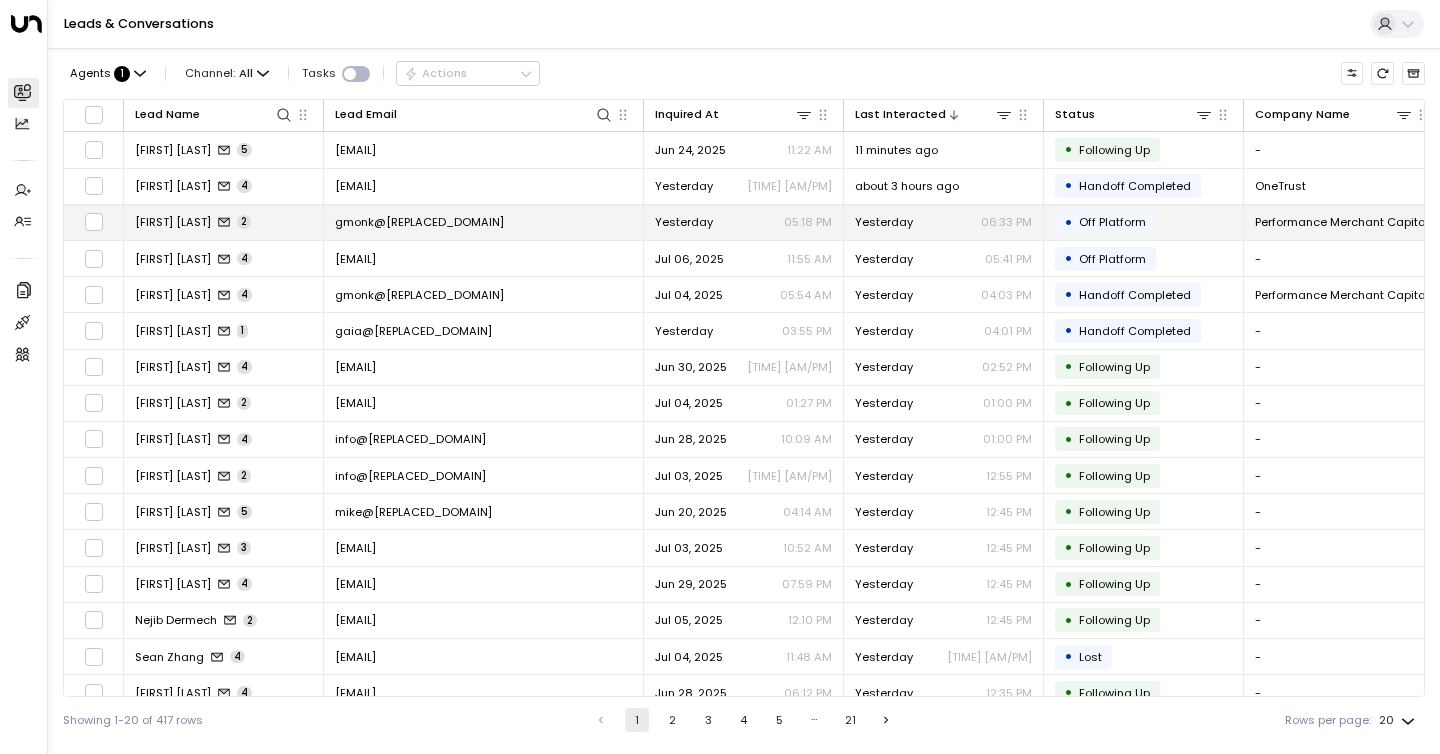 click on "Gord Monk [NUMBER]" at bounding box center [224, 222] 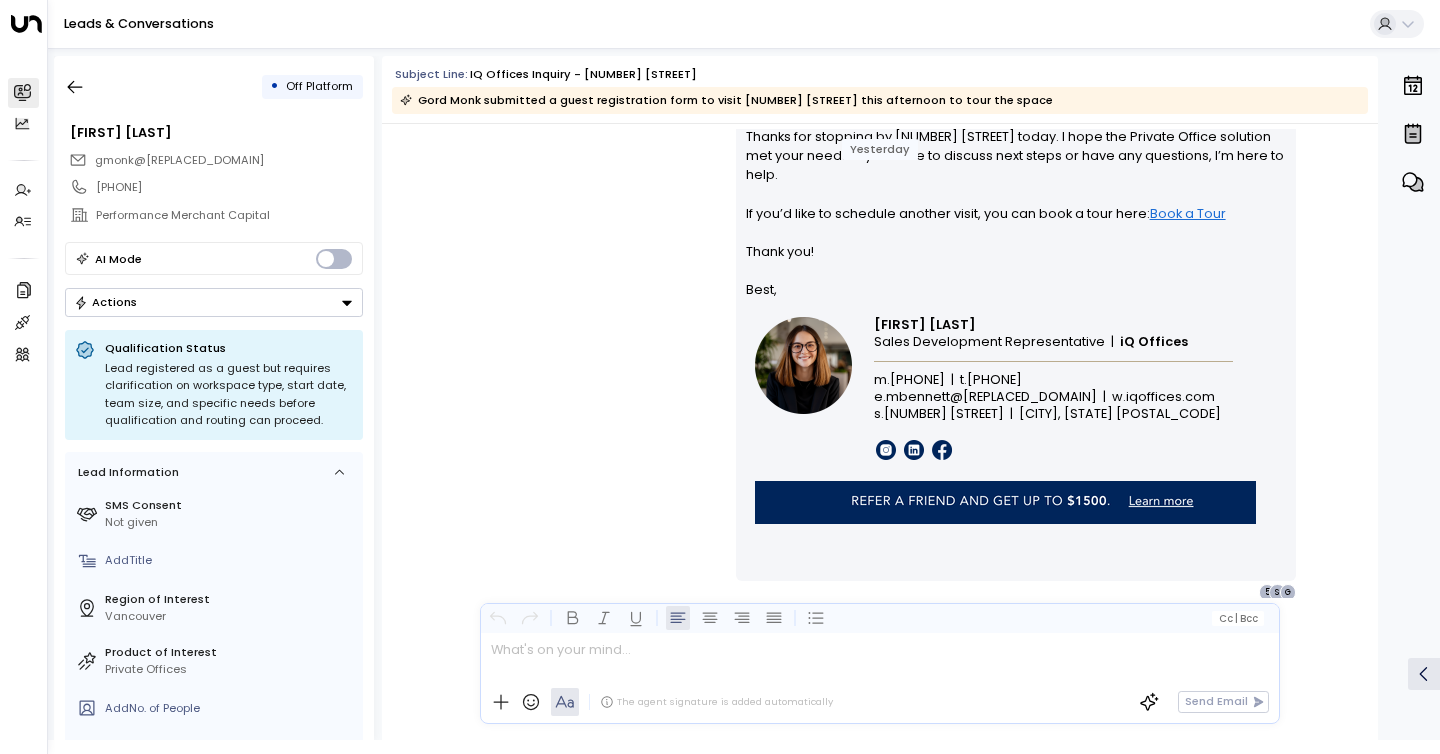 scroll, scrollTop: 1562, scrollLeft: 0, axis: vertical 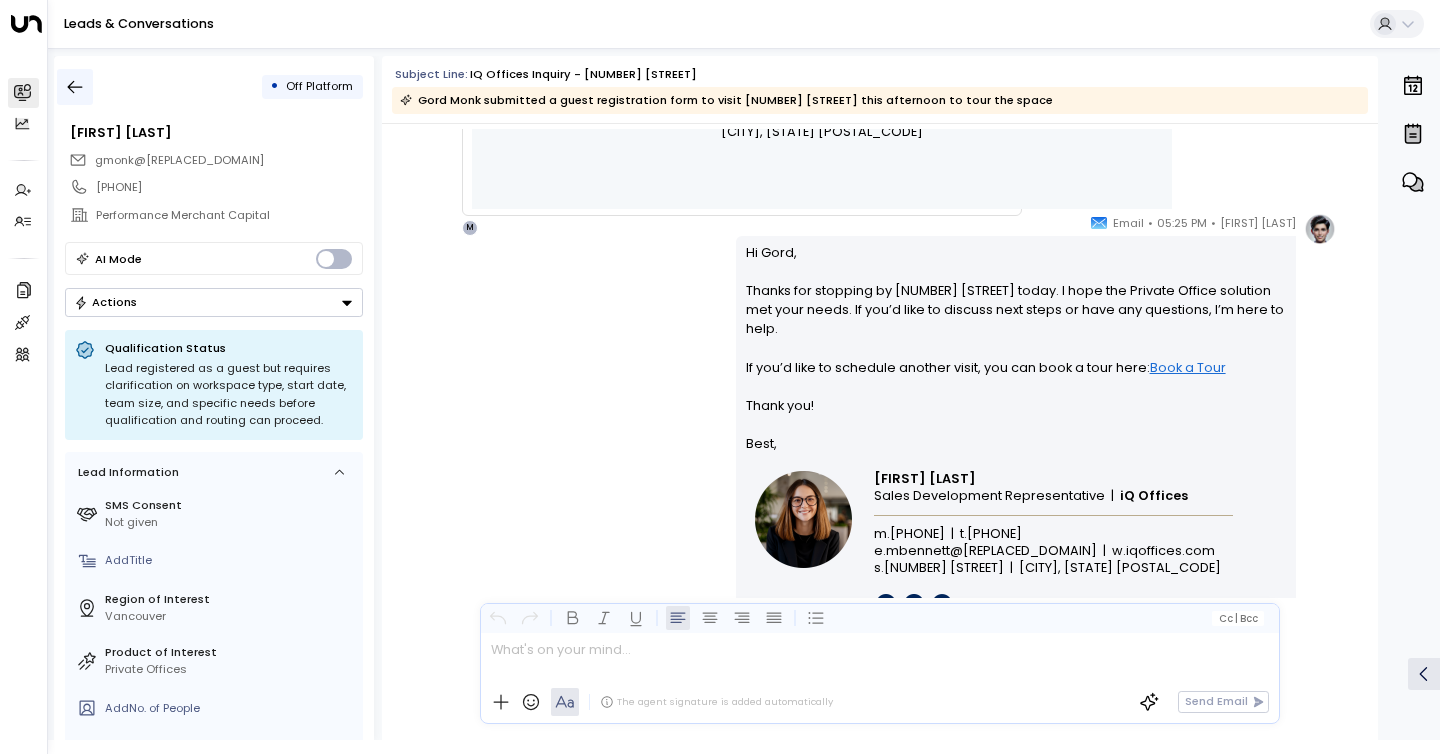 click at bounding box center (75, 87) 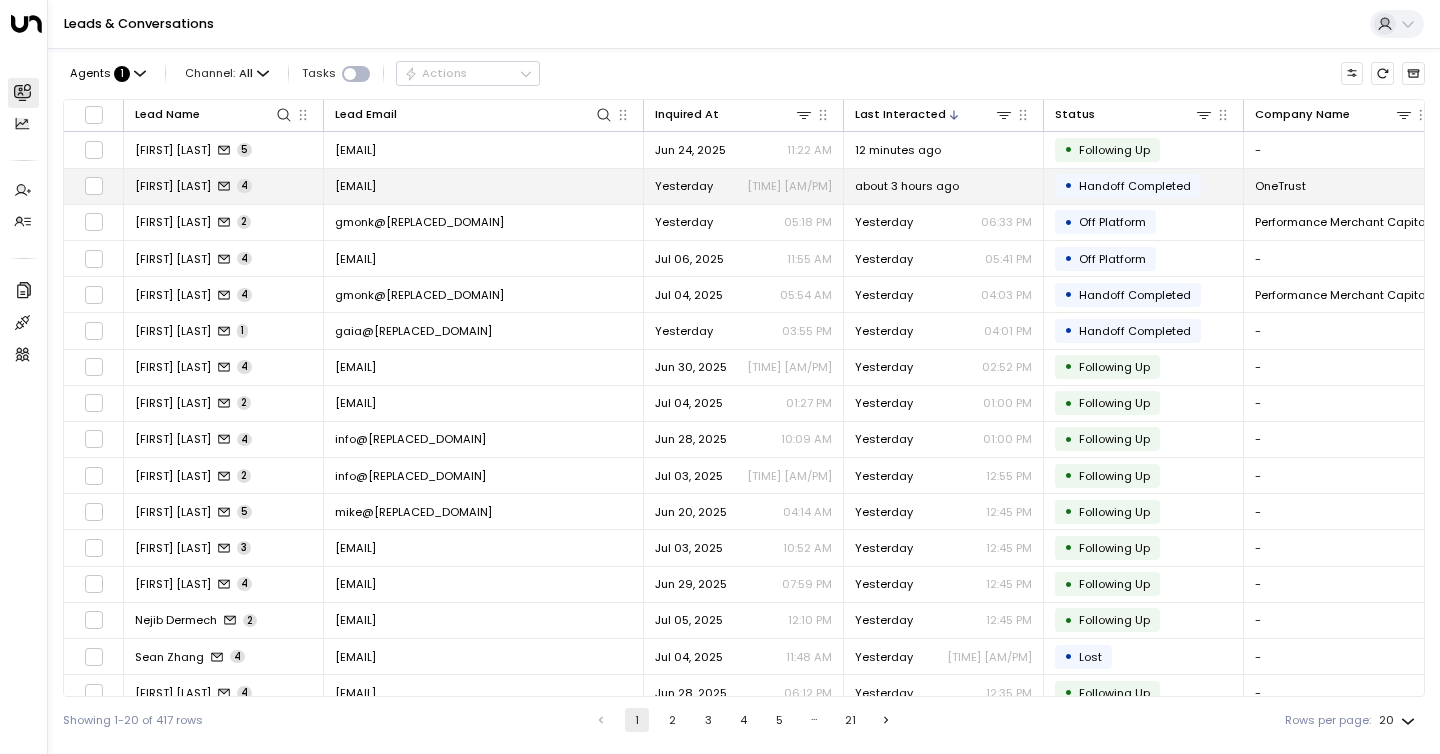 click on "[FIRST] [LAST]" at bounding box center [173, 186] 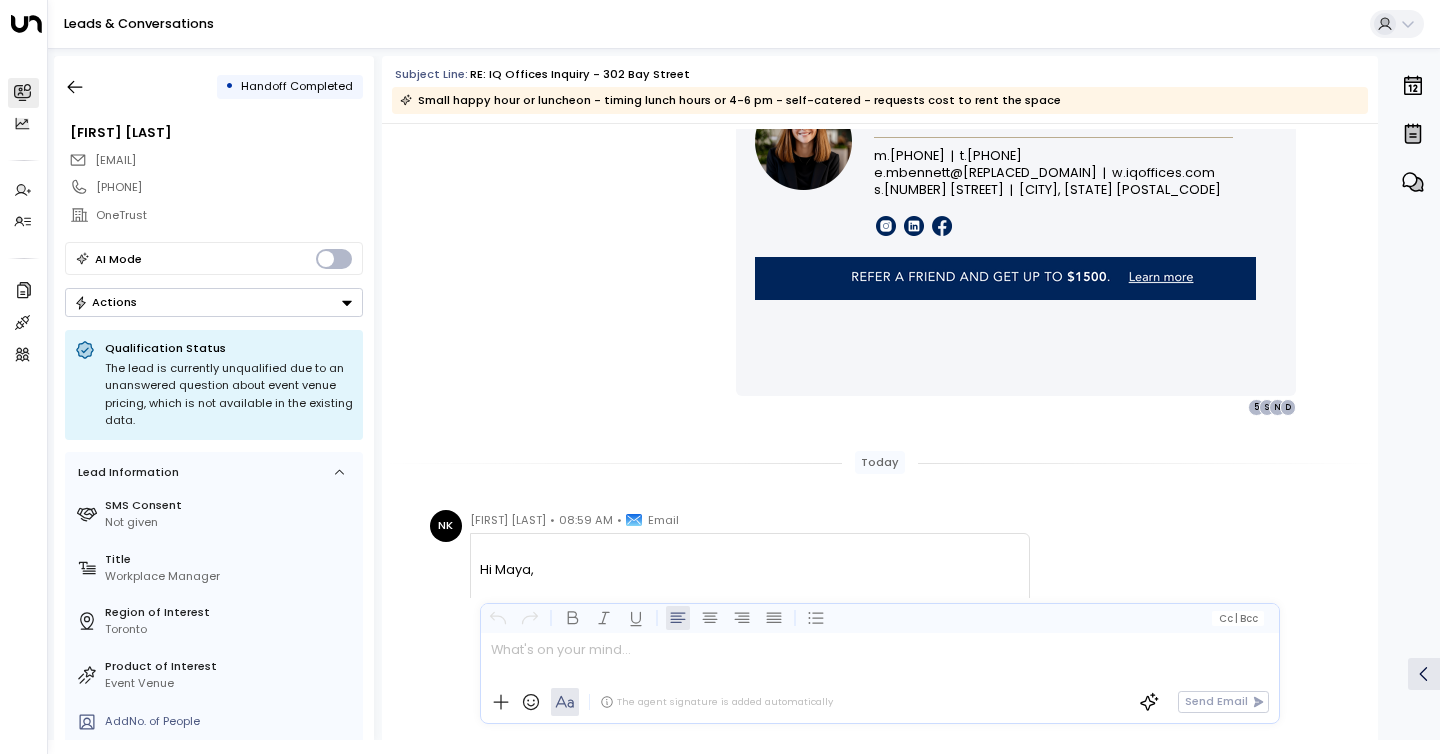 scroll, scrollTop: 3196, scrollLeft: 0, axis: vertical 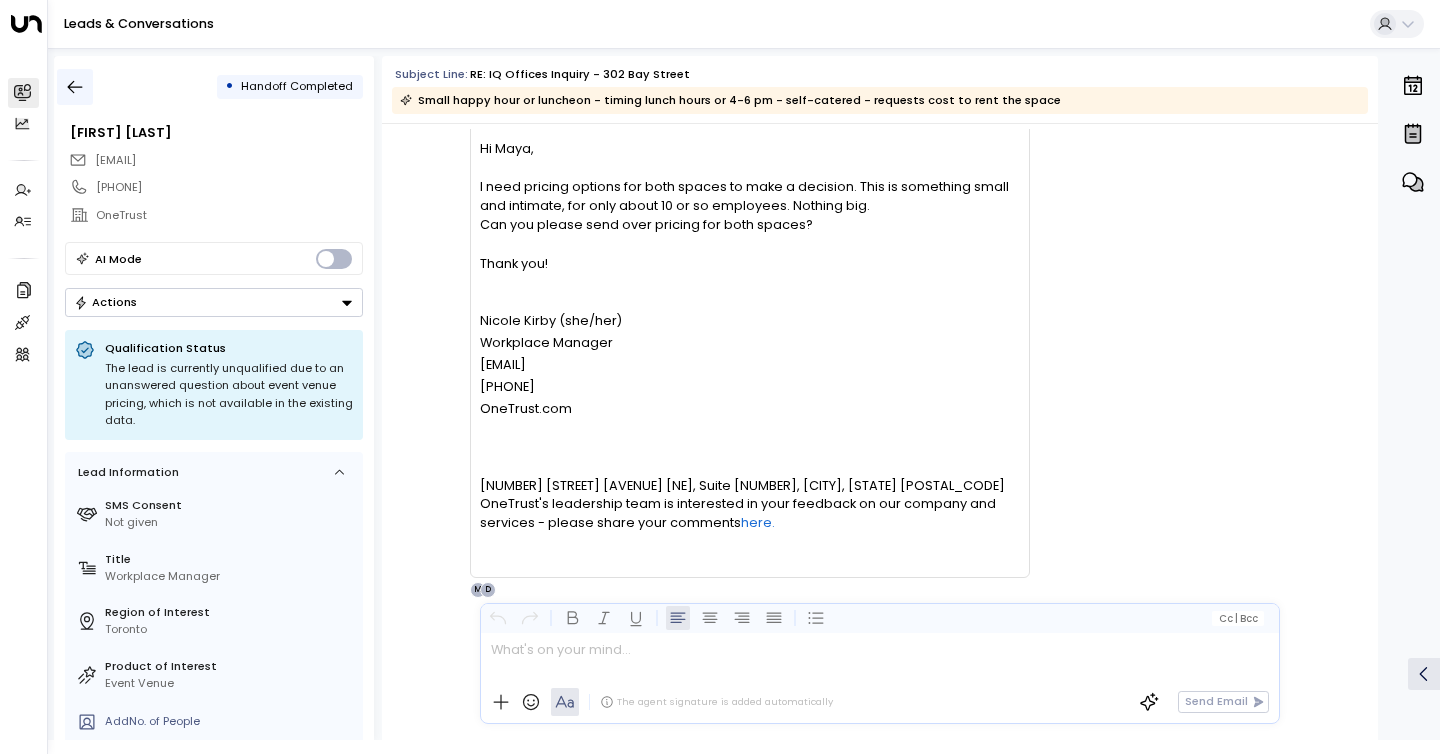click at bounding box center [75, 87] 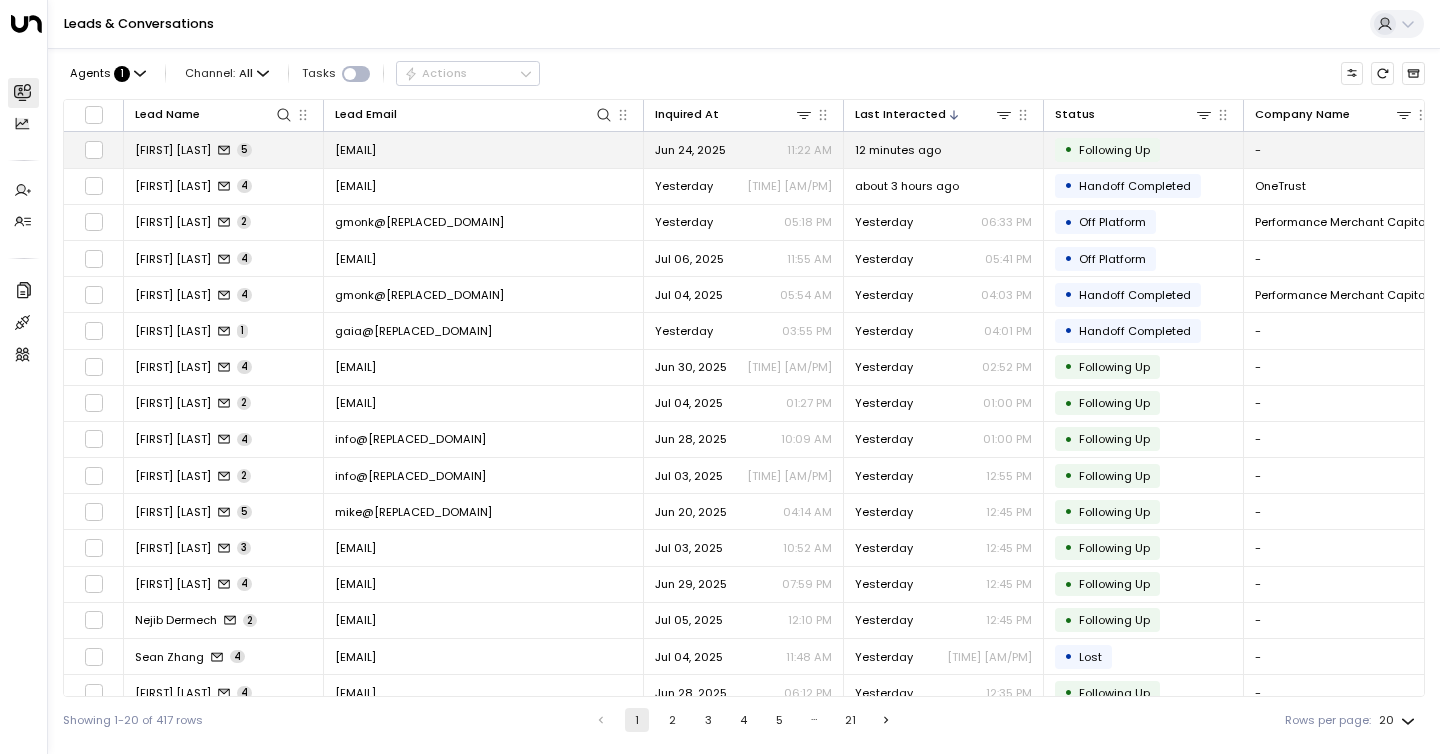 click on "[FIRST] [LAST]" at bounding box center [173, 150] 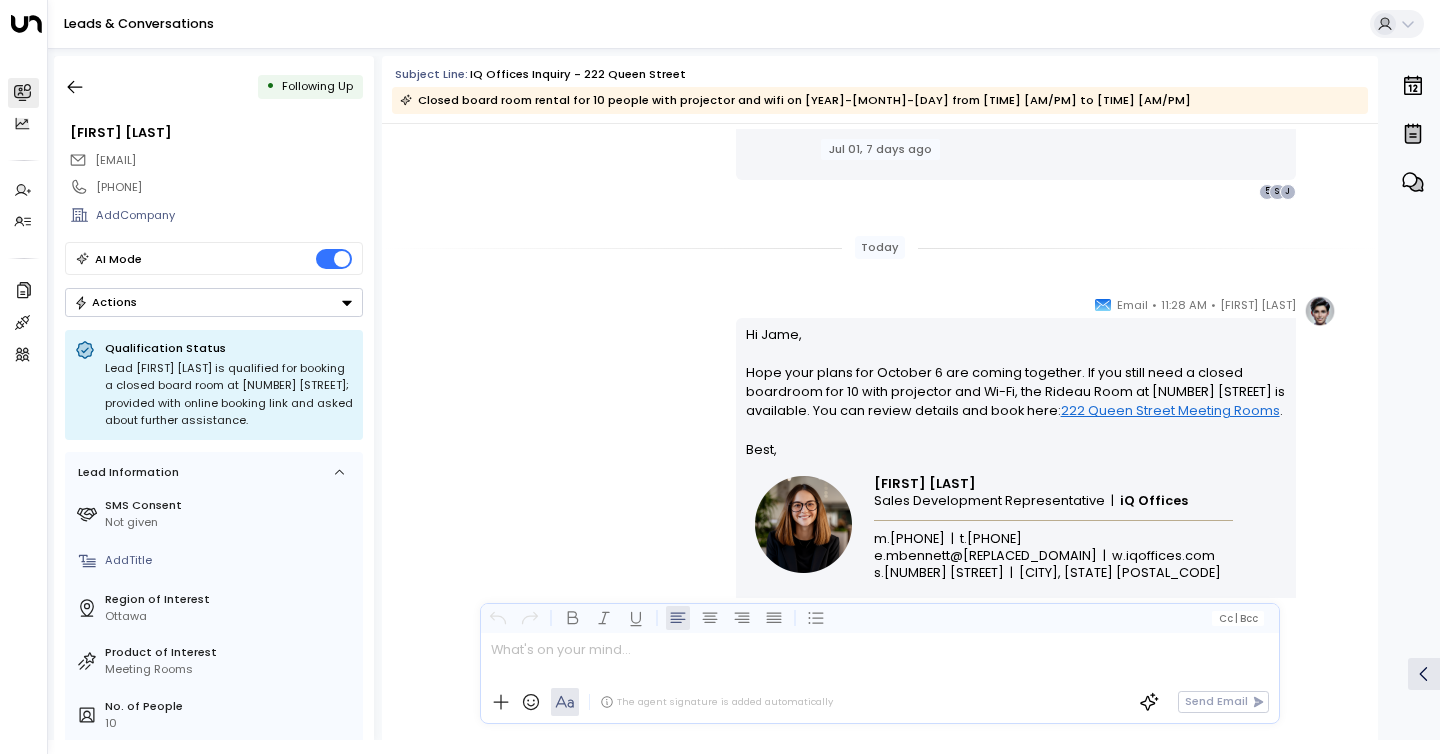 scroll, scrollTop: 3996, scrollLeft: 0, axis: vertical 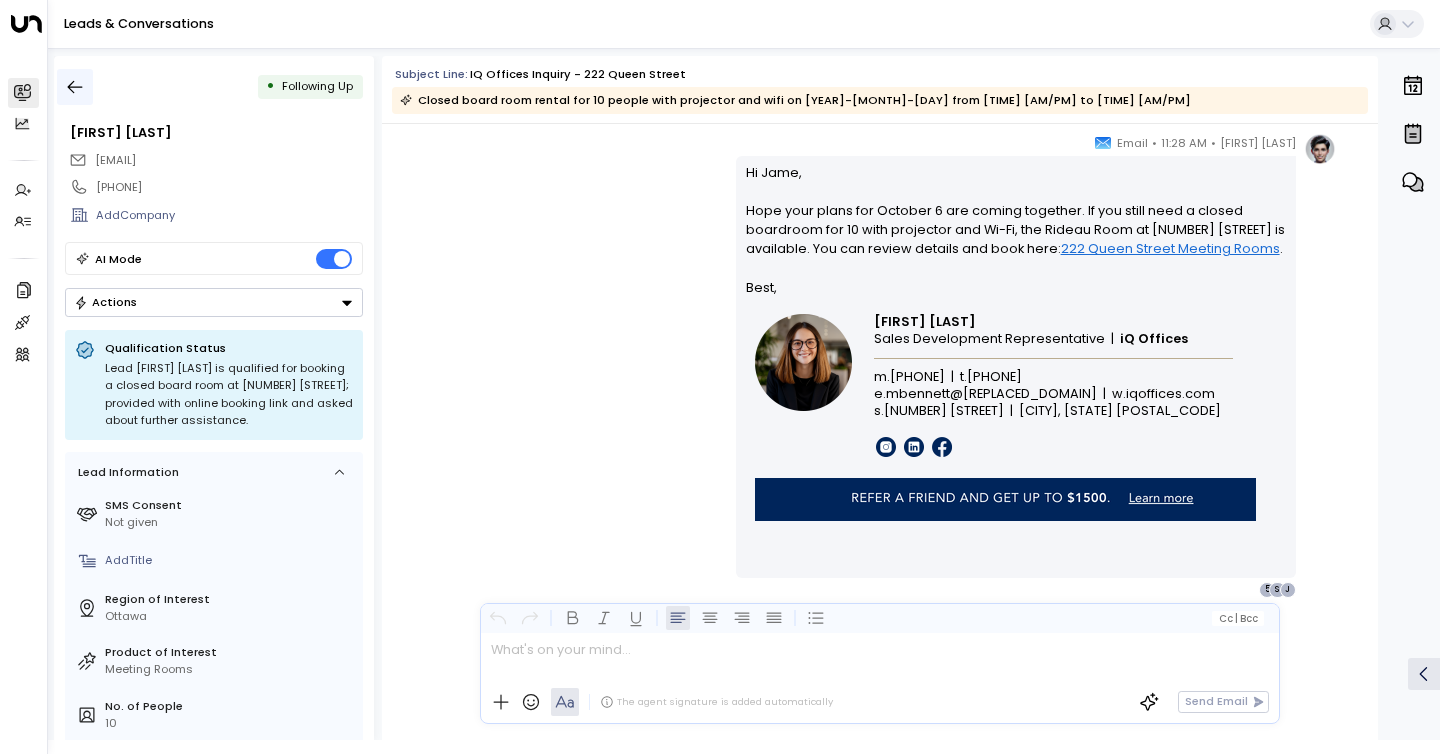 click at bounding box center [75, 87] 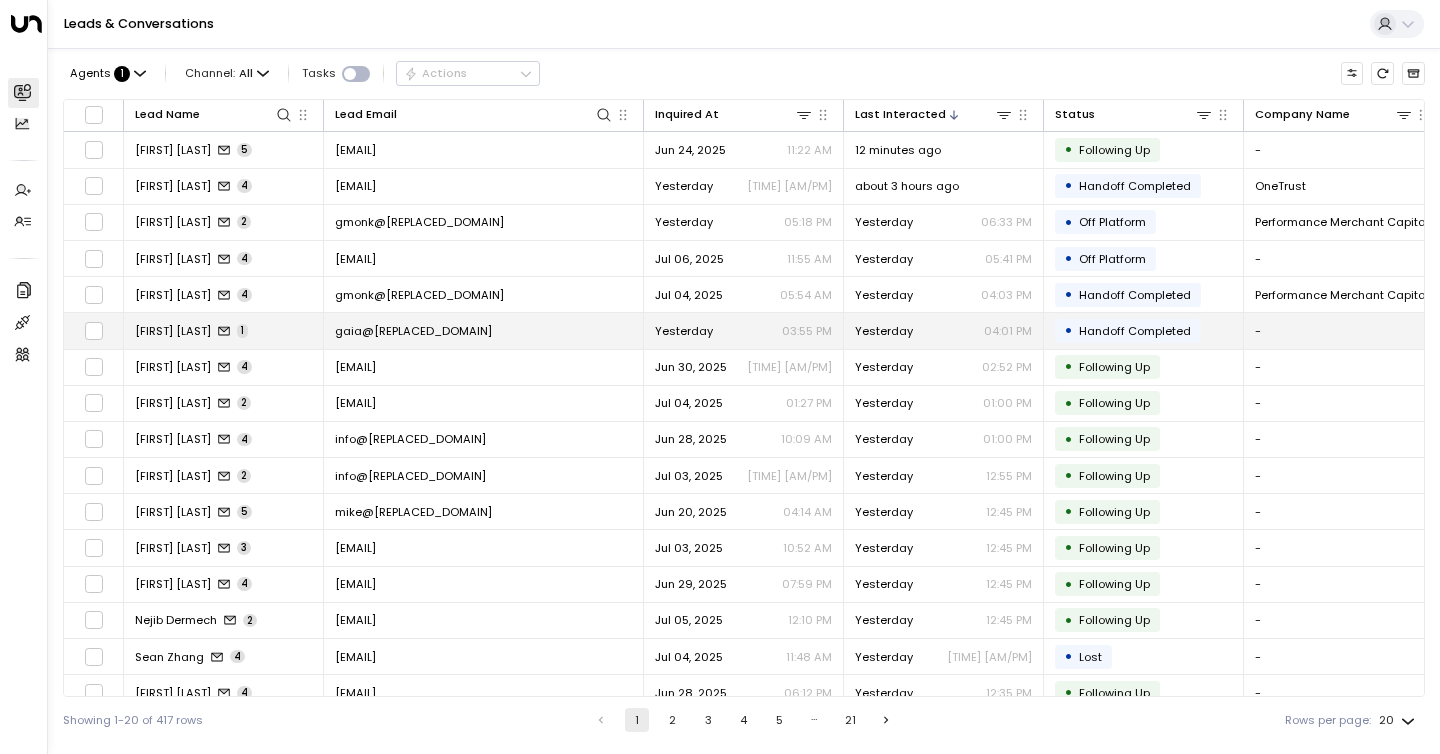 click on "[FIRST] [LAST]" at bounding box center [173, 331] 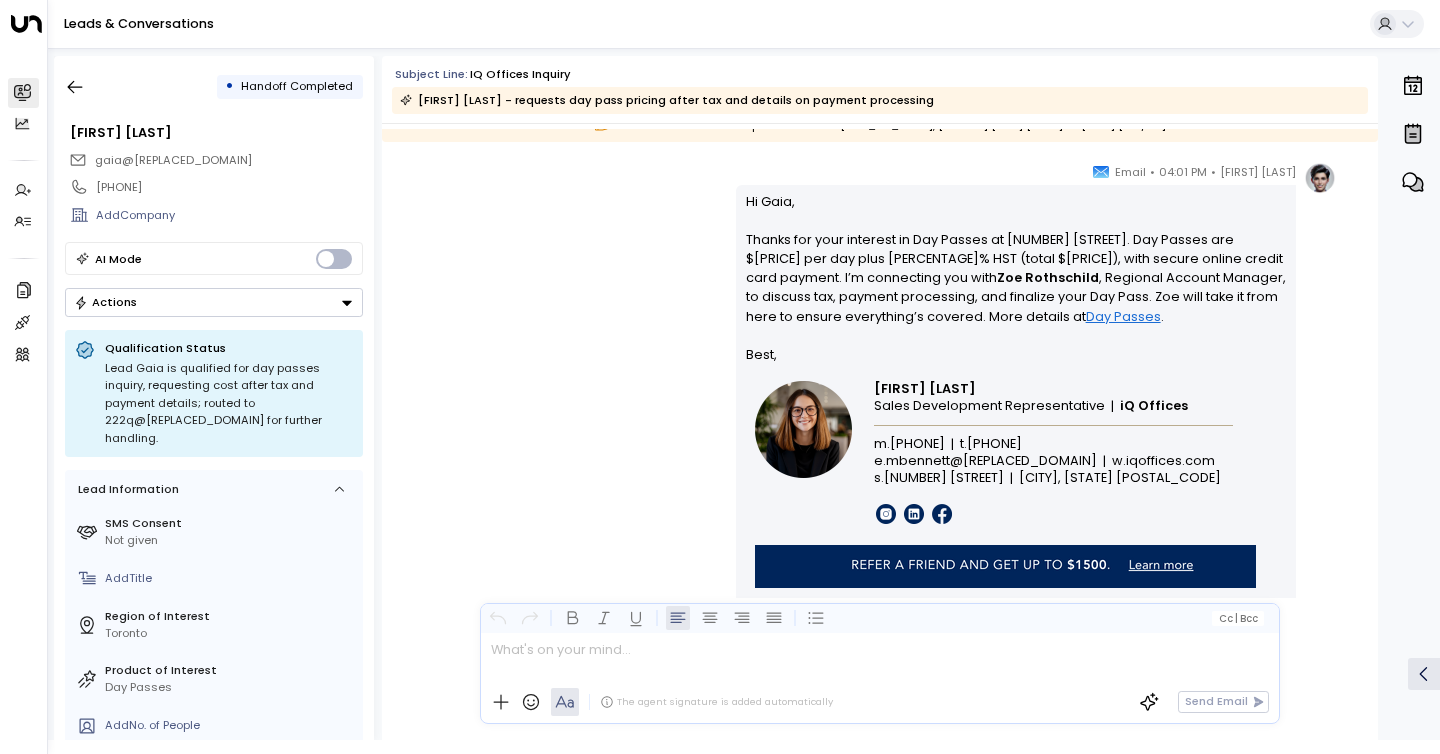 scroll, scrollTop: 1108, scrollLeft: 0, axis: vertical 